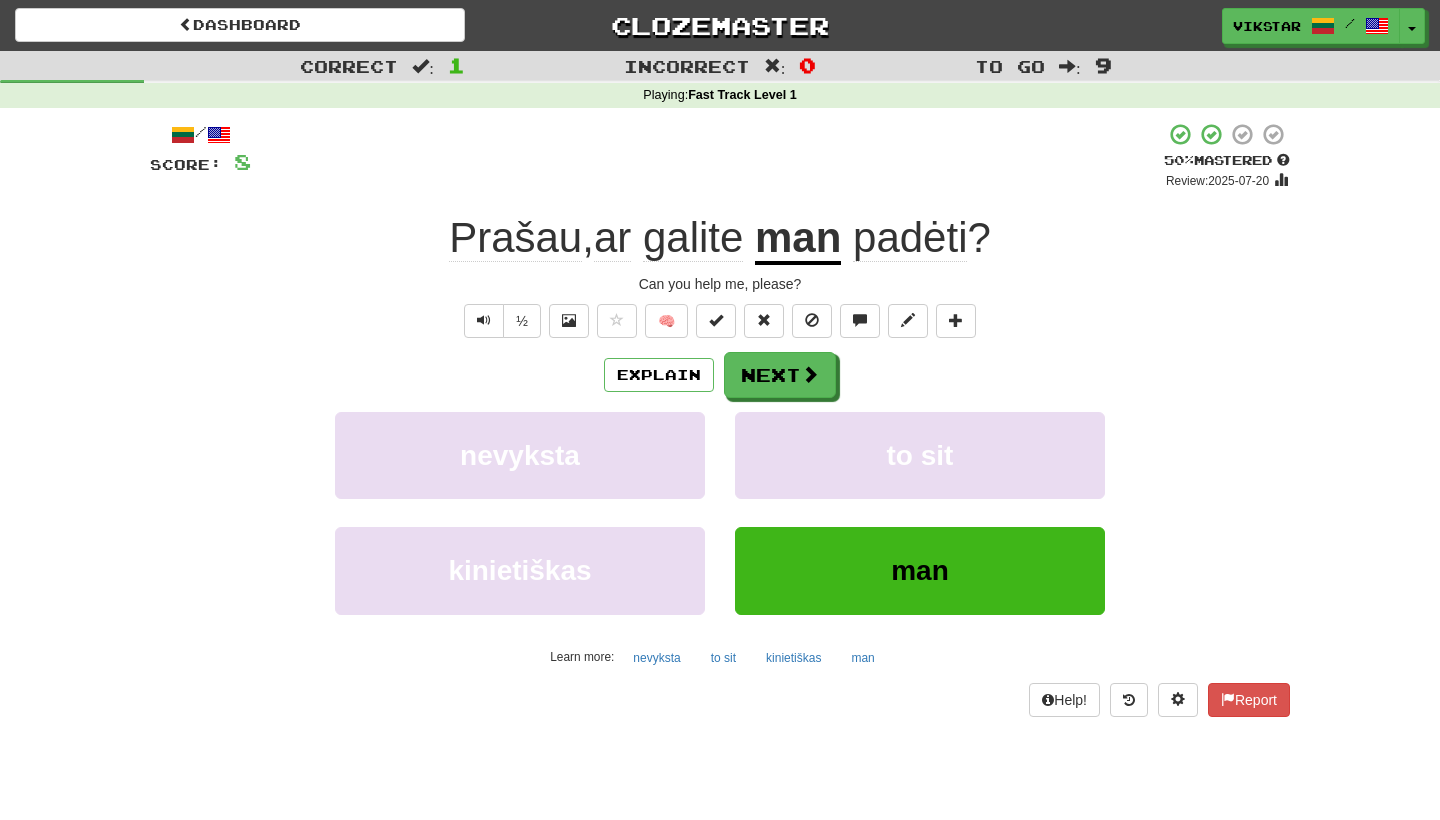 scroll, scrollTop: 0, scrollLeft: 0, axis: both 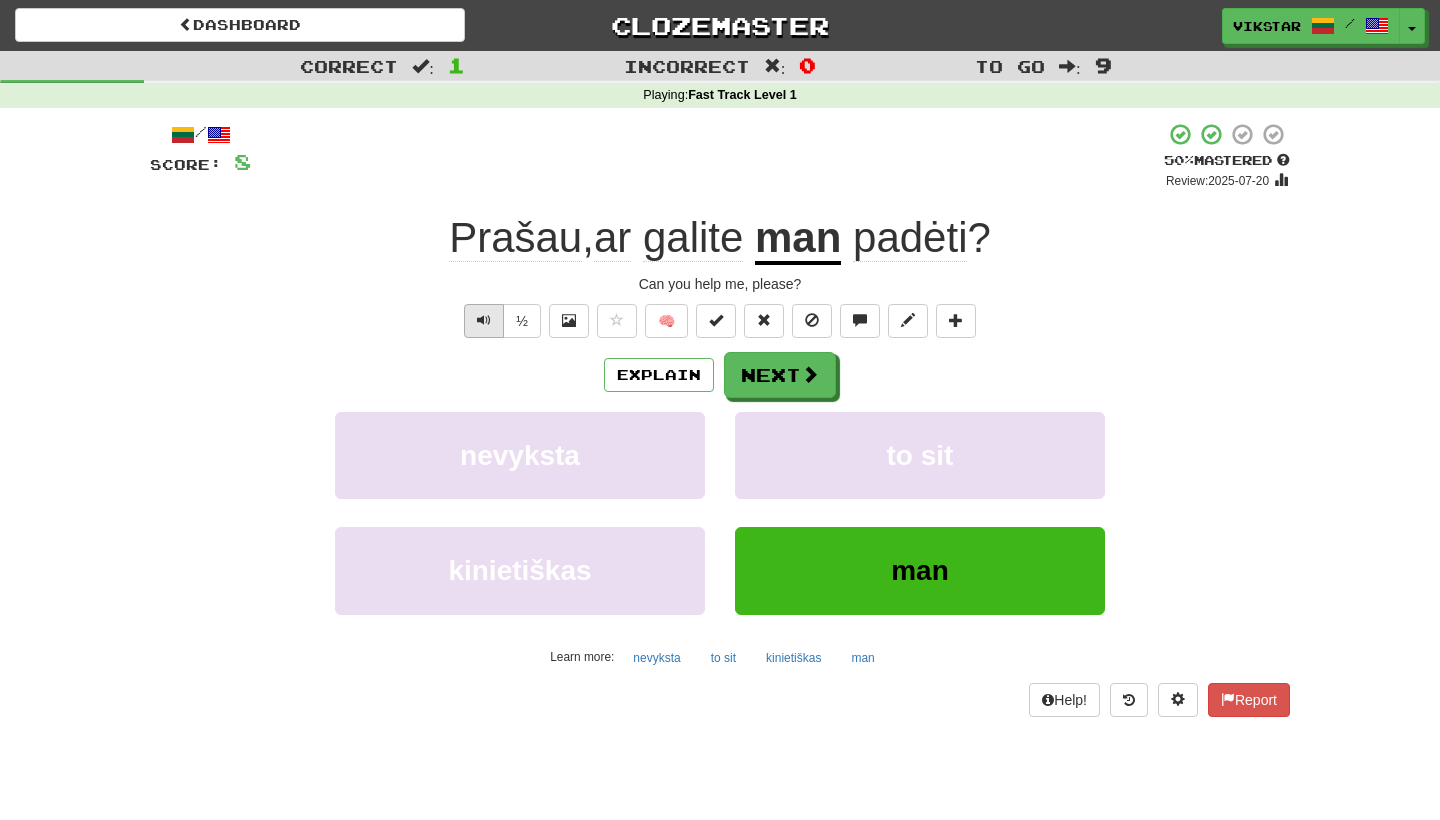 click at bounding box center [484, 321] 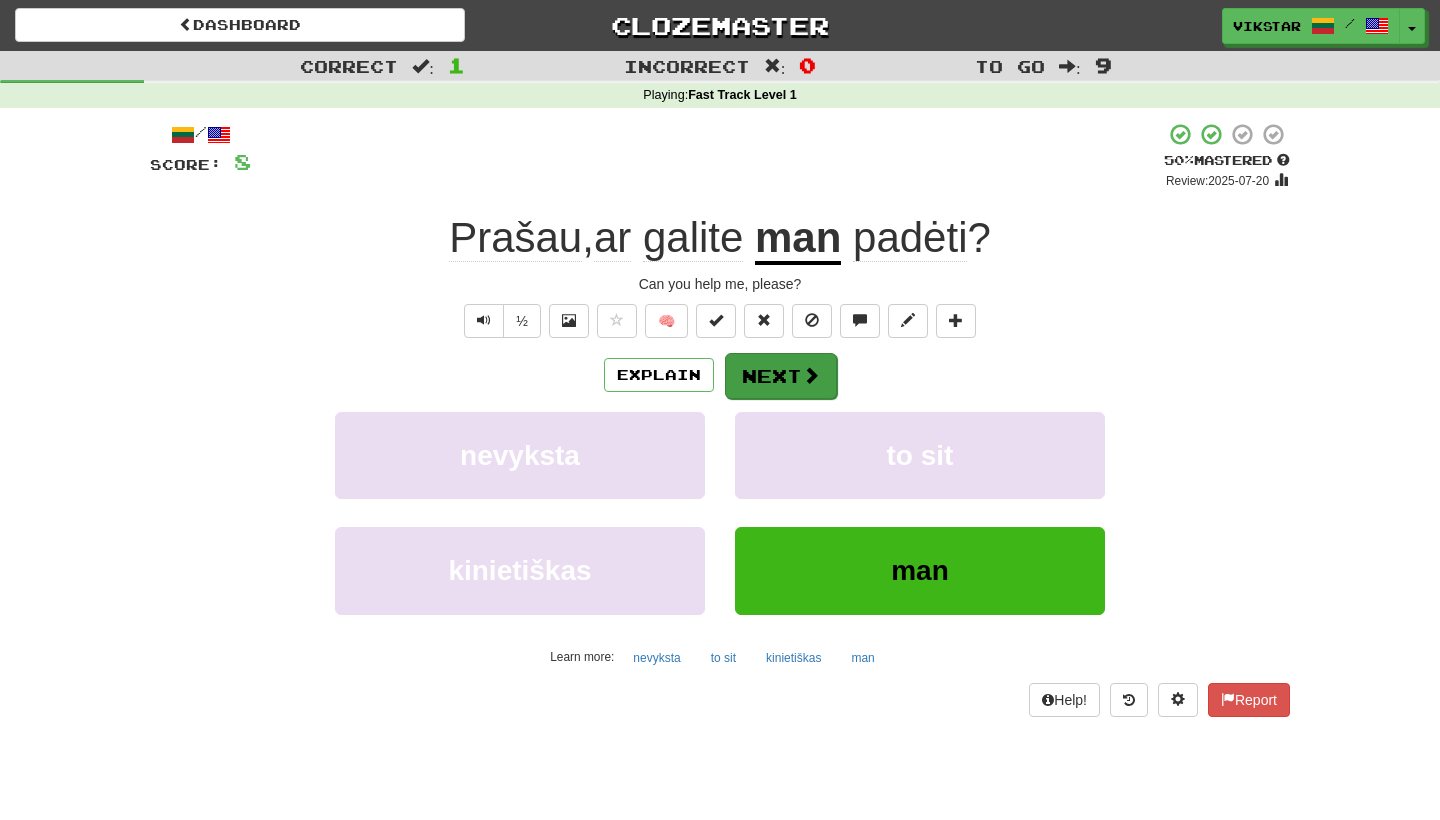 click at bounding box center [811, 375] 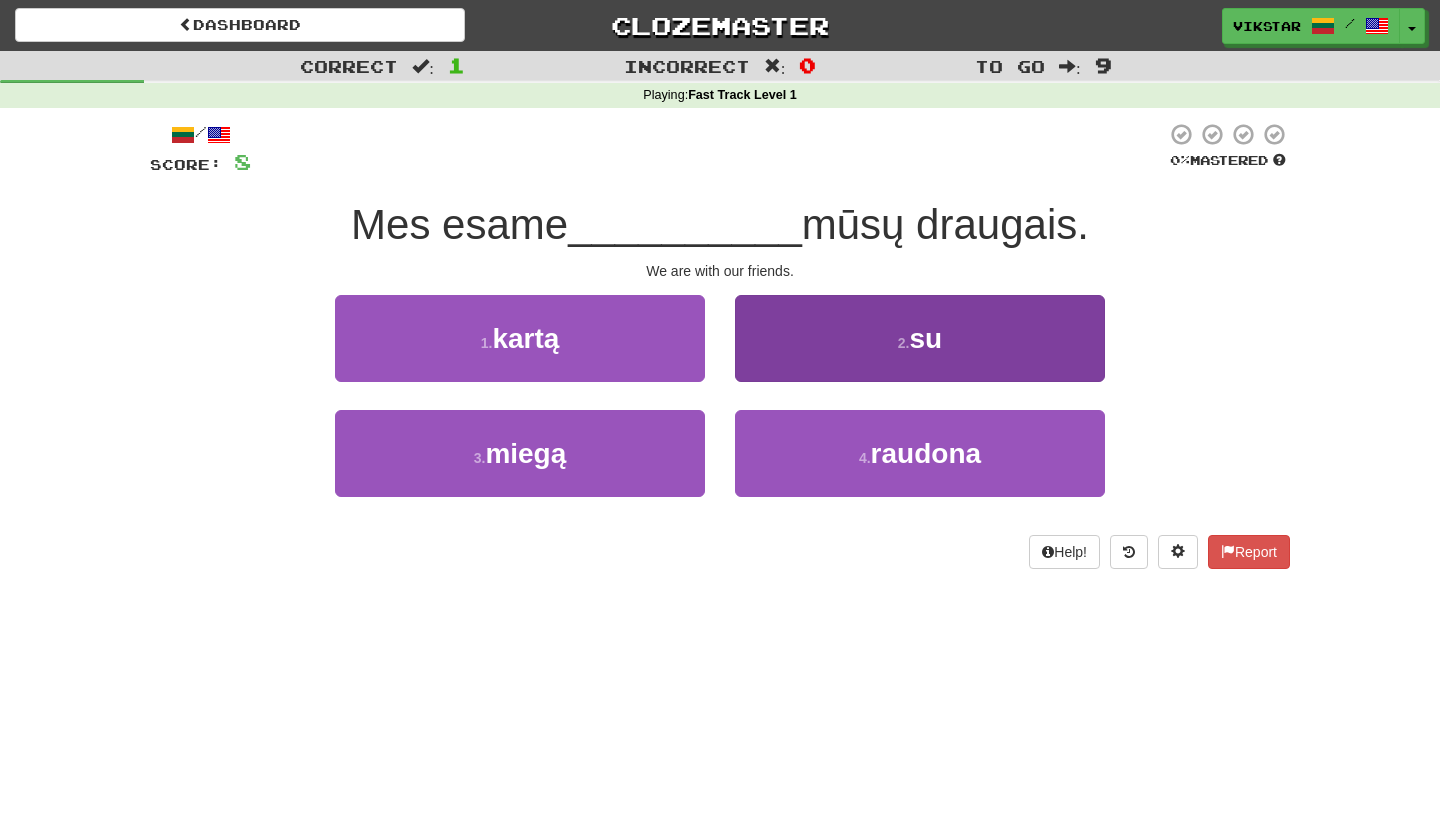 click on "2 .  su" at bounding box center [920, 338] 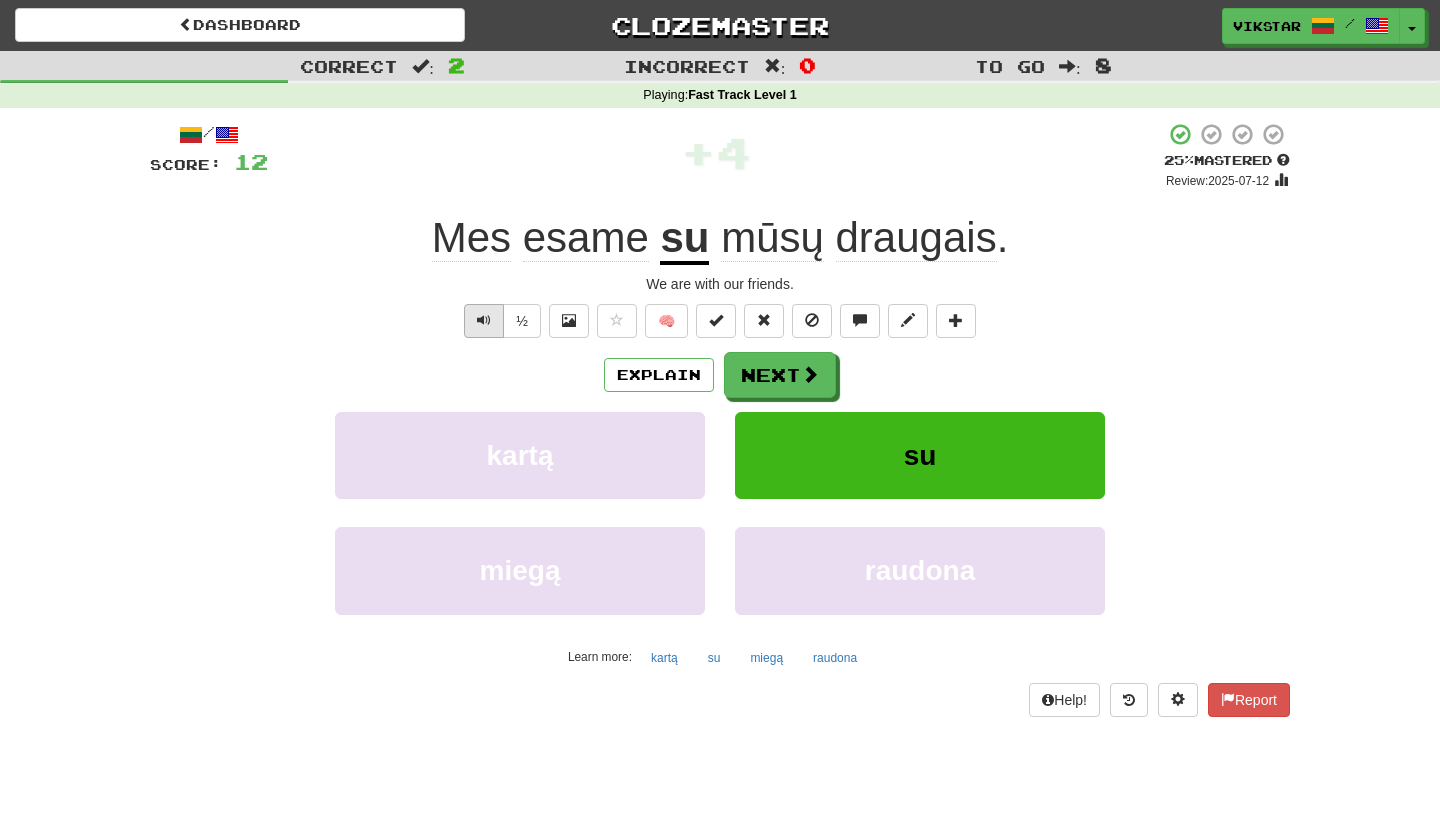 click at bounding box center [484, 321] 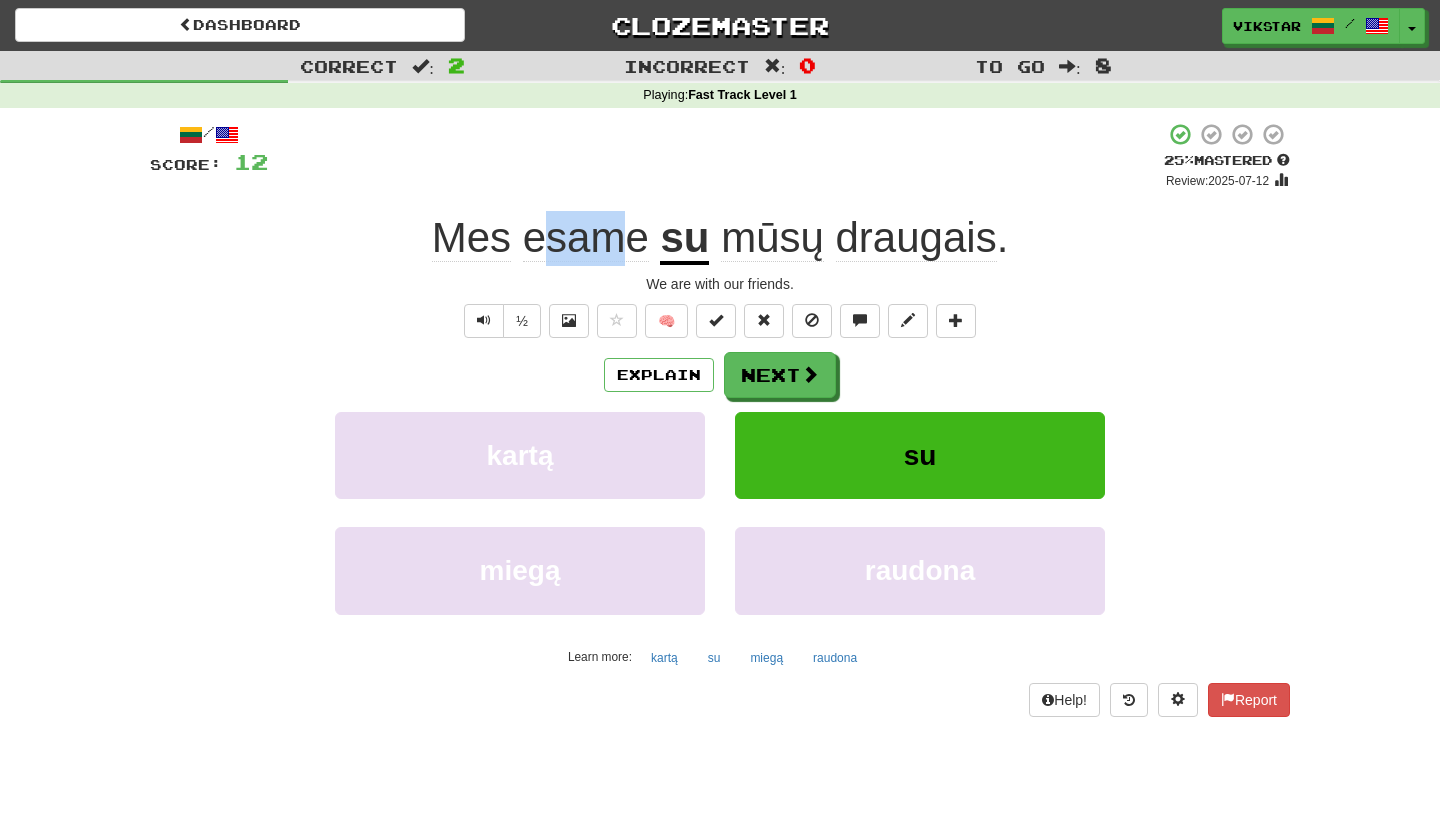drag, startPoint x: 540, startPoint y: 238, endPoint x: 615, endPoint y: 247, distance: 75.53807 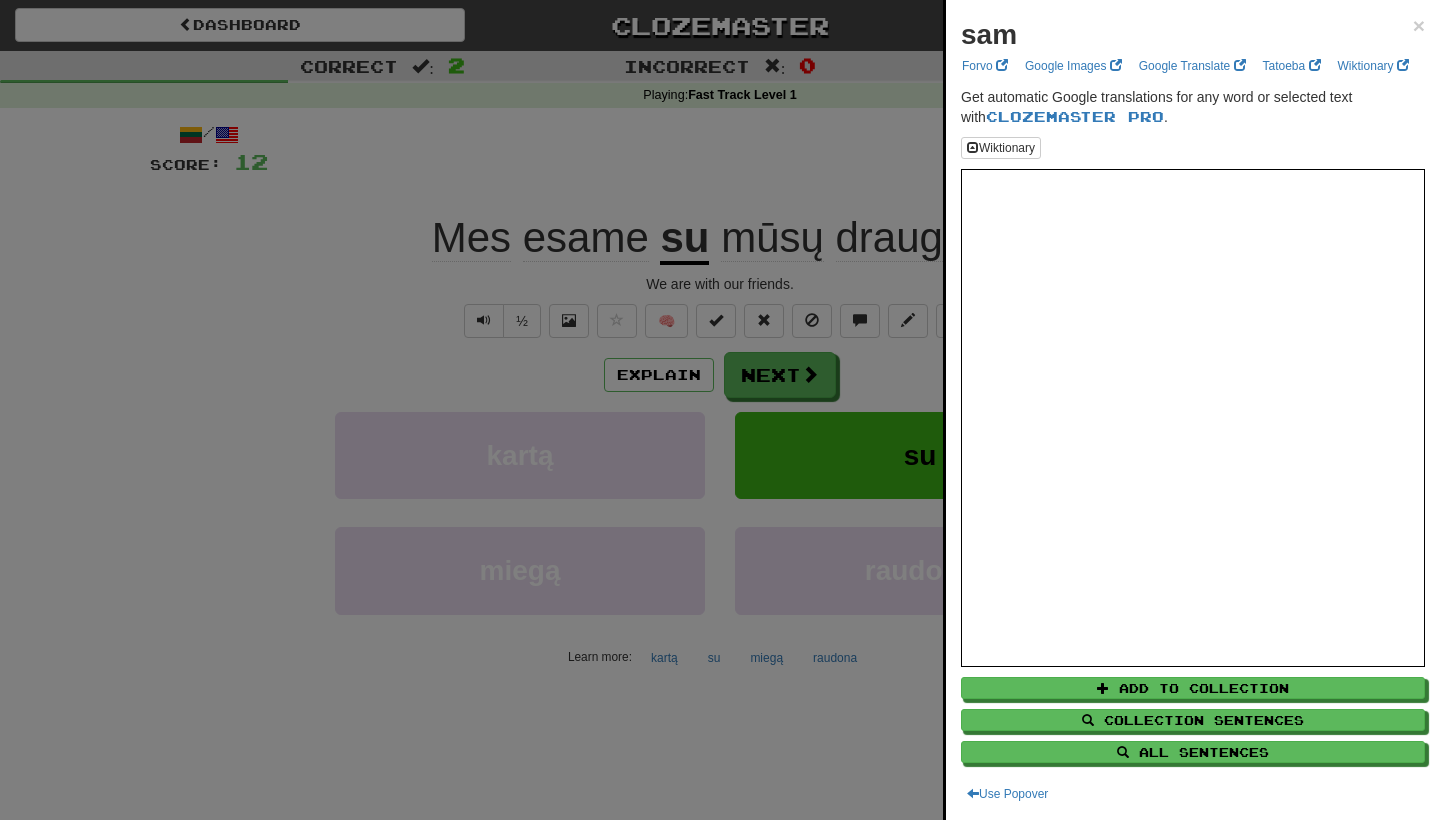click at bounding box center (720, 410) 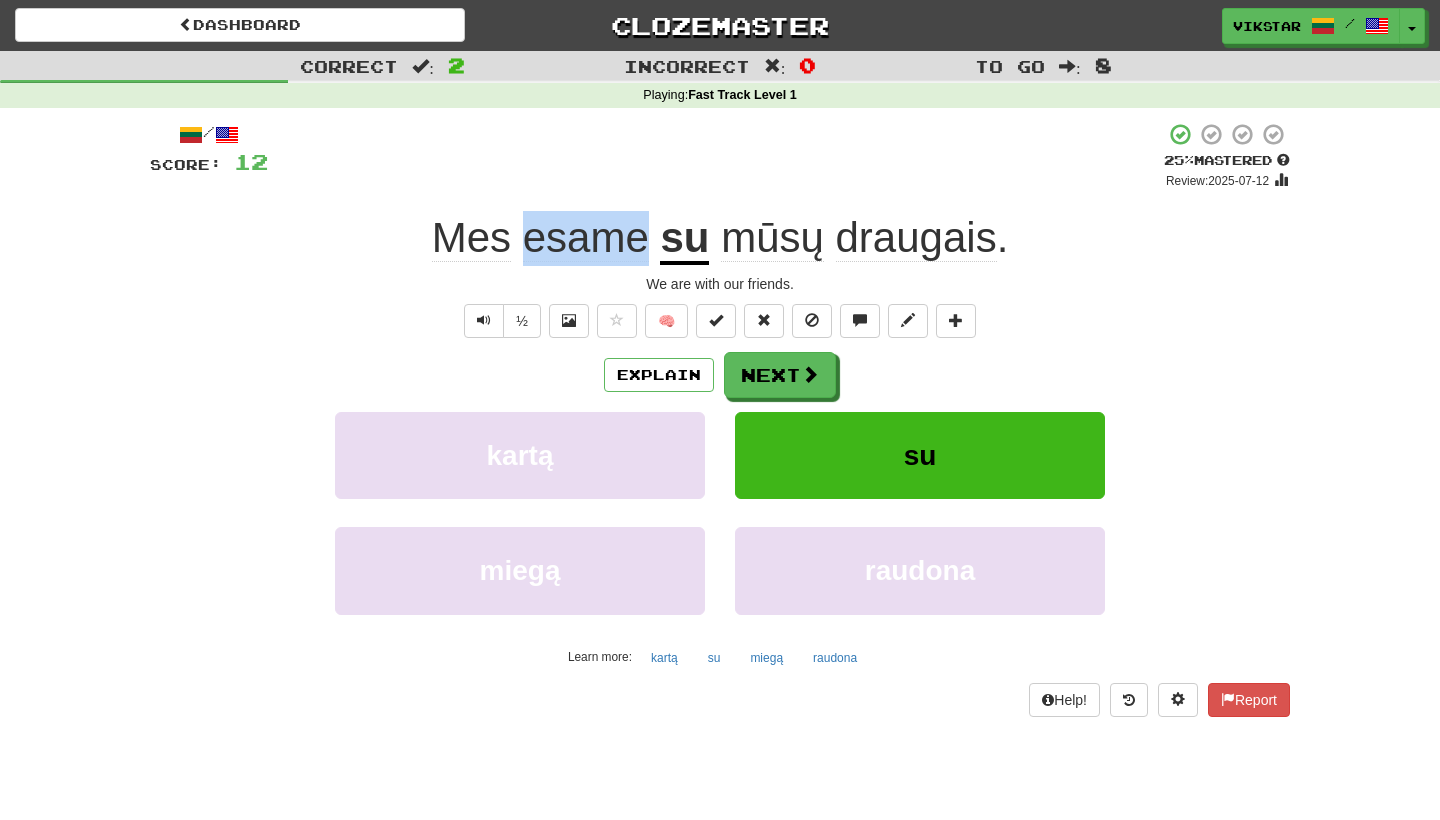 drag, startPoint x: 525, startPoint y: 250, endPoint x: 641, endPoint y: 251, distance: 116.00431 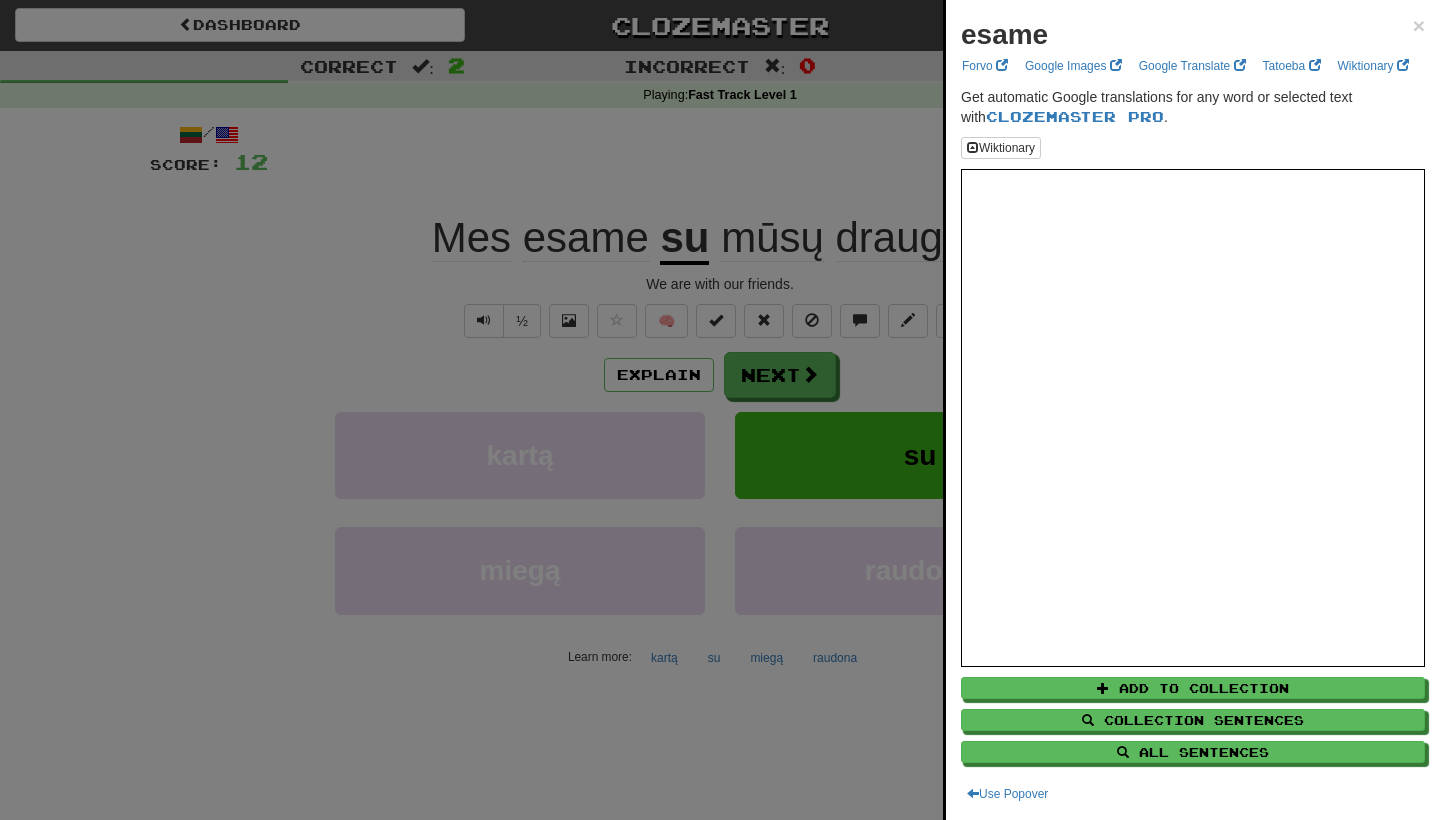 click at bounding box center (720, 410) 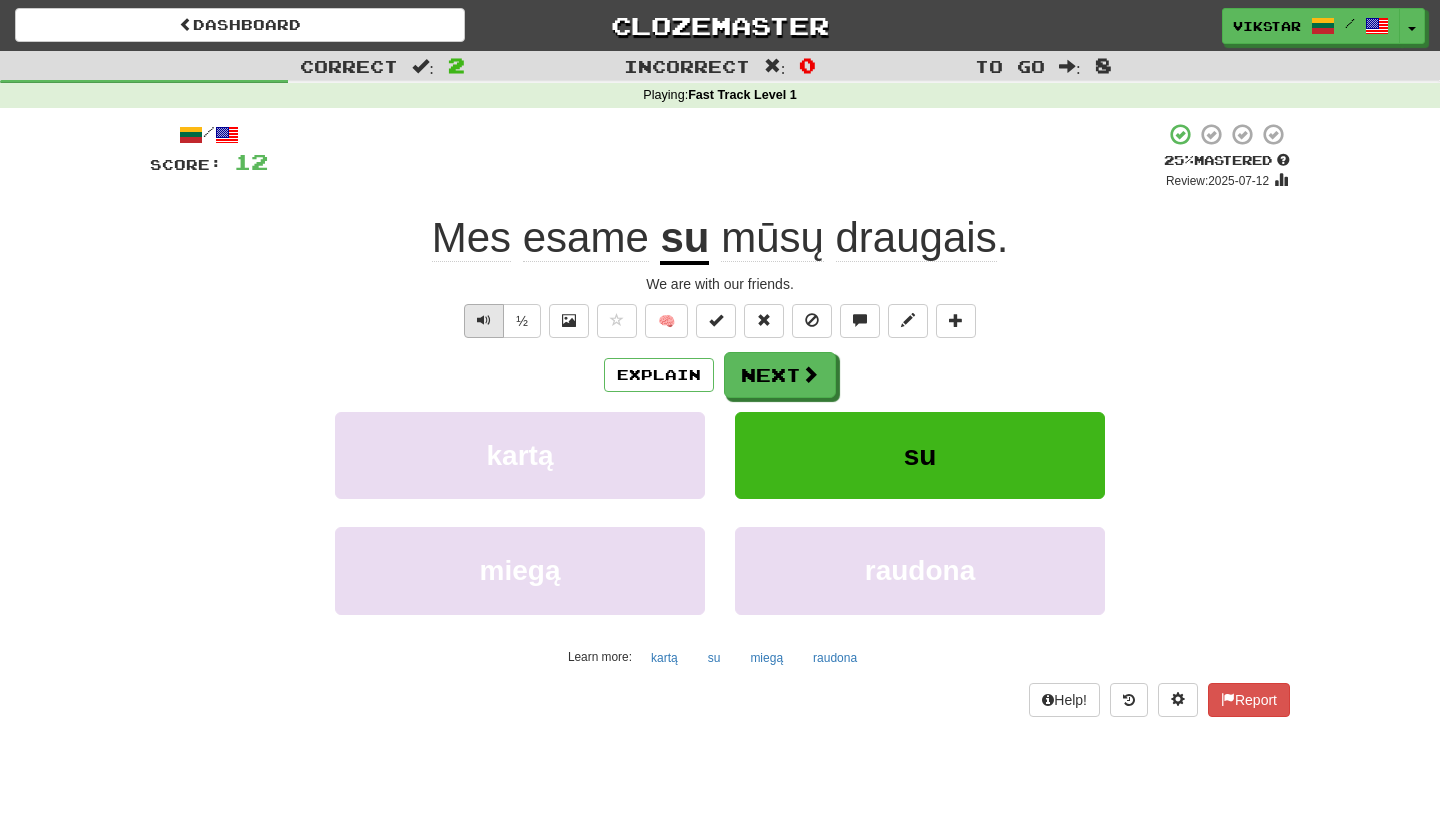 click at bounding box center [484, 320] 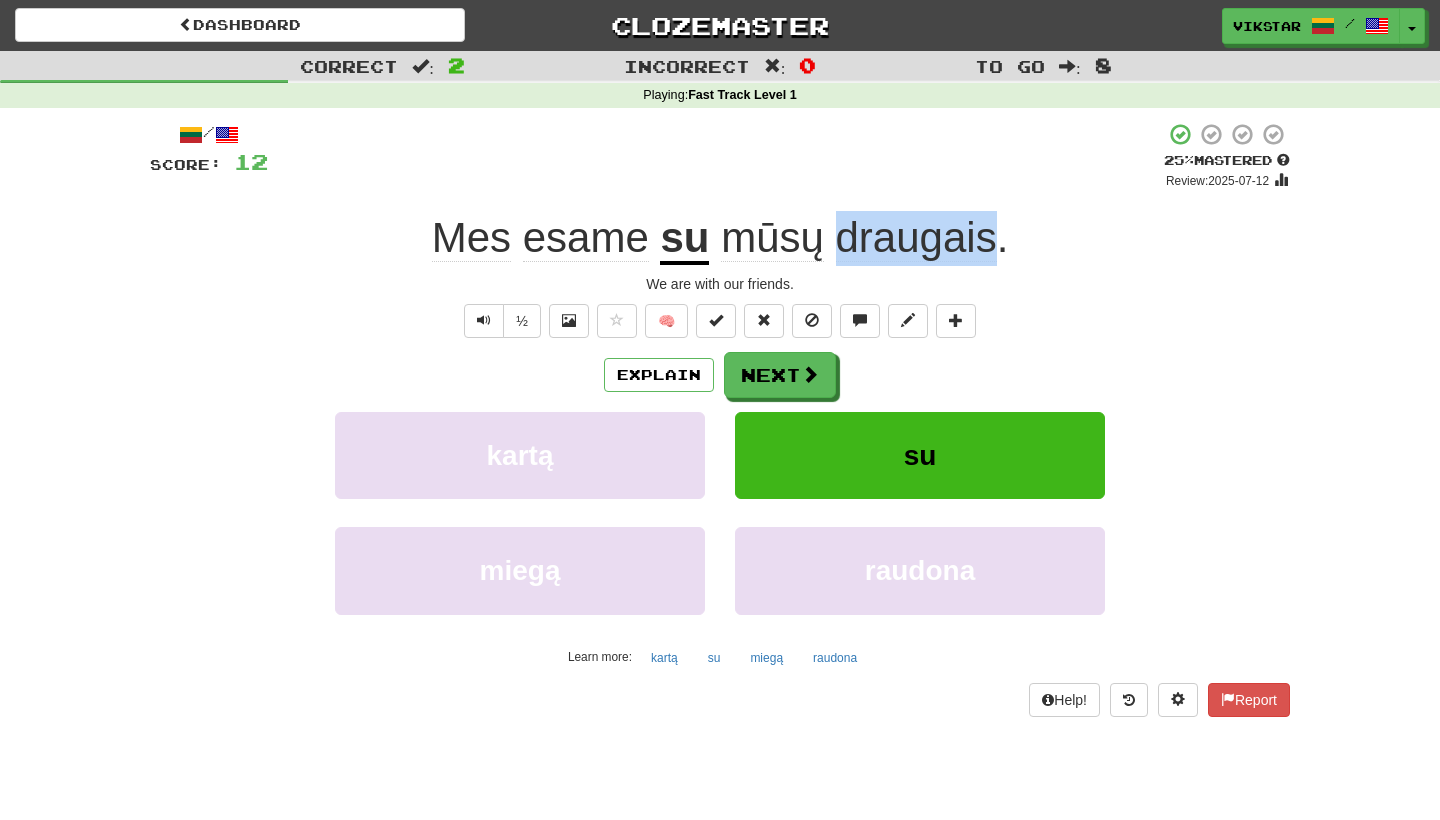 drag, startPoint x: 842, startPoint y: 238, endPoint x: 998, endPoint y: 241, distance: 156.02884 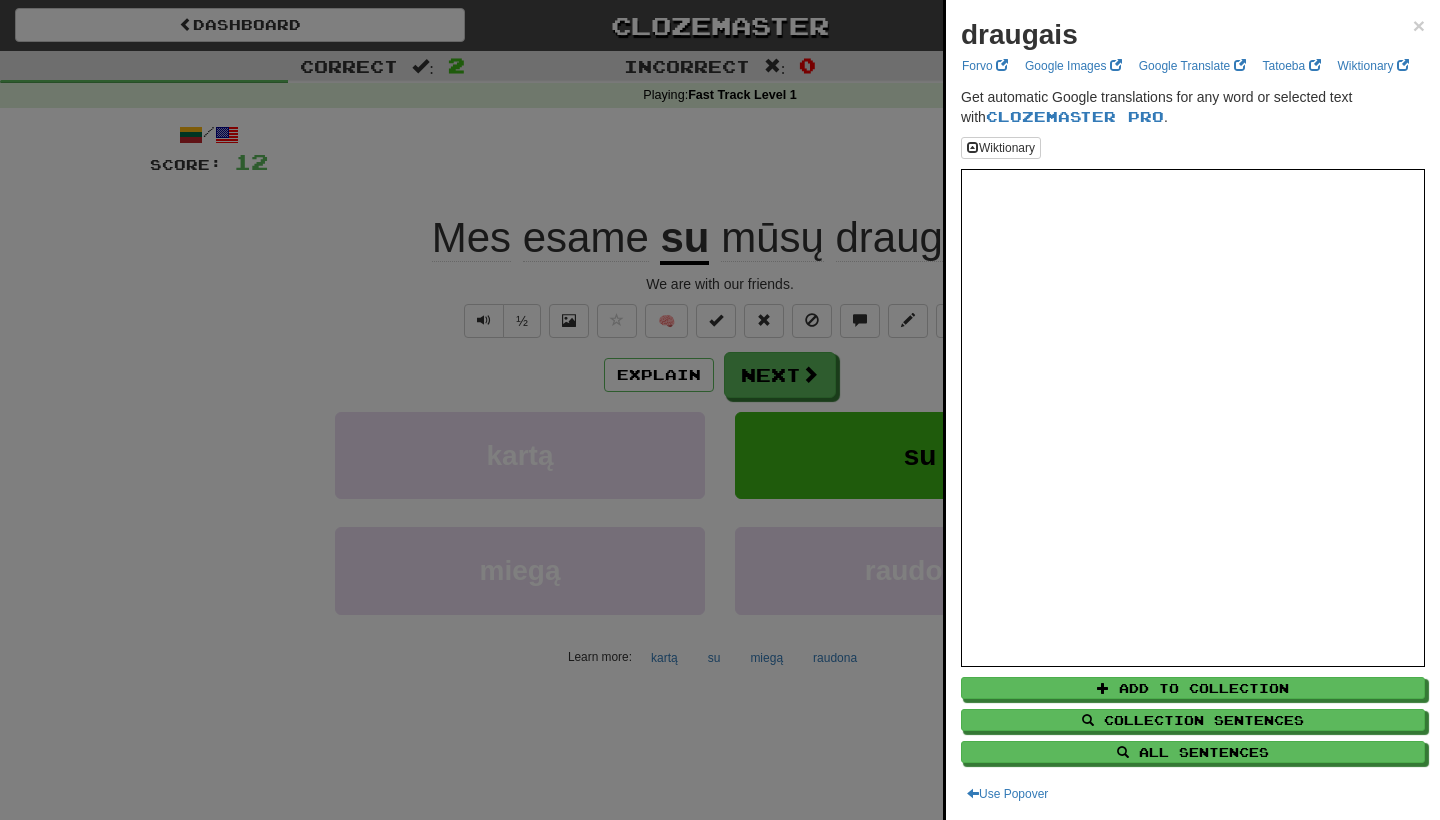 click at bounding box center [720, 410] 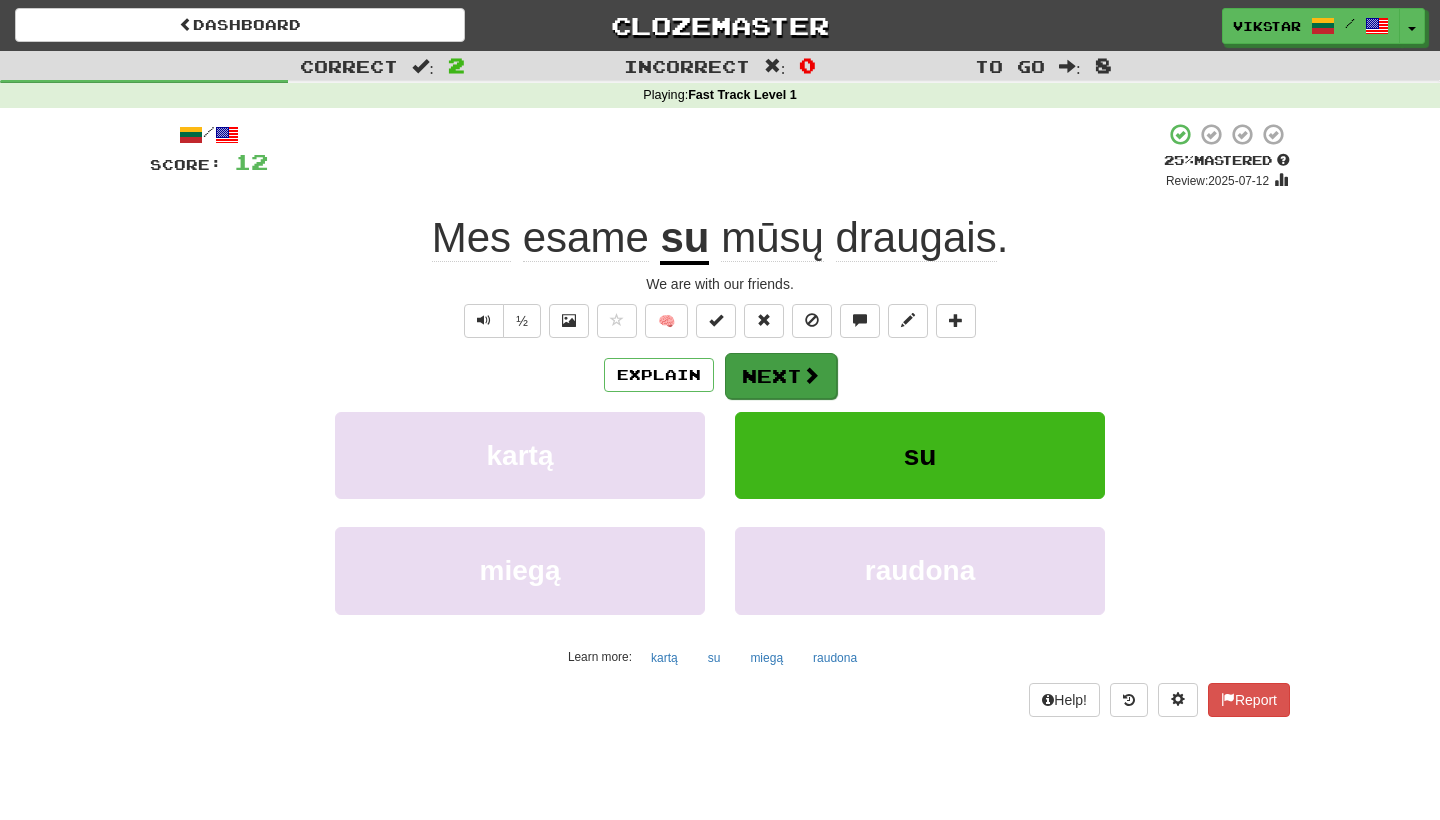 click on "Next" at bounding box center (781, 376) 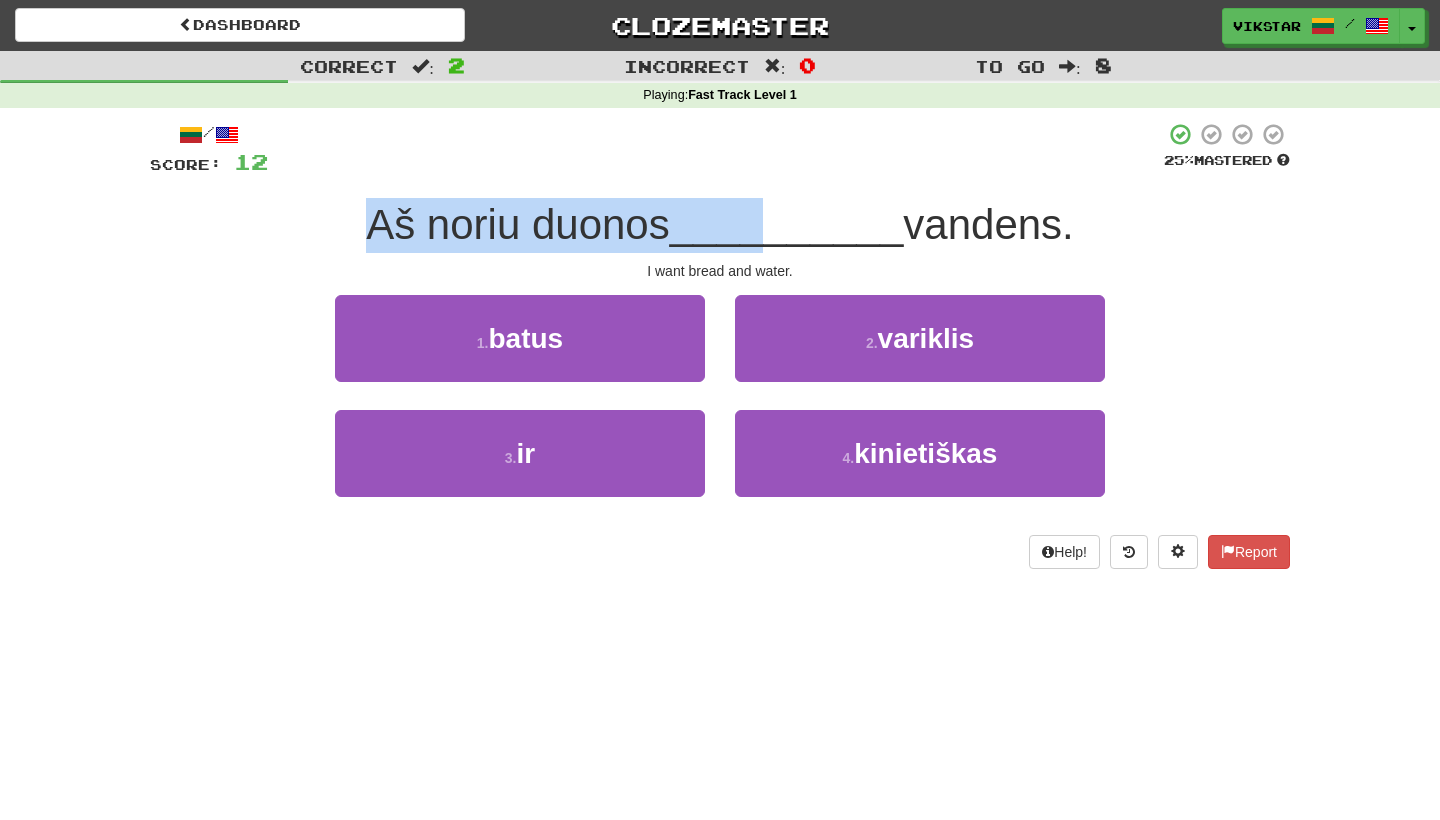 drag, startPoint x: 370, startPoint y: 232, endPoint x: 770, endPoint y: 227, distance: 400.03125 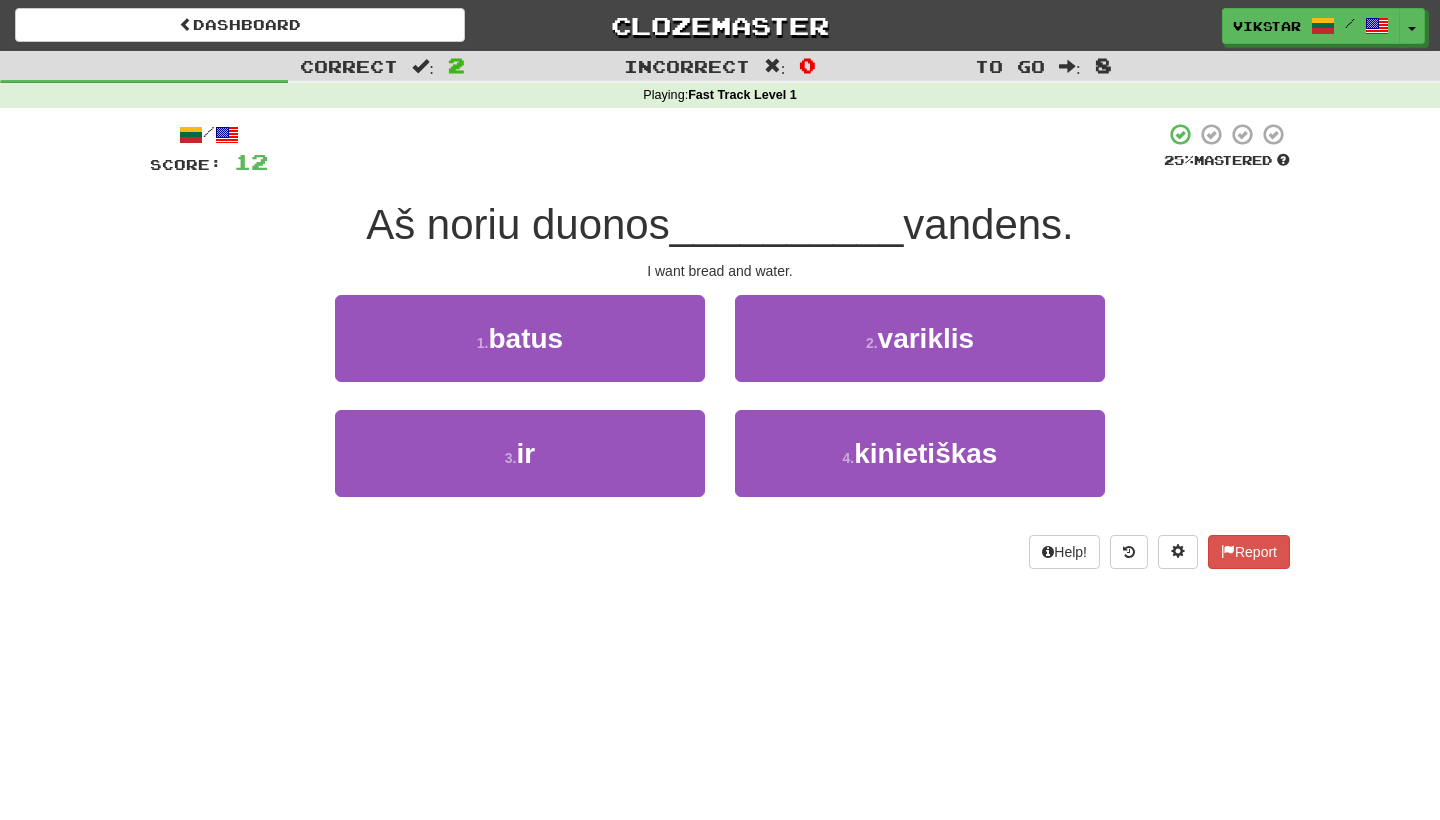 click on "__________" at bounding box center [787, 224] 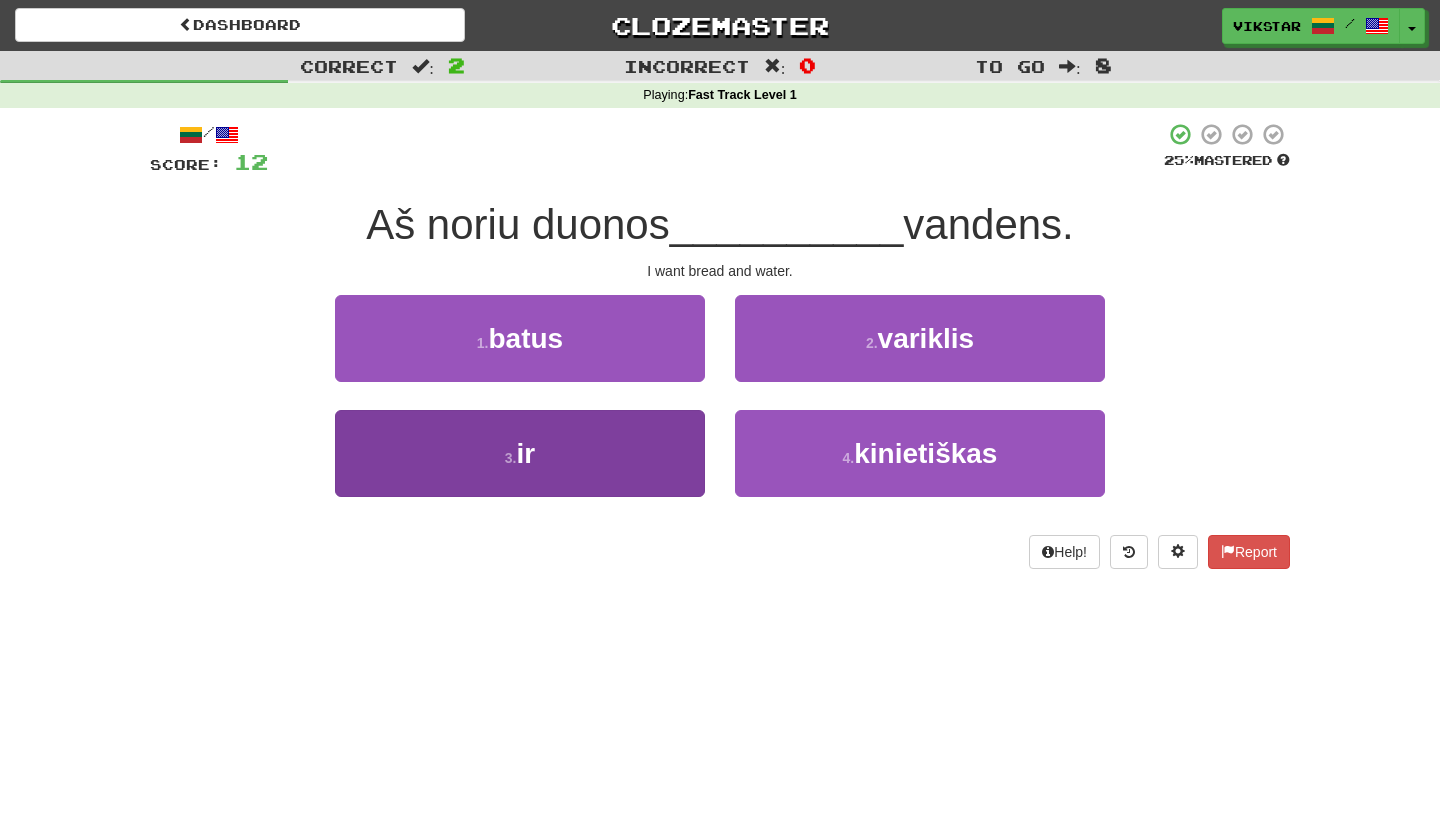 click on "3 .  ir" at bounding box center (520, 453) 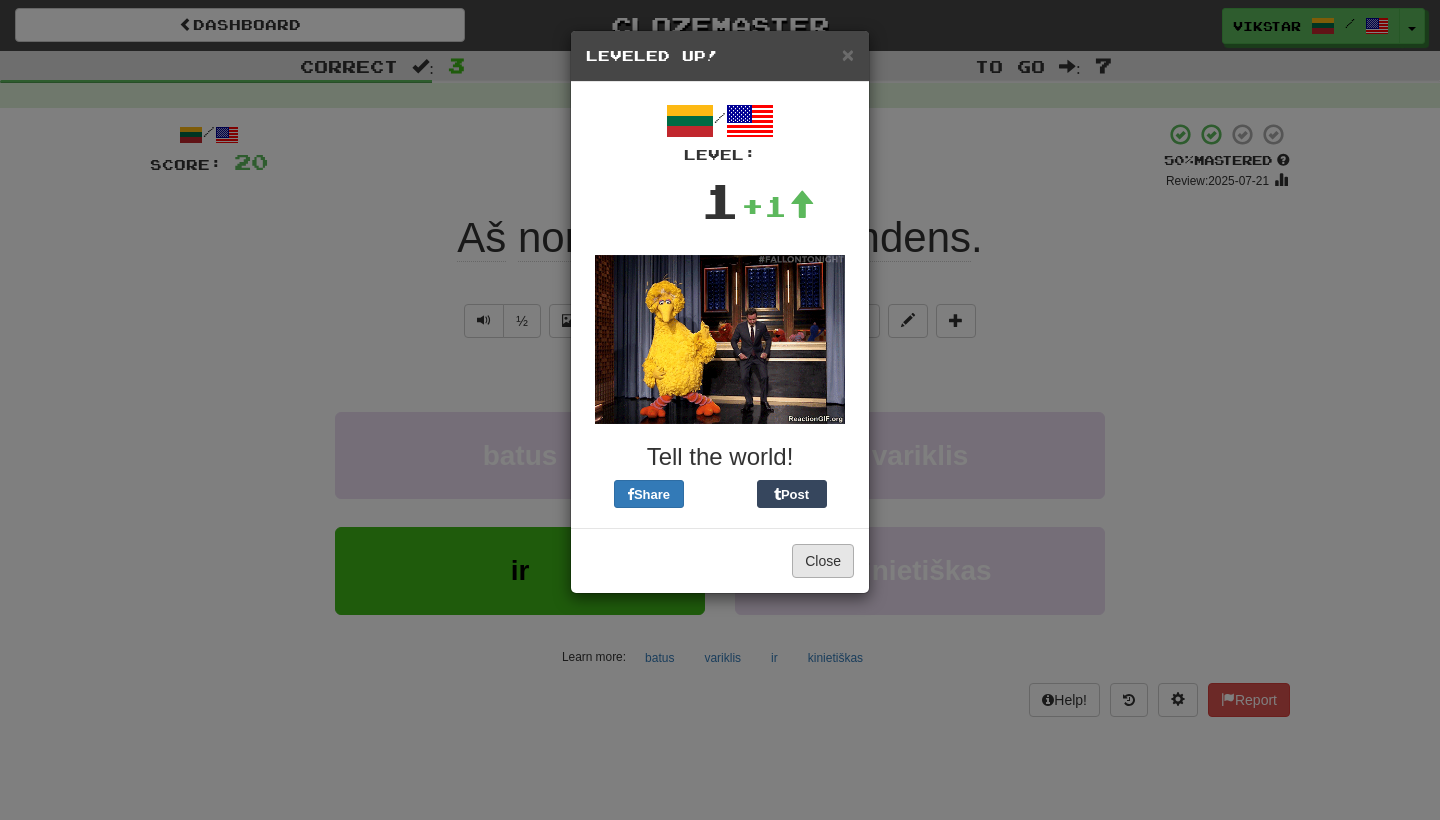 click on "Close" at bounding box center (823, 561) 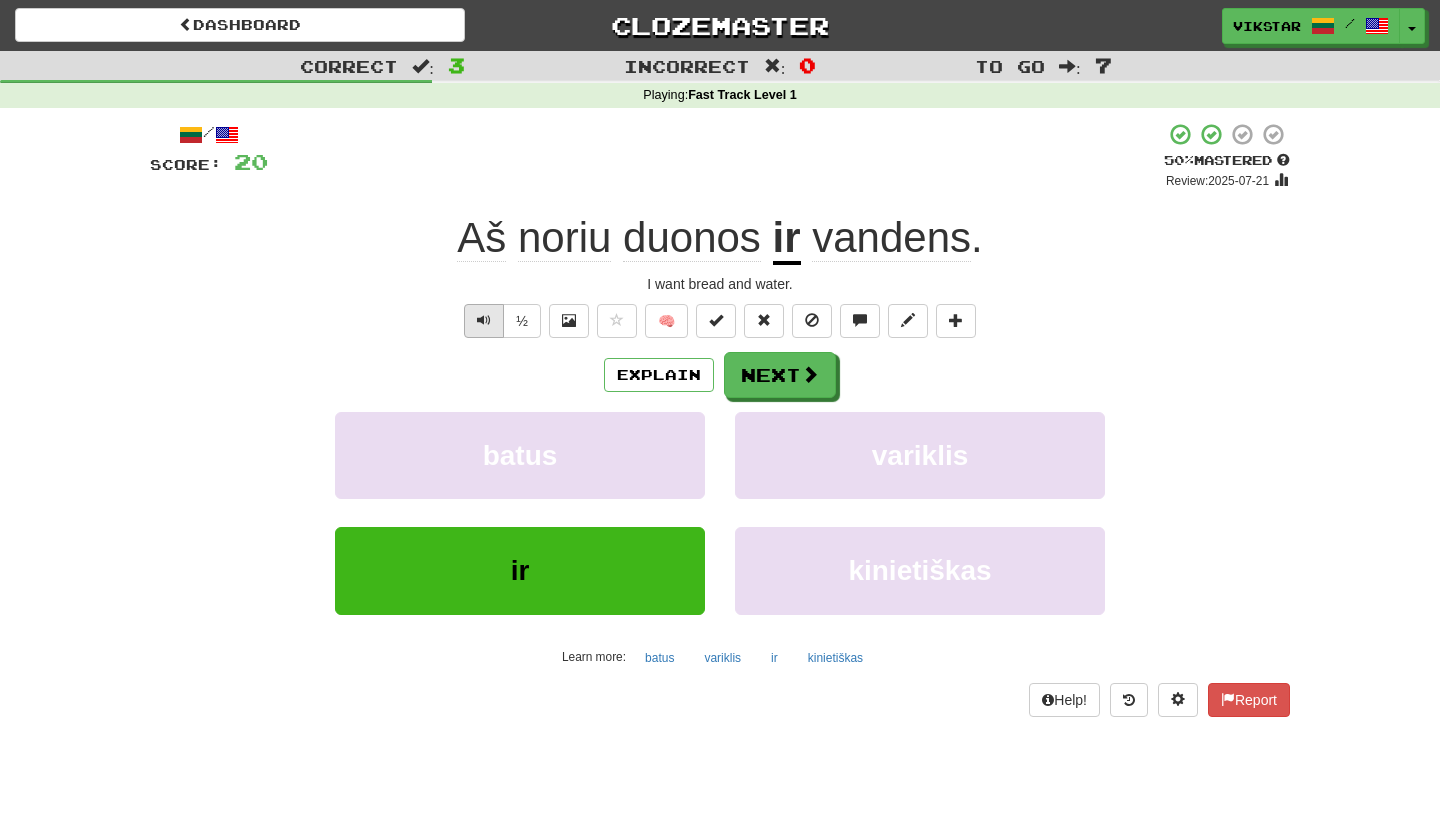 click at bounding box center [484, 320] 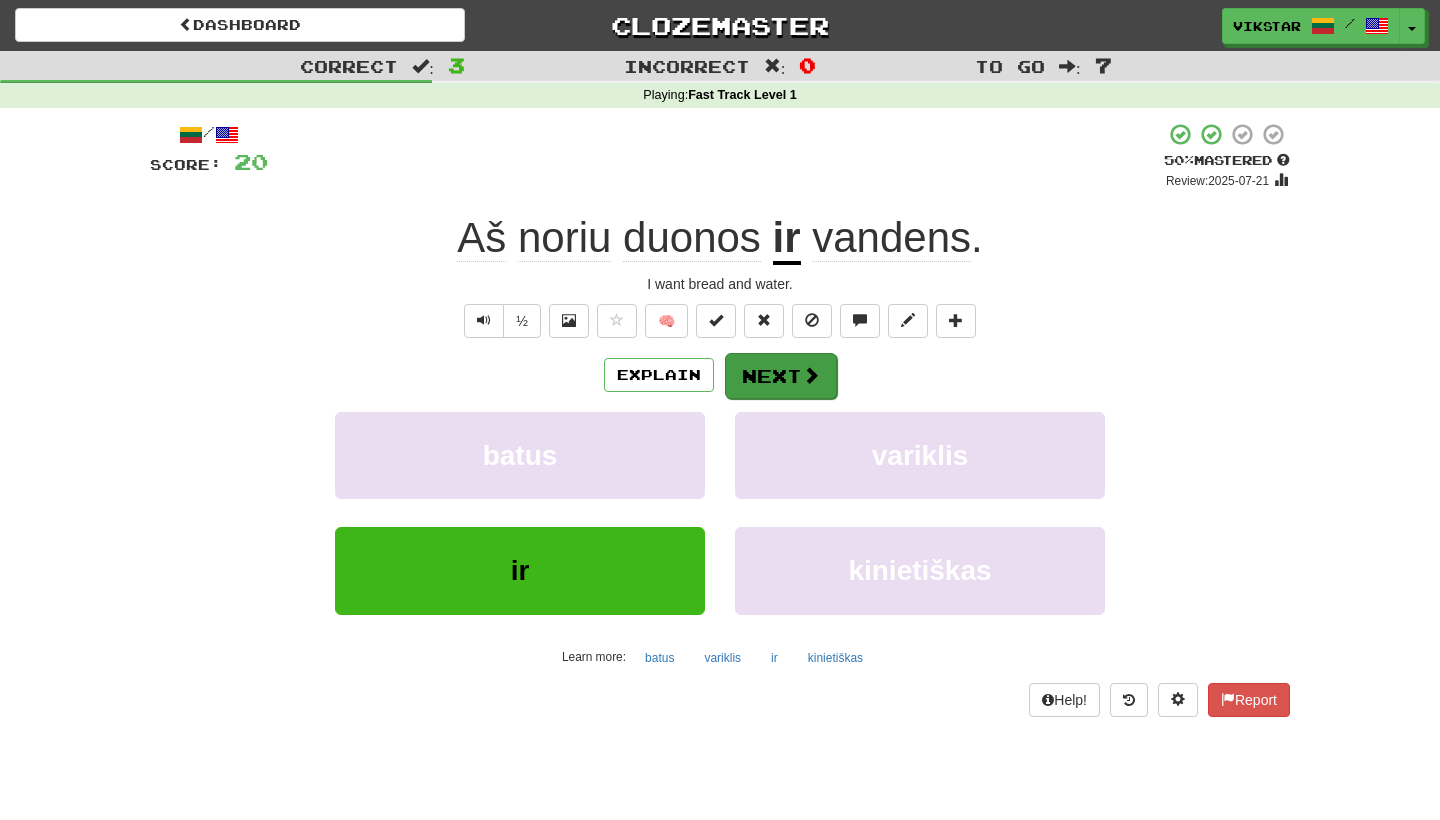 click on "Next" at bounding box center (781, 376) 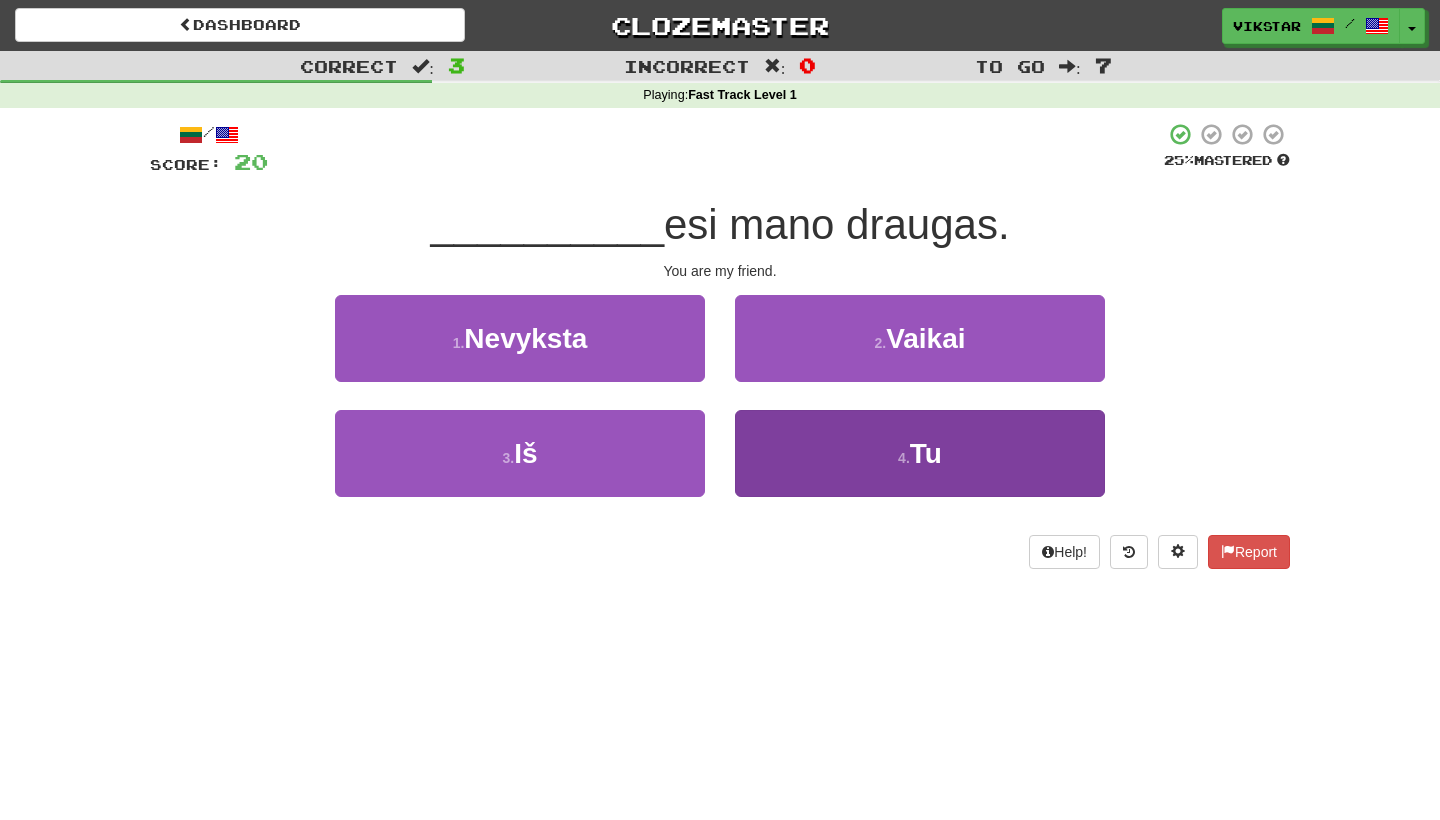 click on "4 .  Tu" at bounding box center [920, 453] 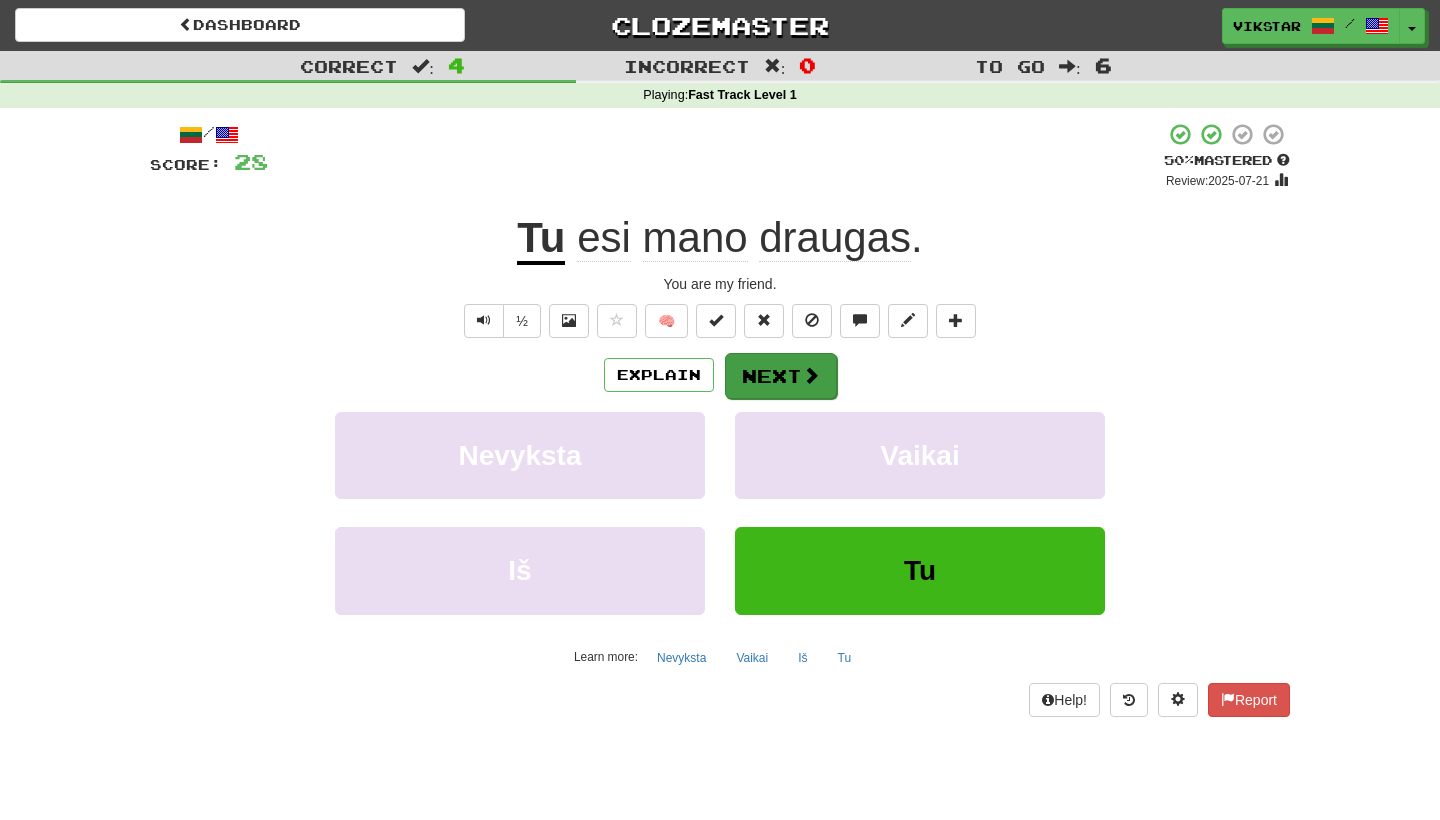 click on "Next" at bounding box center (781, 376) 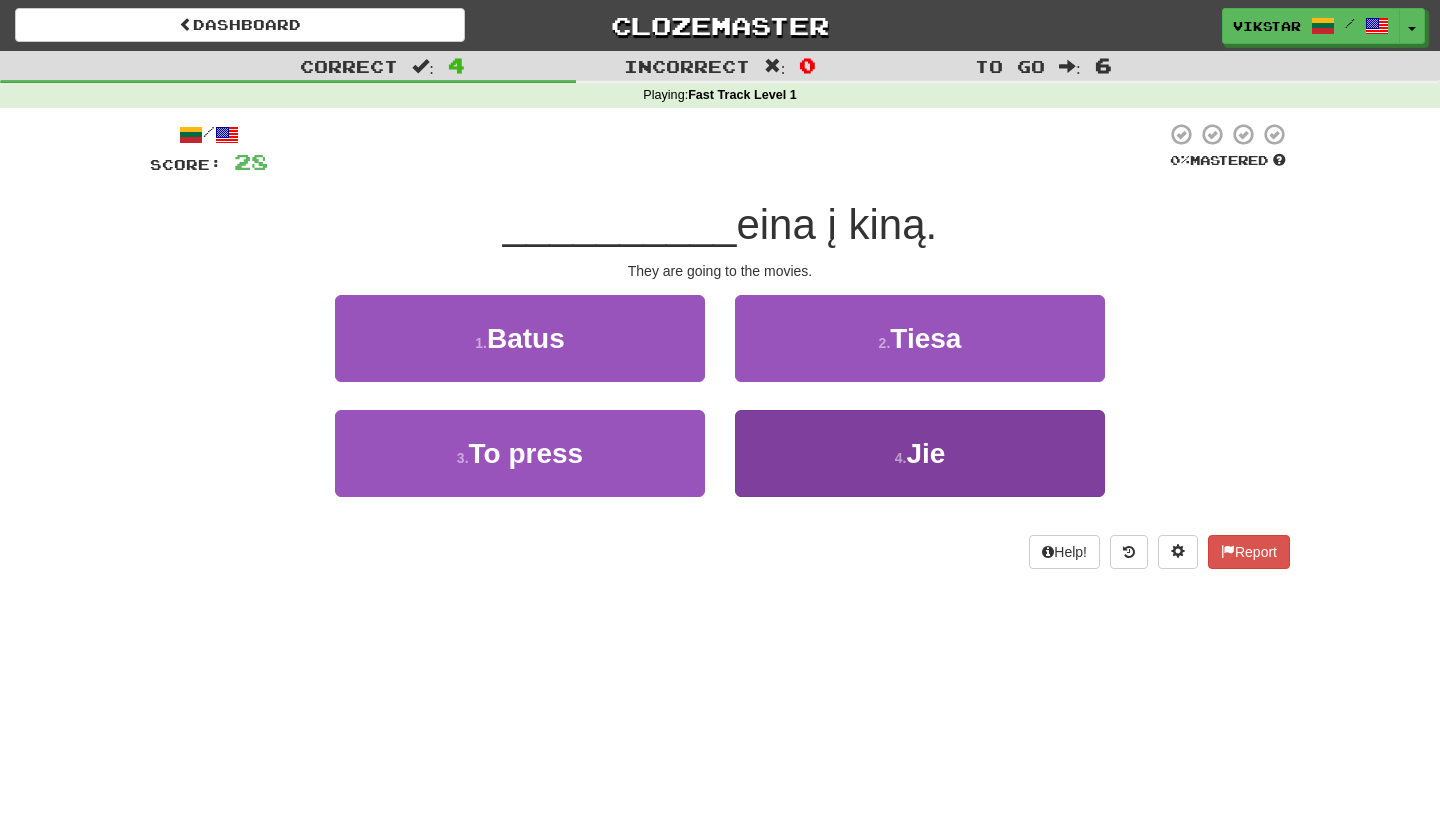 click on "4 .  Jie" at bounding box center (920, 453) 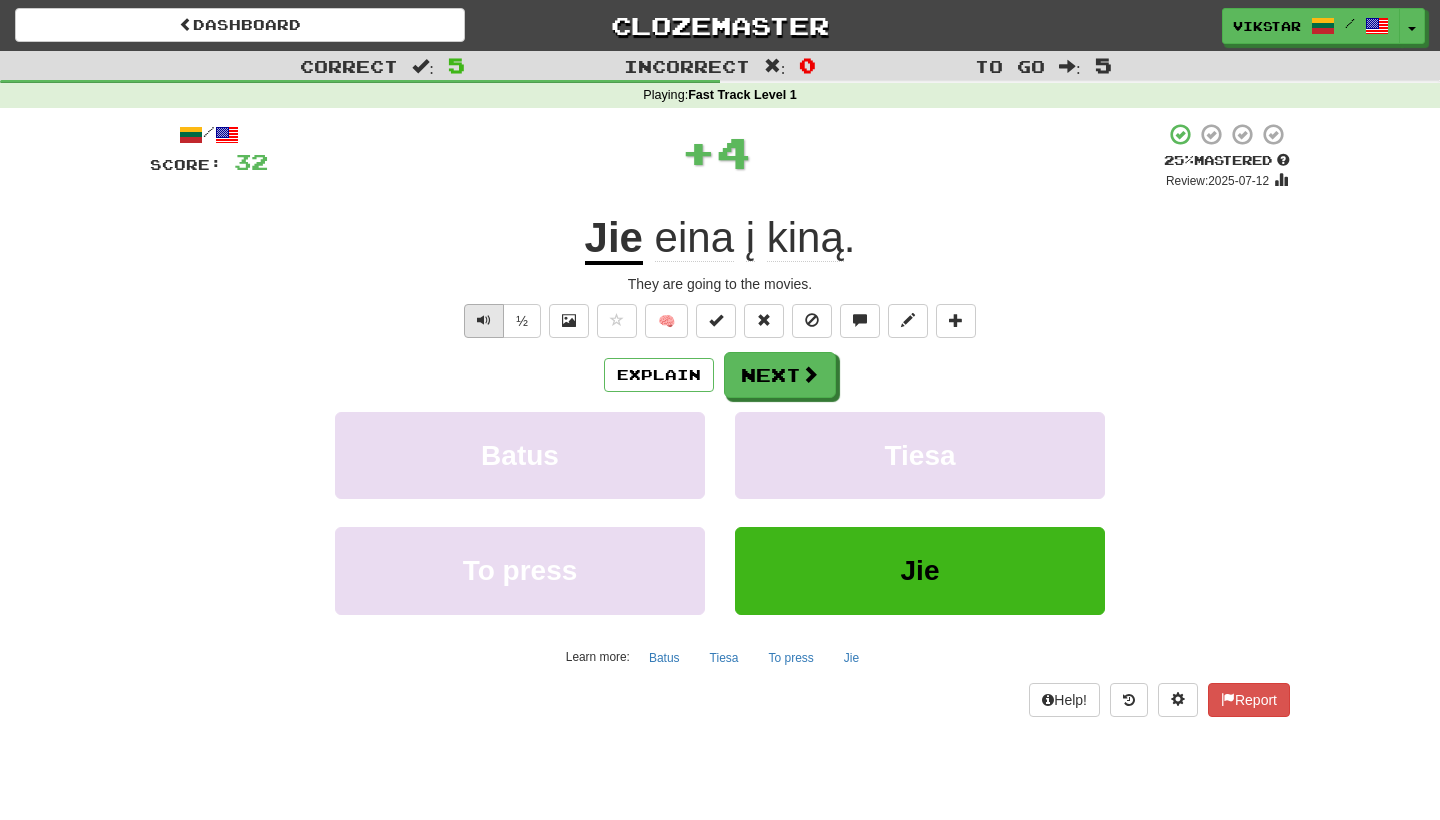 click at bounding box center [484, 321] 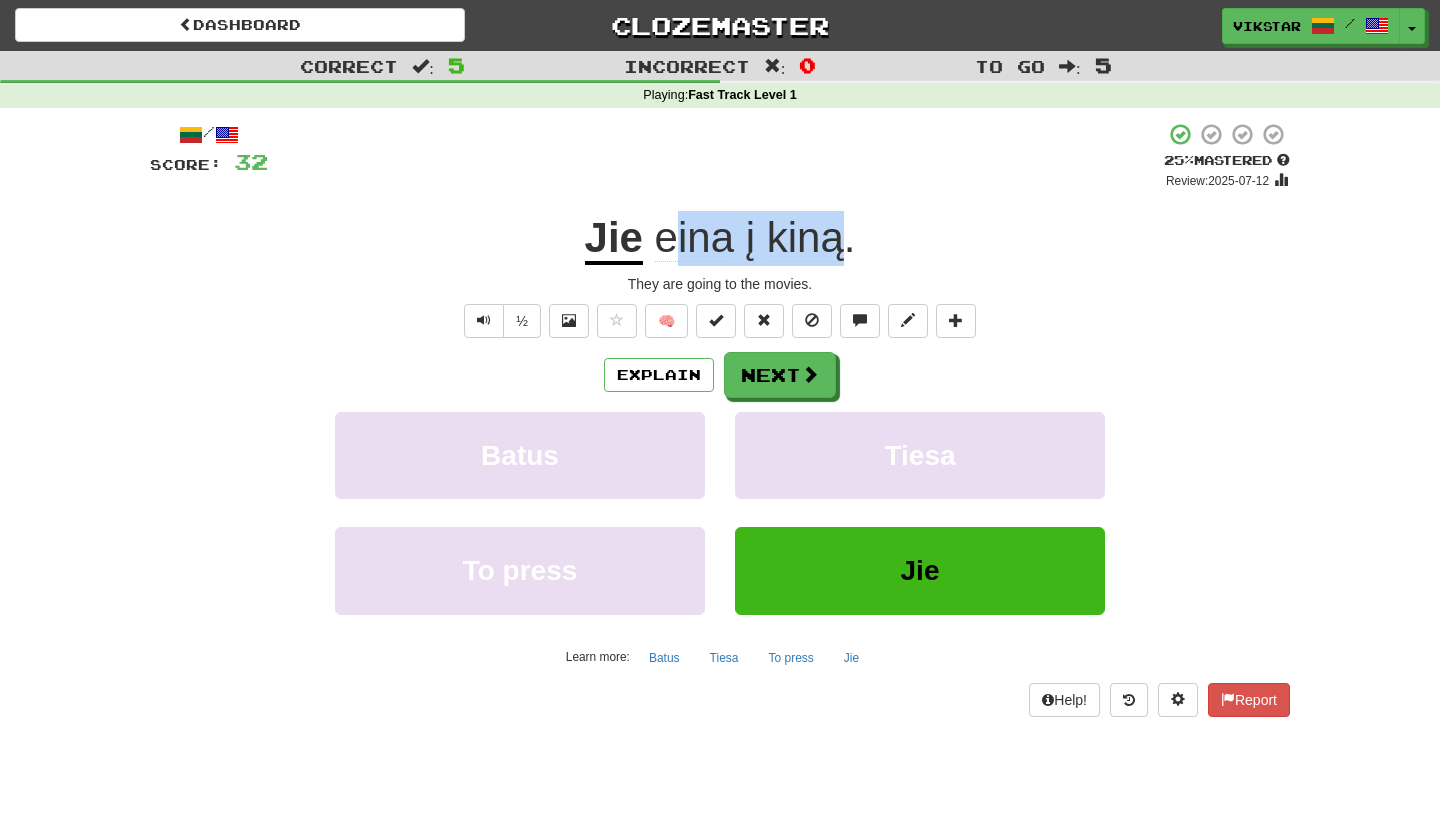 drag, startPoint x: 680, startPoint y: 236, endPoint x: 845, endPoint y: 231, distance: 165.07574 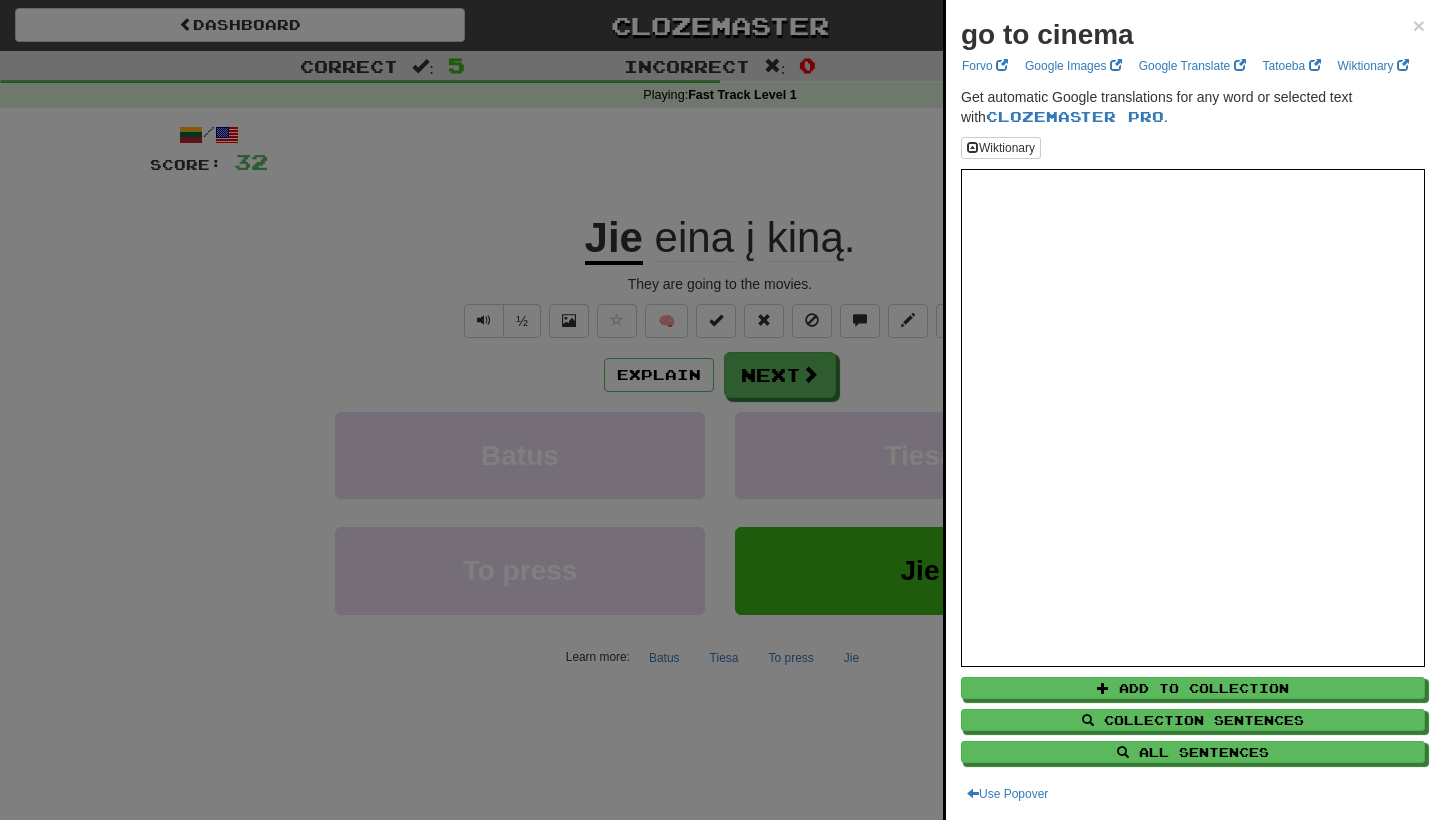 click at bounding box center (720, 410) 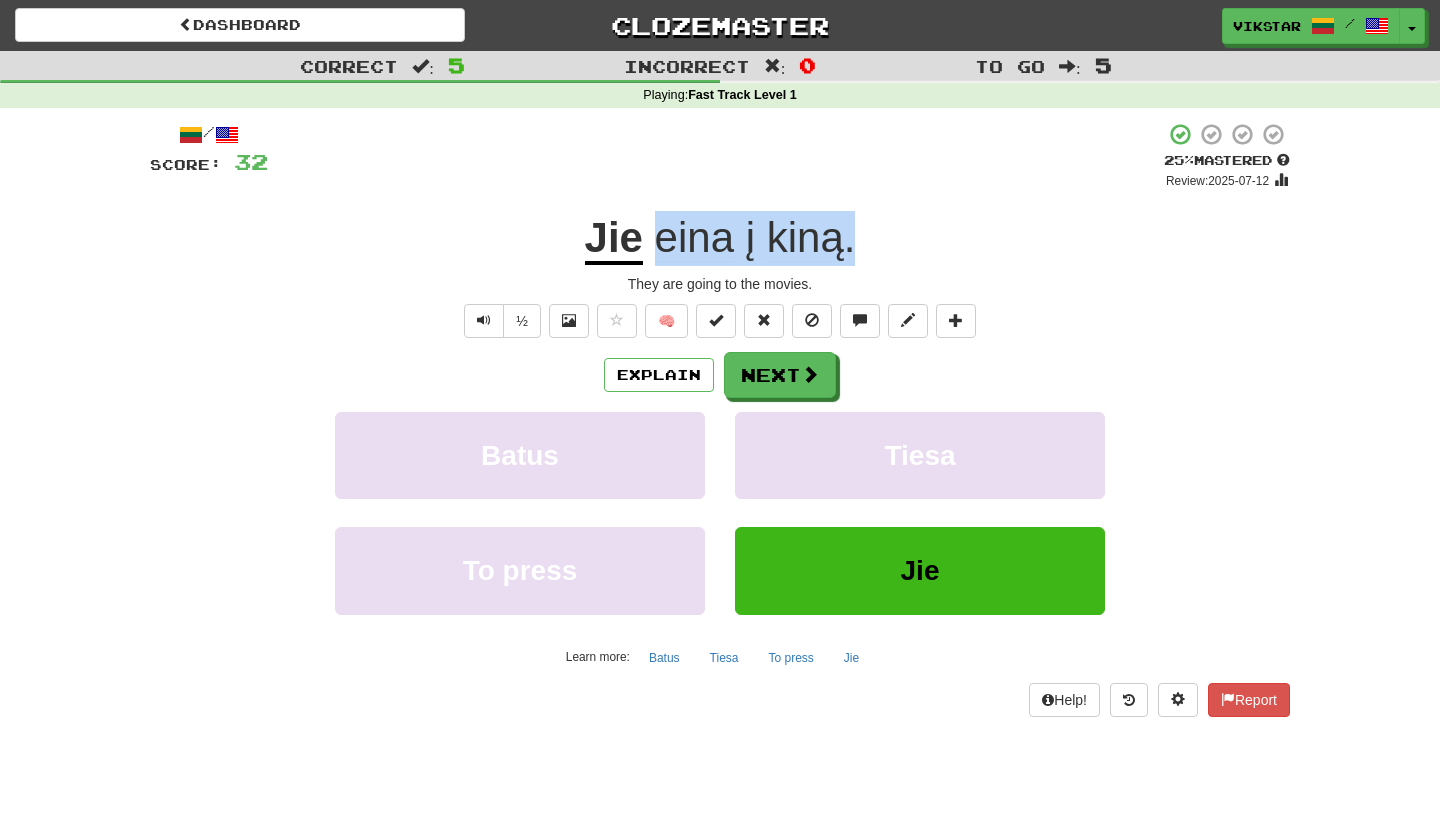 drag, startPoint x: 653, startPoint y: 218, endPoint x: 849, endPoint y: 225, distance: 196.12495 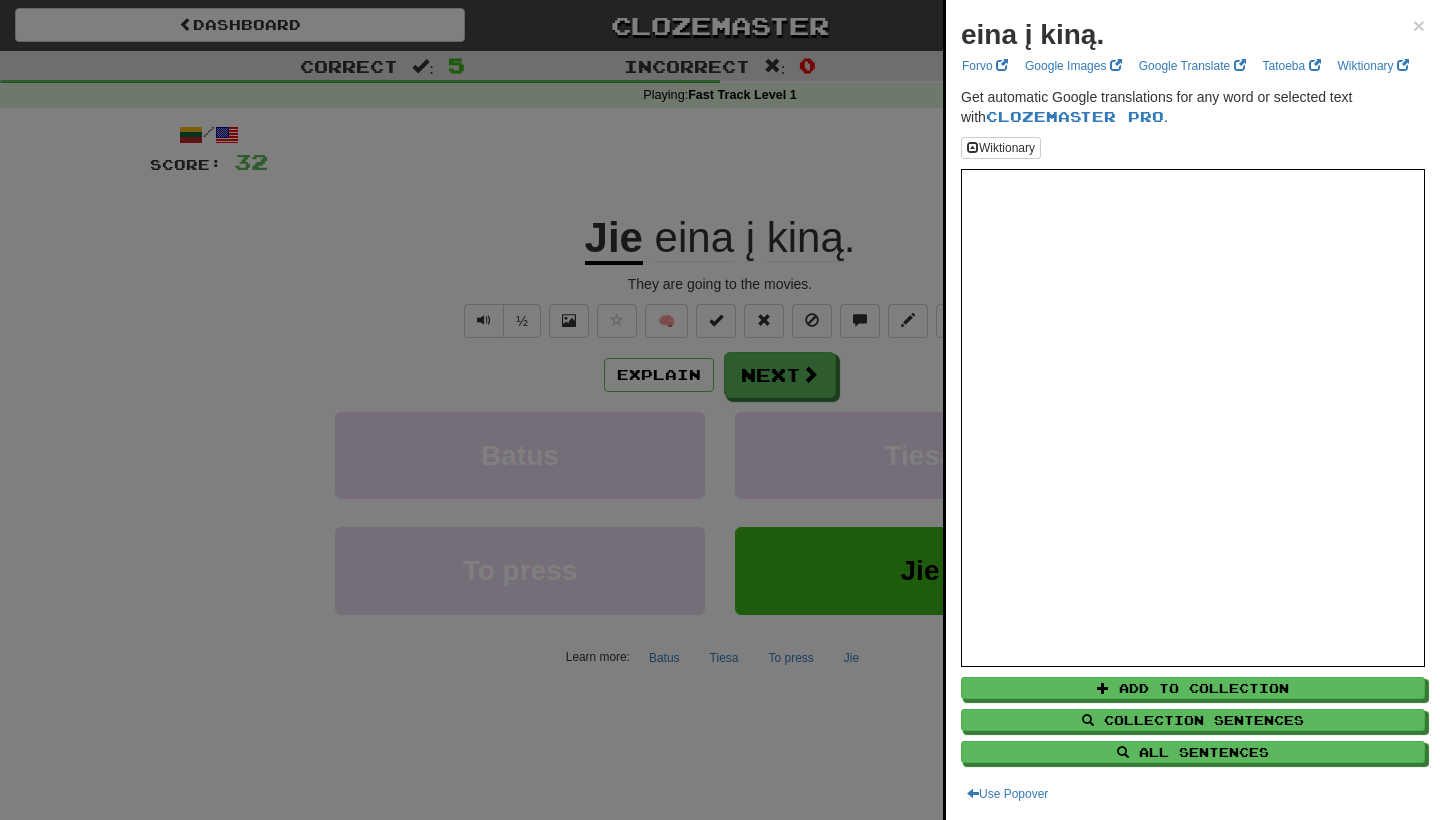 click at bounding box center (720, 410) 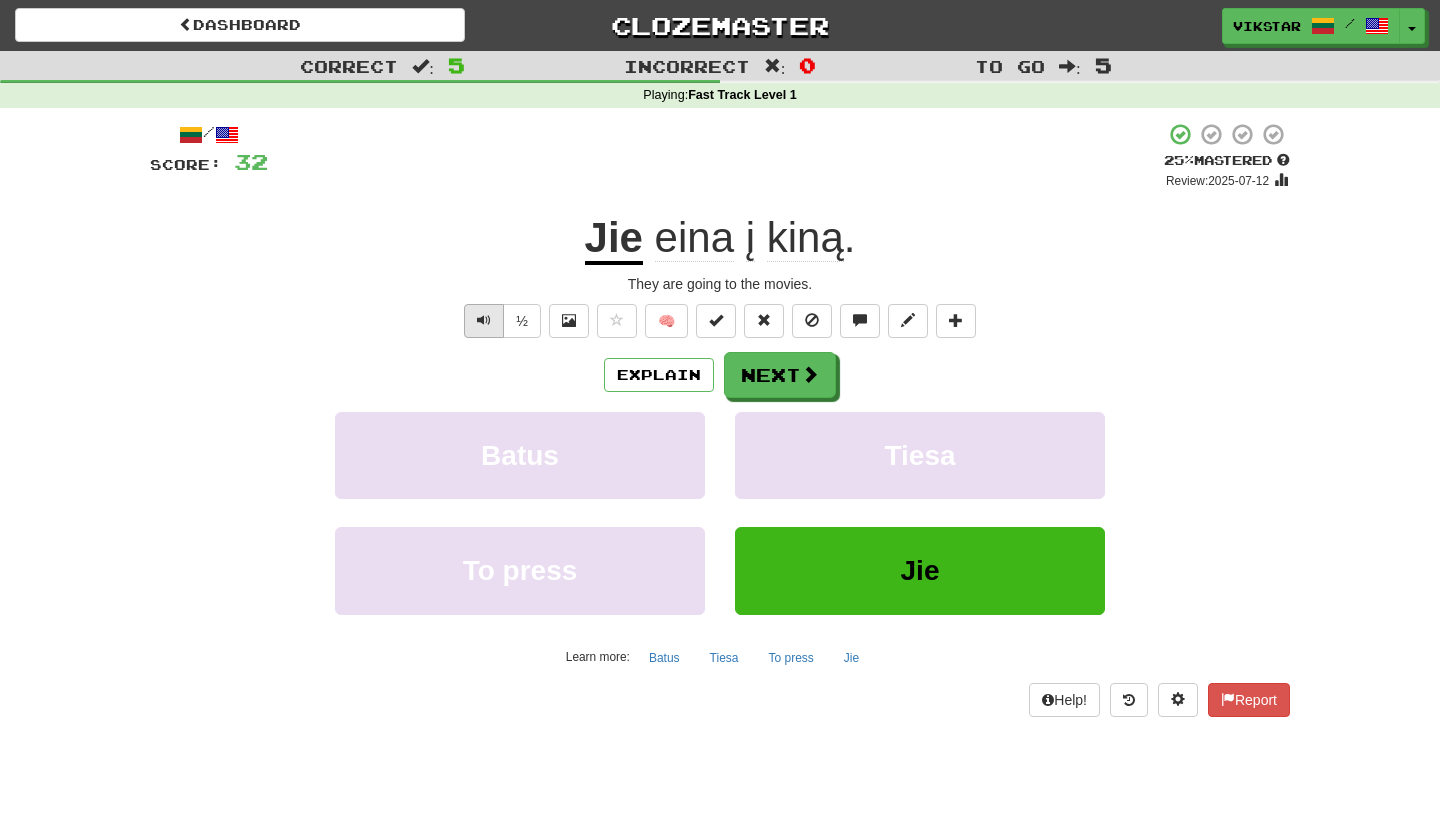 click at bounding box center (484, 321) 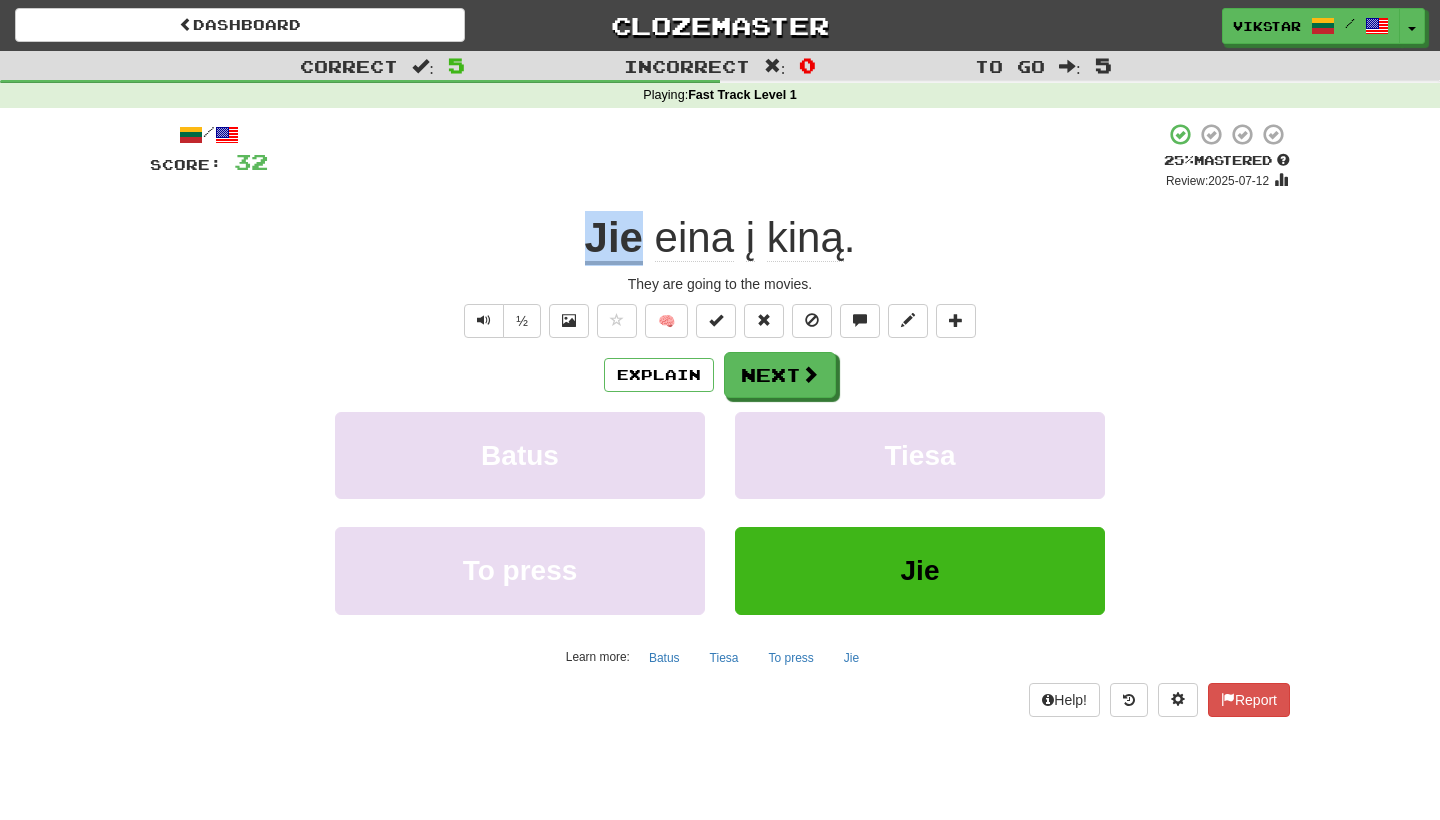 drag, startPoint x: 581, startPoint y: 237, endPoint x: 645, endPoint y: 248, distance: 64.93843 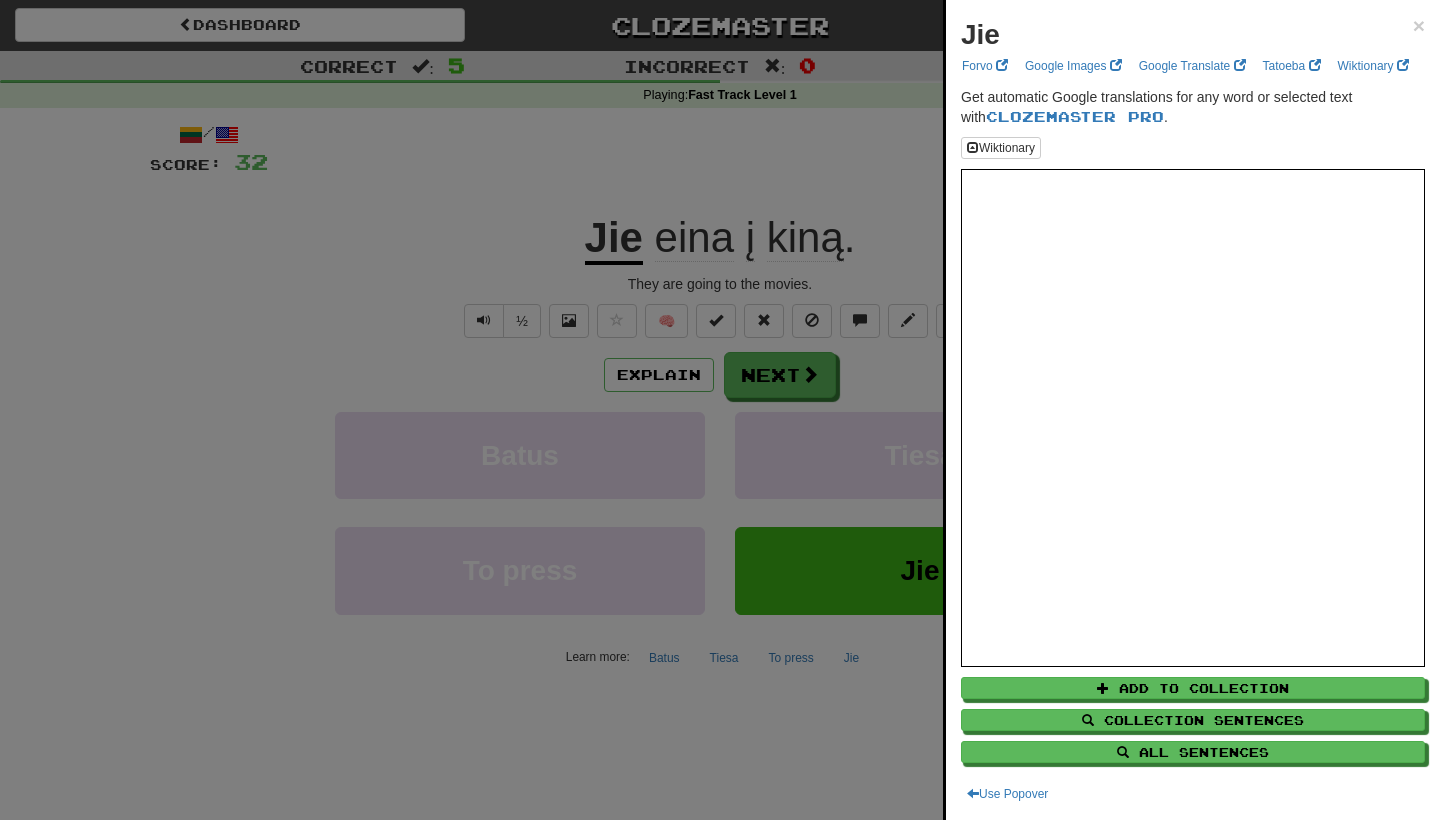 click at bounding box center [720, 410] 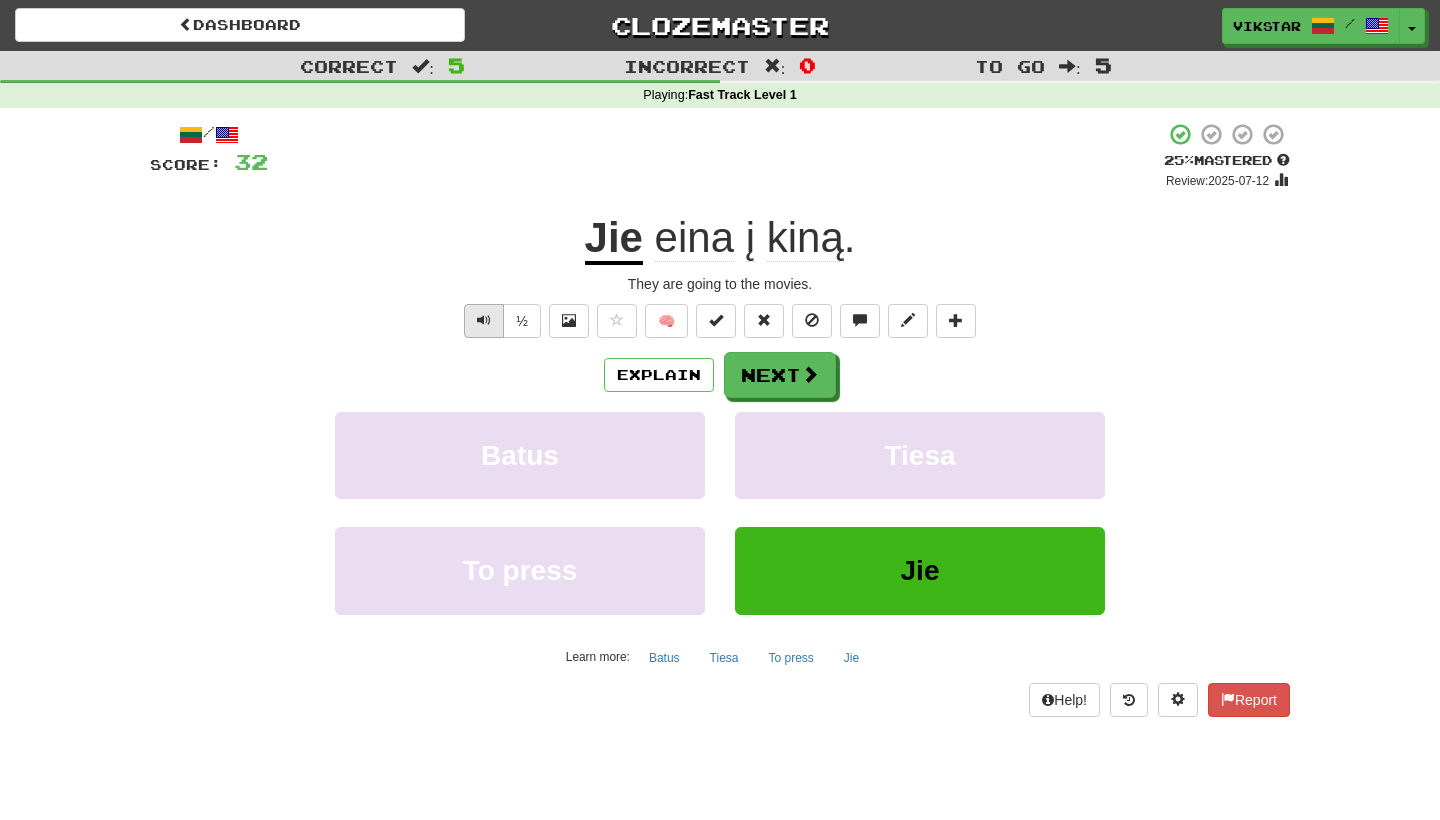 click at bounding box center (484, 321) 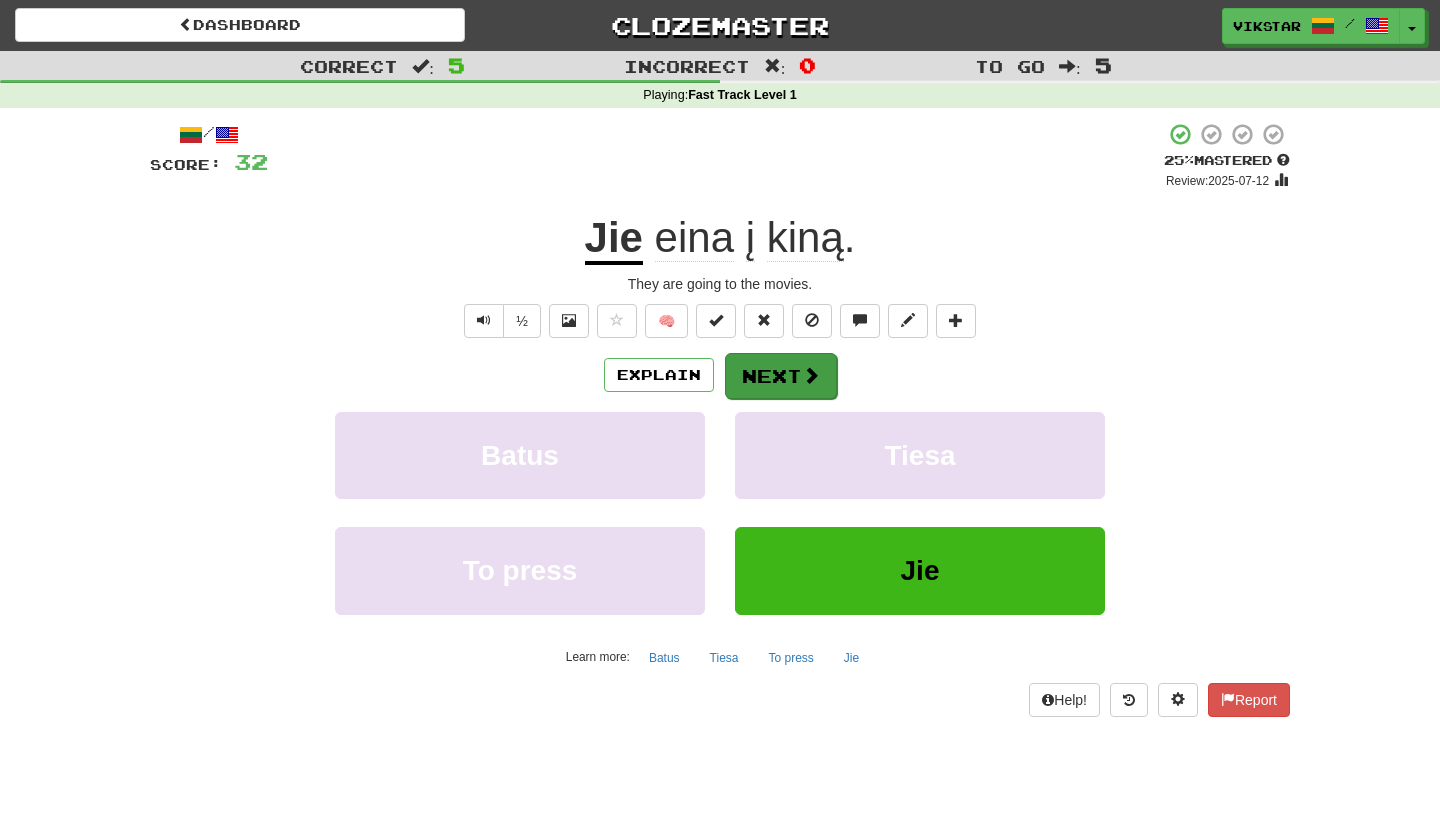 click at bounding box center (811, 375) 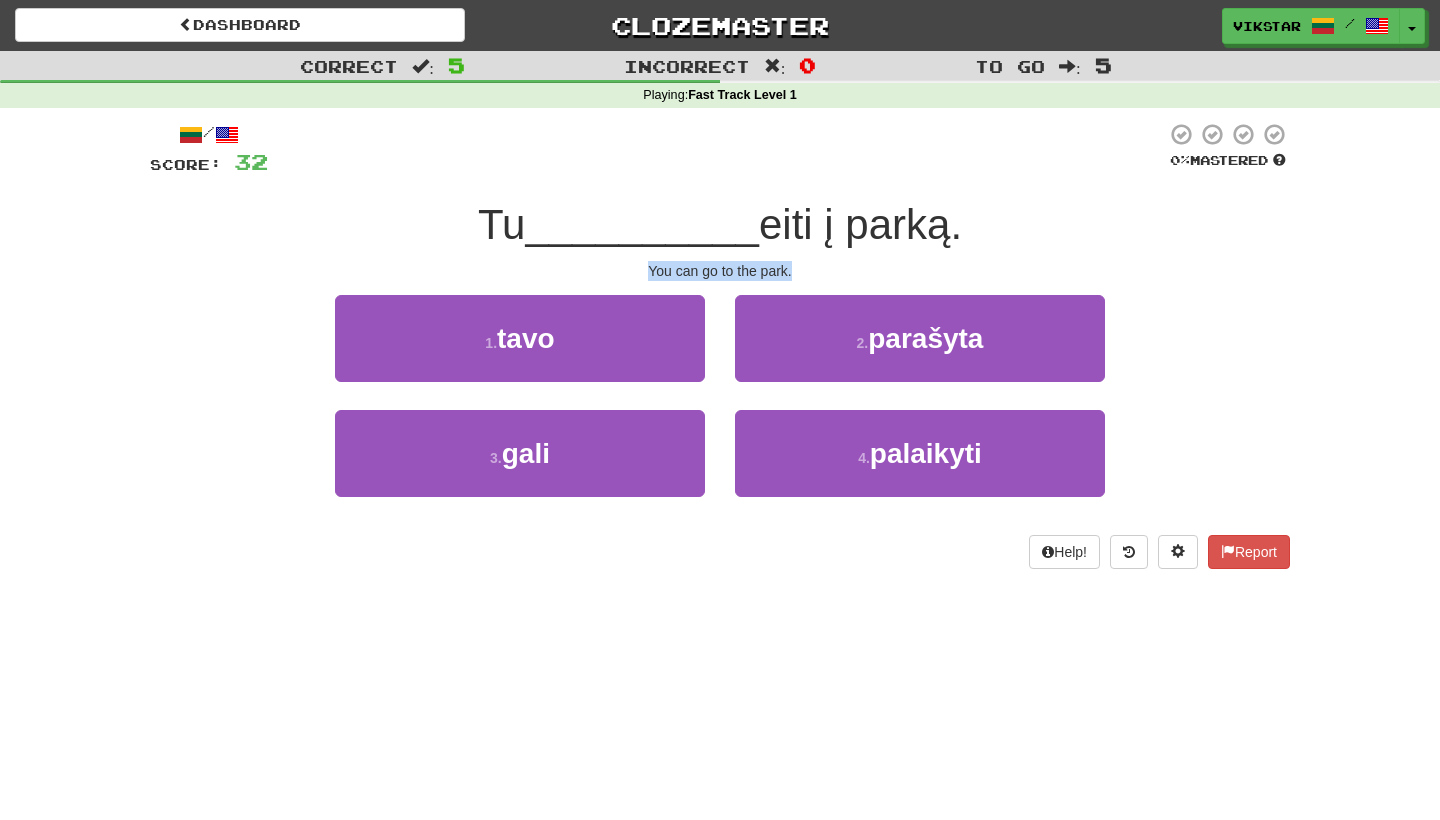 drag, startPoint x: 645, startPoint y: 267, endPoint x: 793, endPoint y: 271, distance: 148.05405 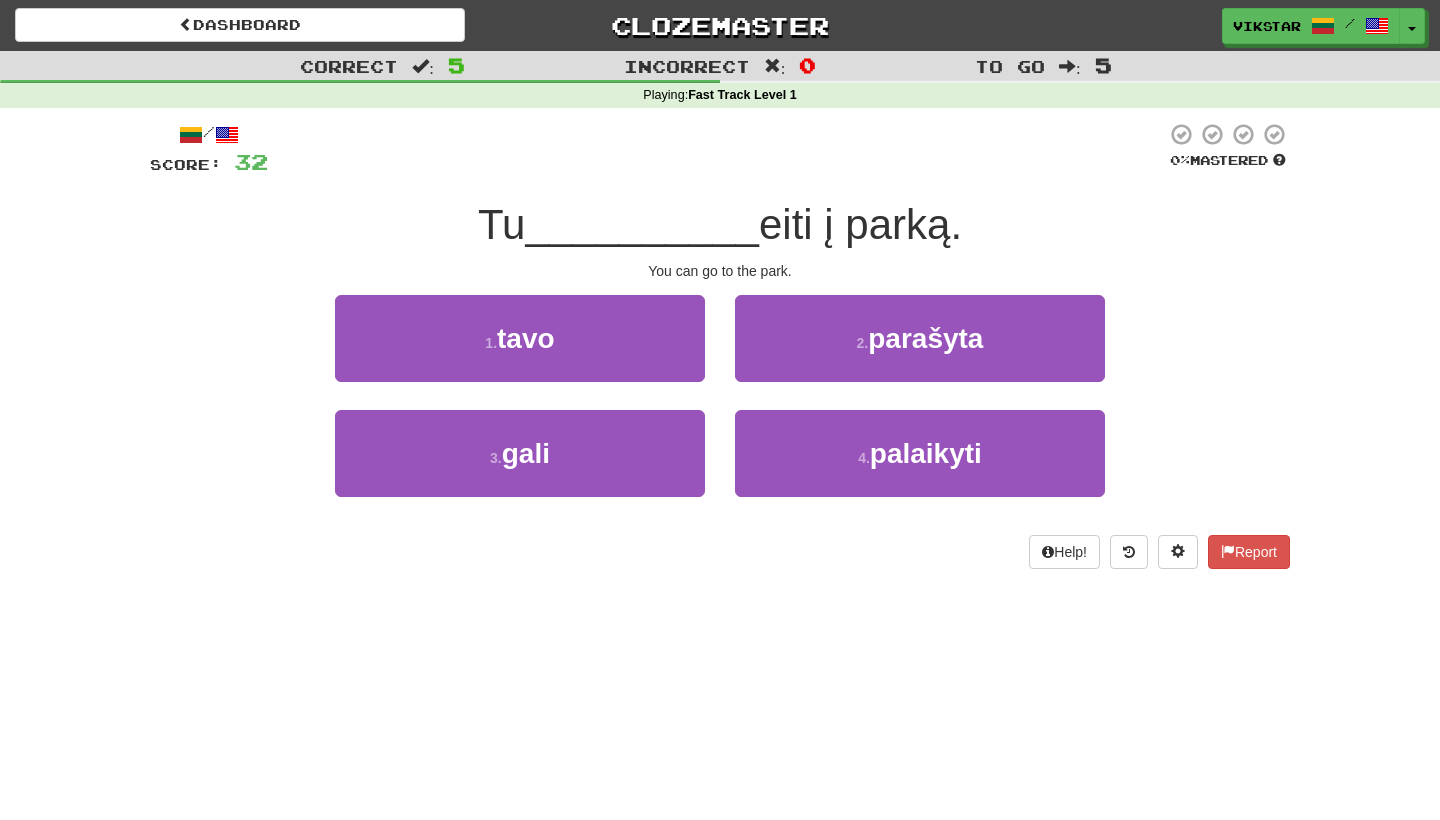 click on "/  Score:   32 0 %  Mastered Tu  __________  eiti į parką. You can go to the park. 1 .  tavo 2 .  parašyta 3 .  gali 4 .  palaikyti  Help!  Report" at bounding box center (720, 345) 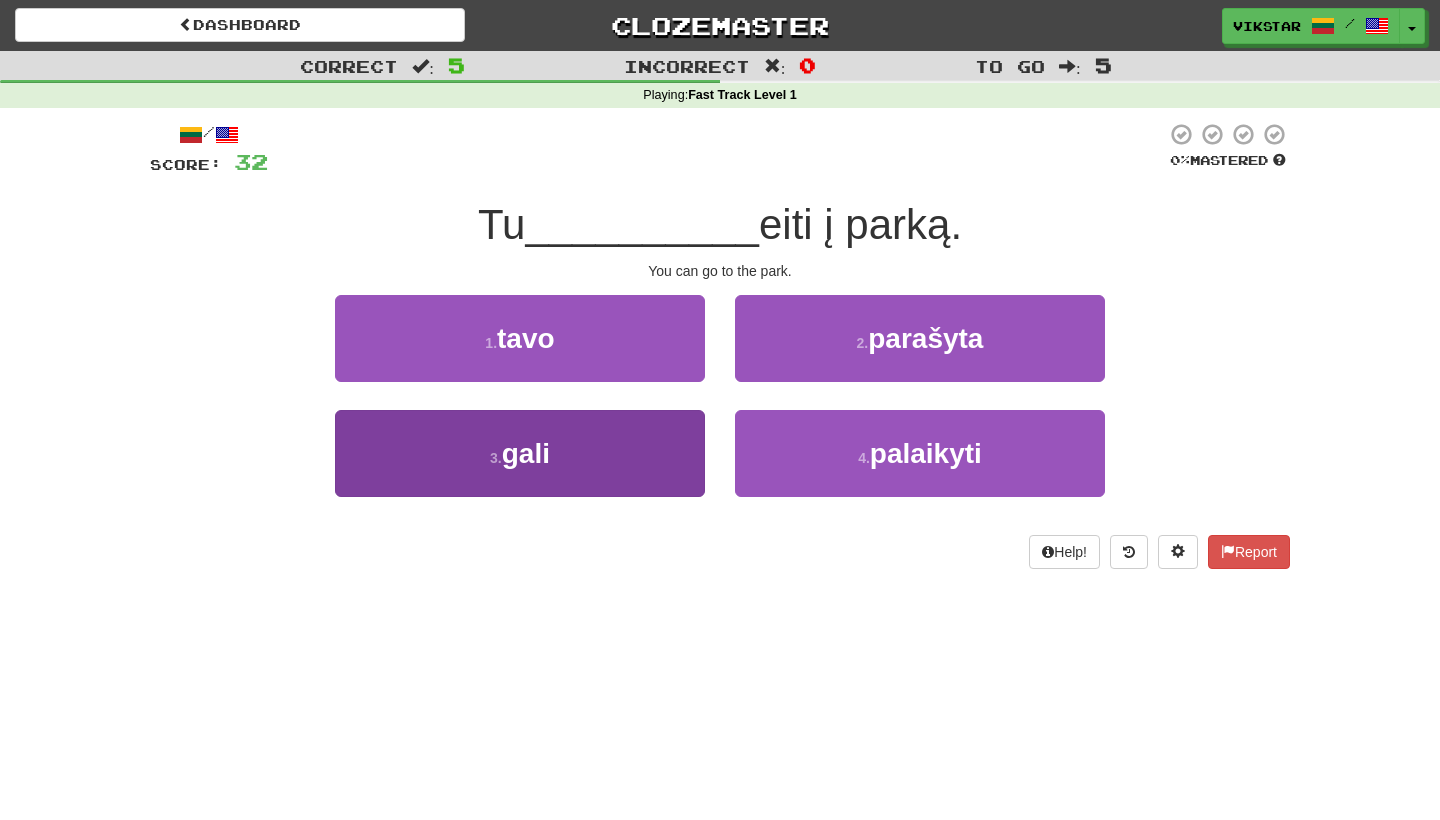 click on "3 .  gali" at bounding box center (520, 453) 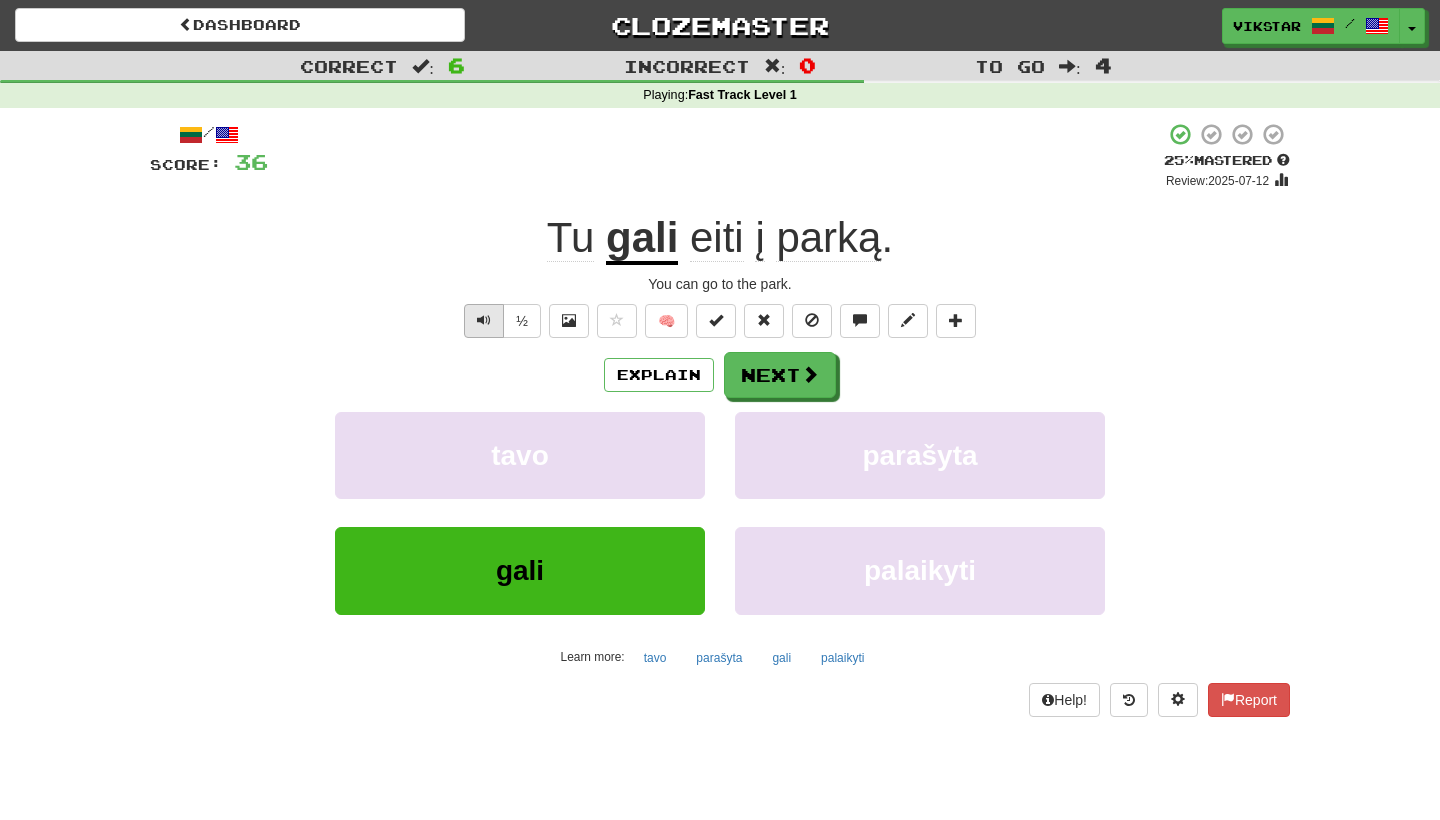 click at bounding box center [484, 320] 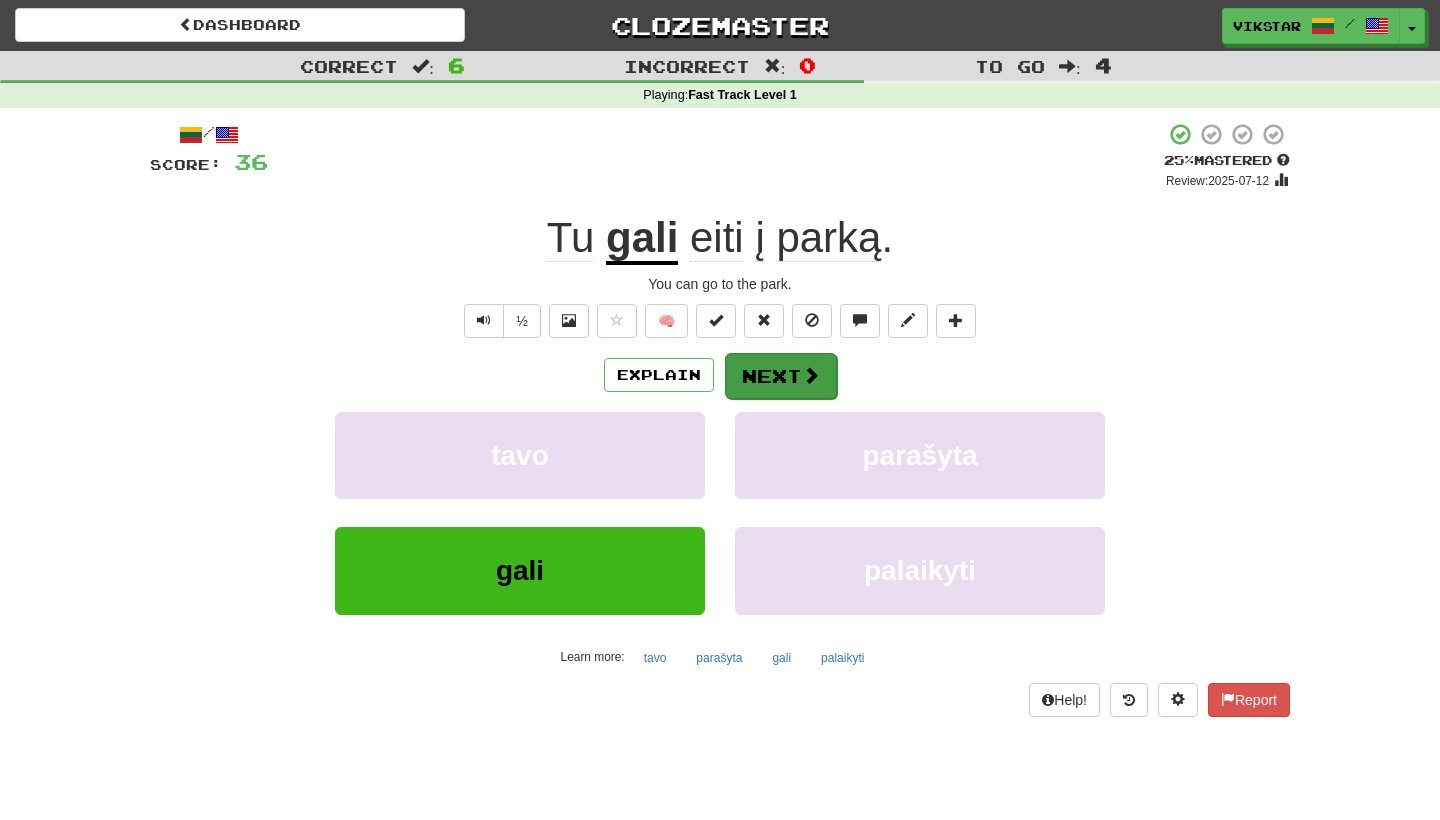 click on "Next" at bounding box center [781, 376] 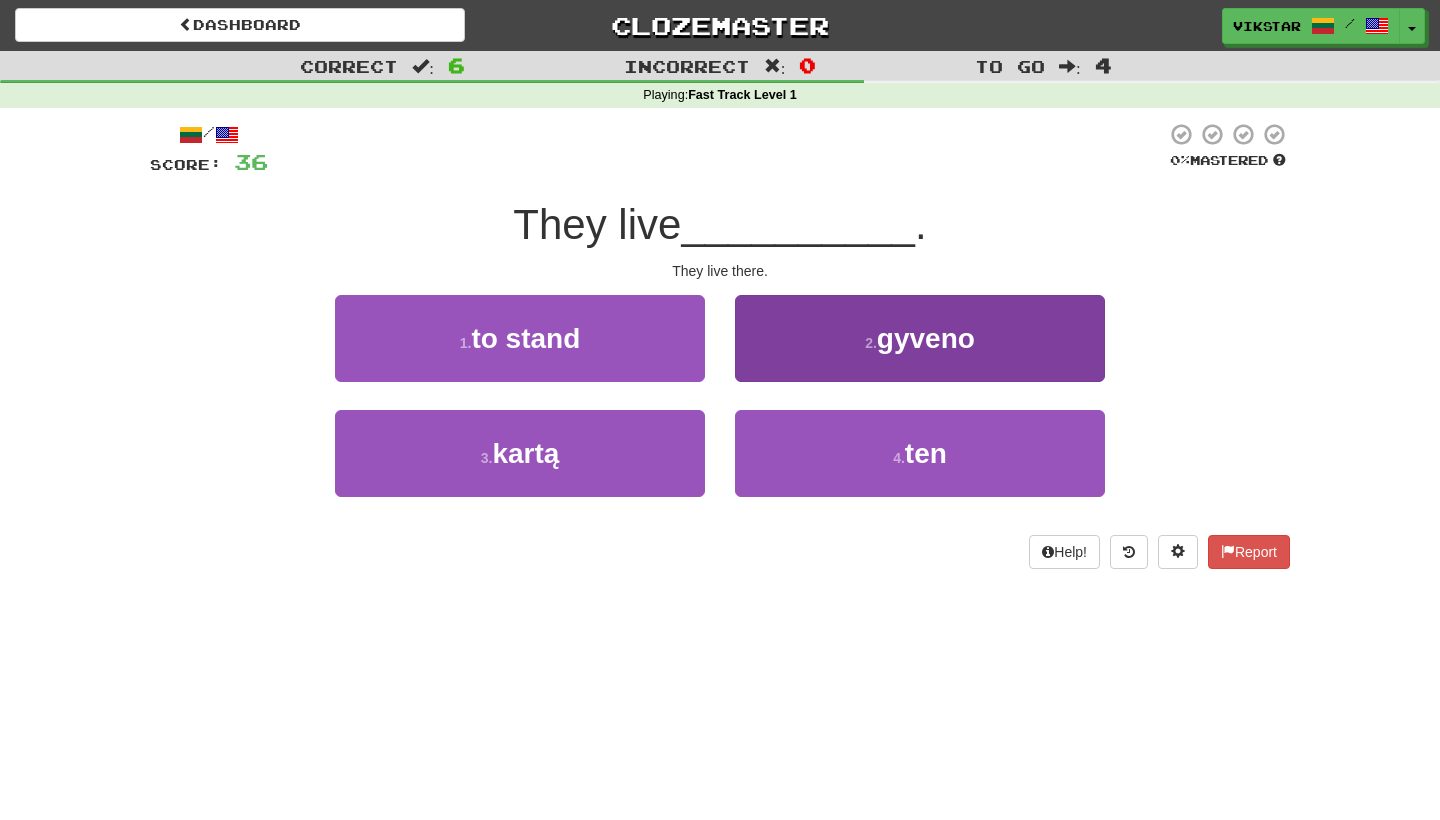click on "2 .  gyveno" at bounding box center [920, 338] 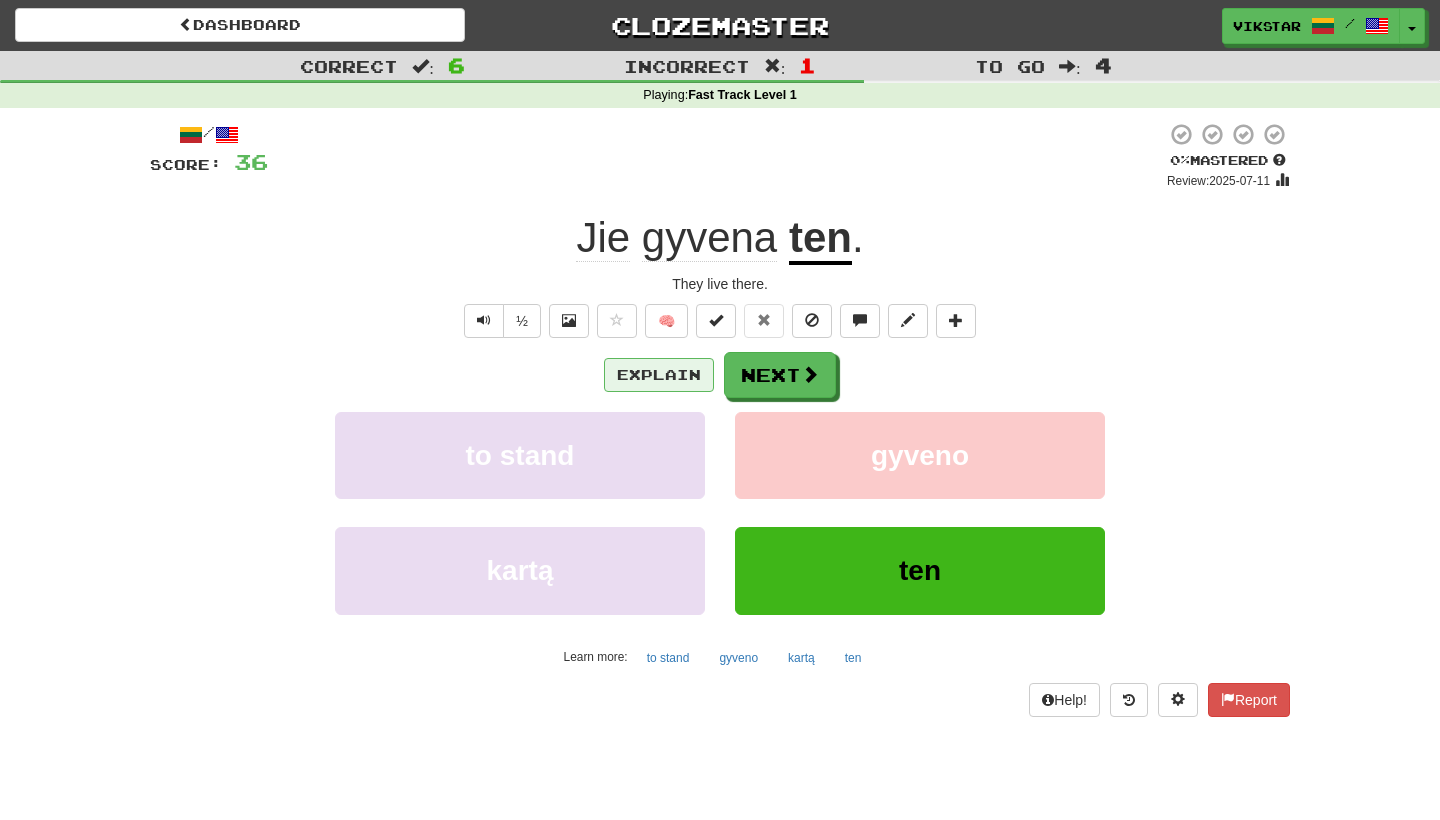 click on "Explain" at bounding box center (659, 375) 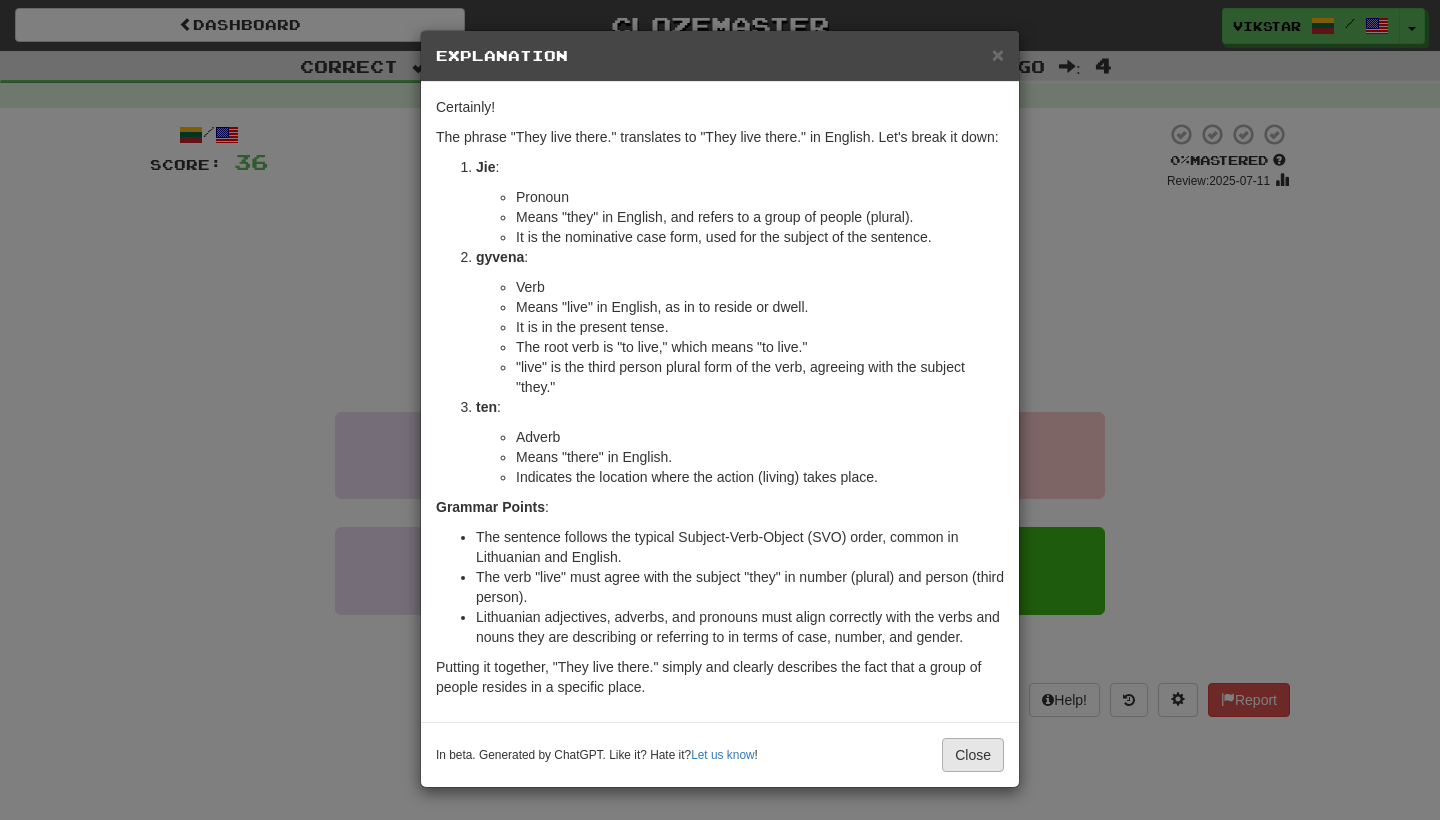 click on "Close" at bounding box center (973, 755) 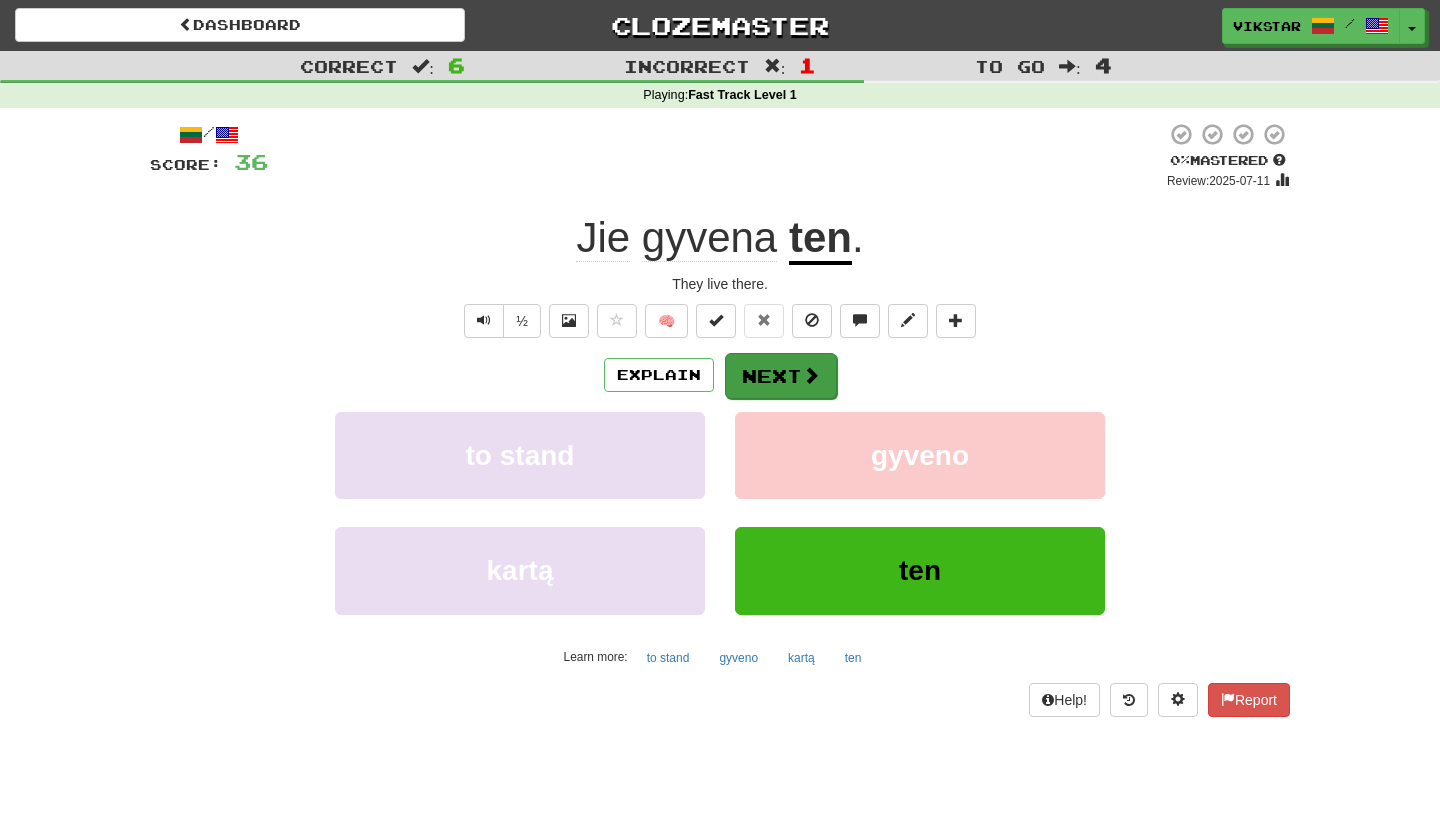 click on "Next" at bounding box center [781, 376] 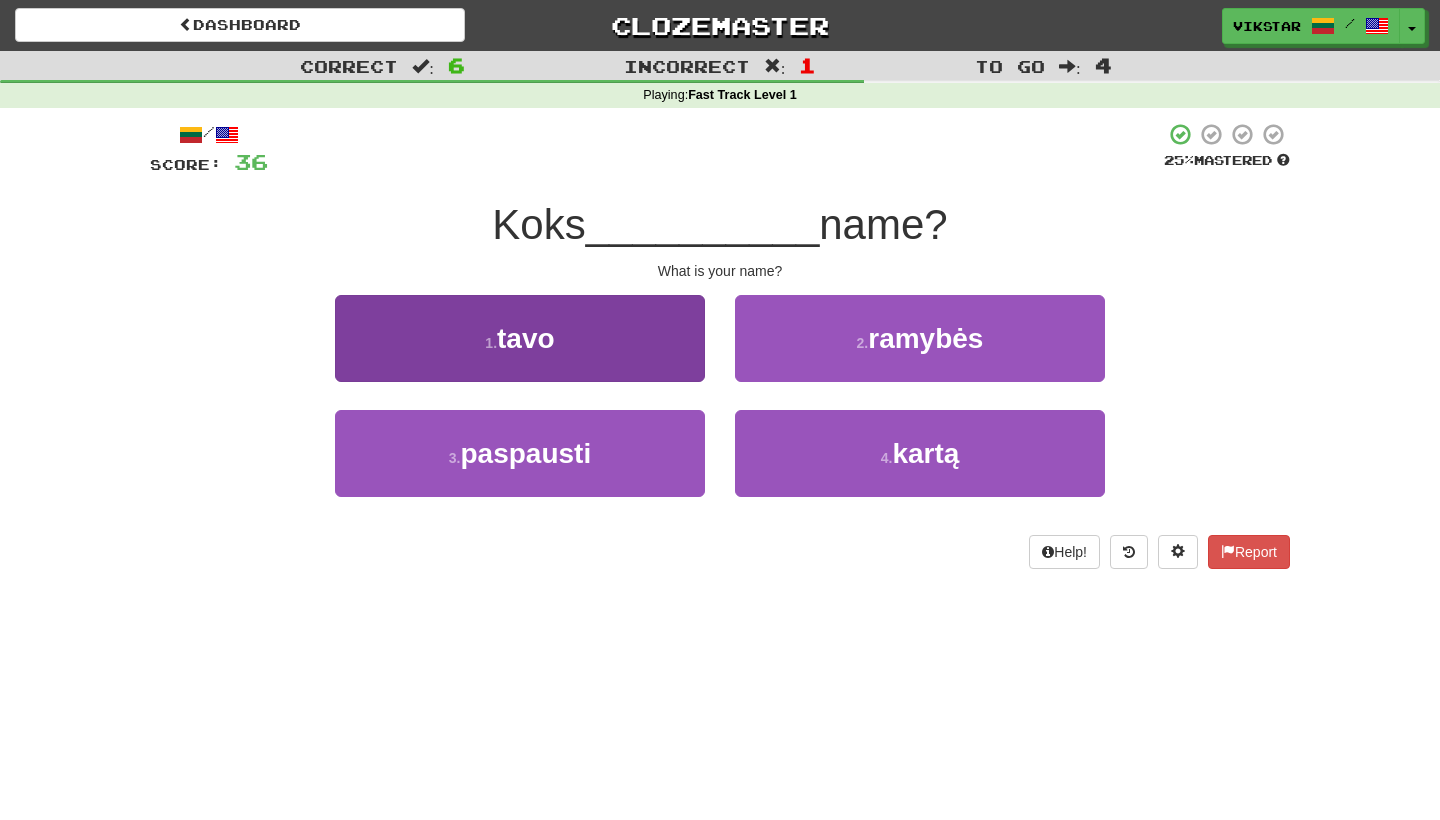click on "1 .  tavo" at bounding box center [520, 338] 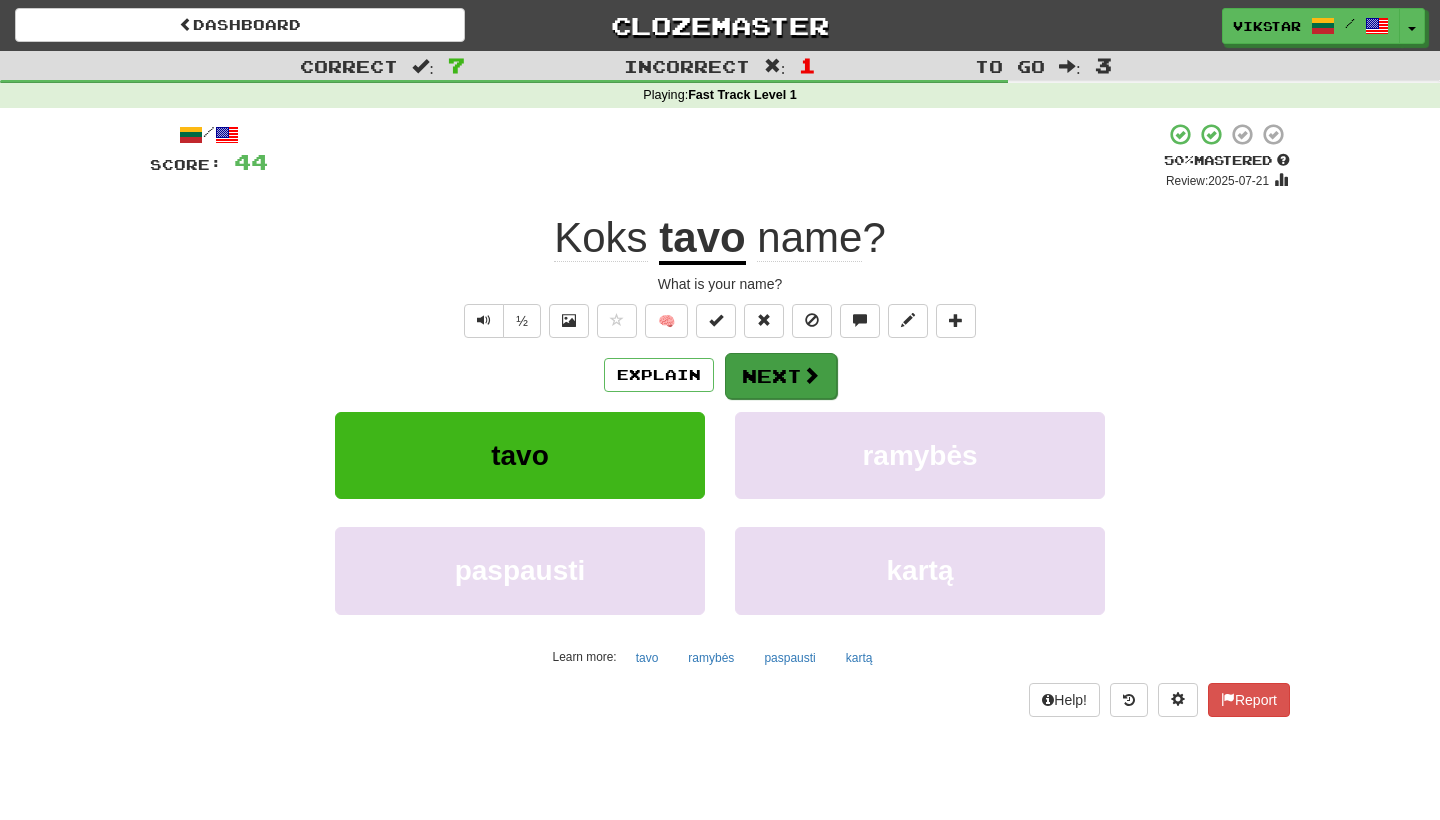 click at bounding box center [811, 375] 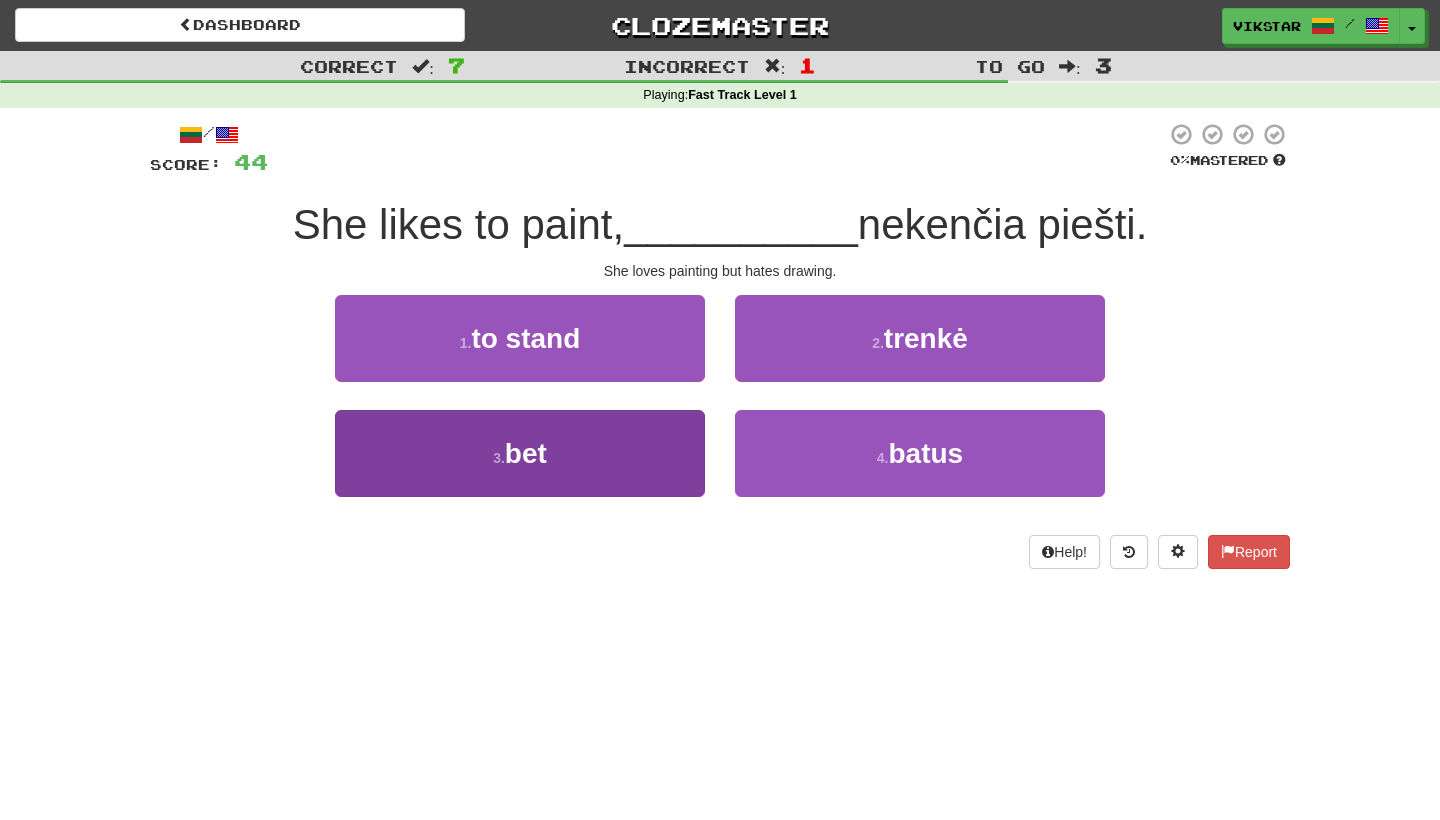 click on "3 .  bet" at bounding box center [520, 453] 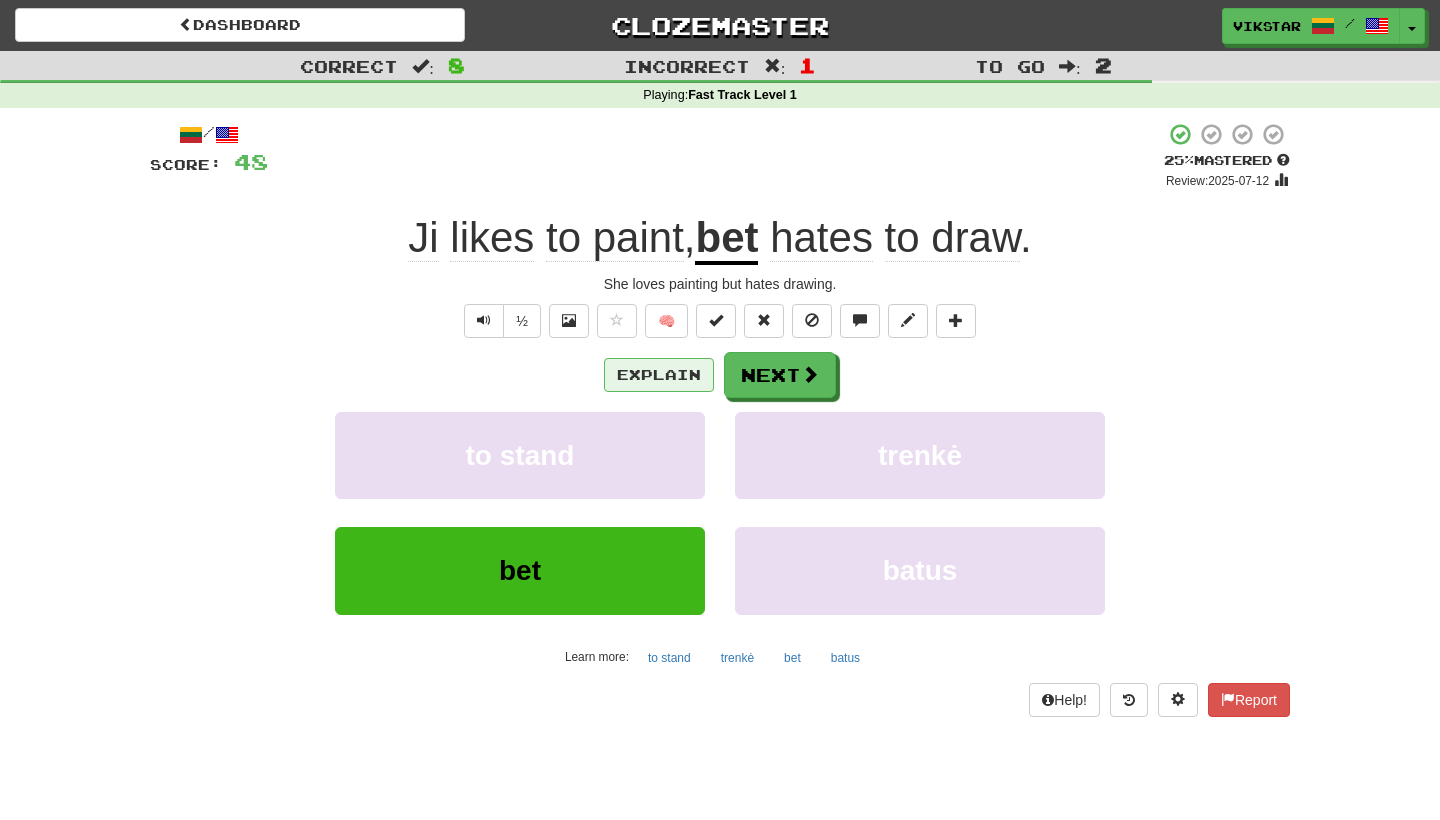 click on "Explain" at bounding box center [659, 375] 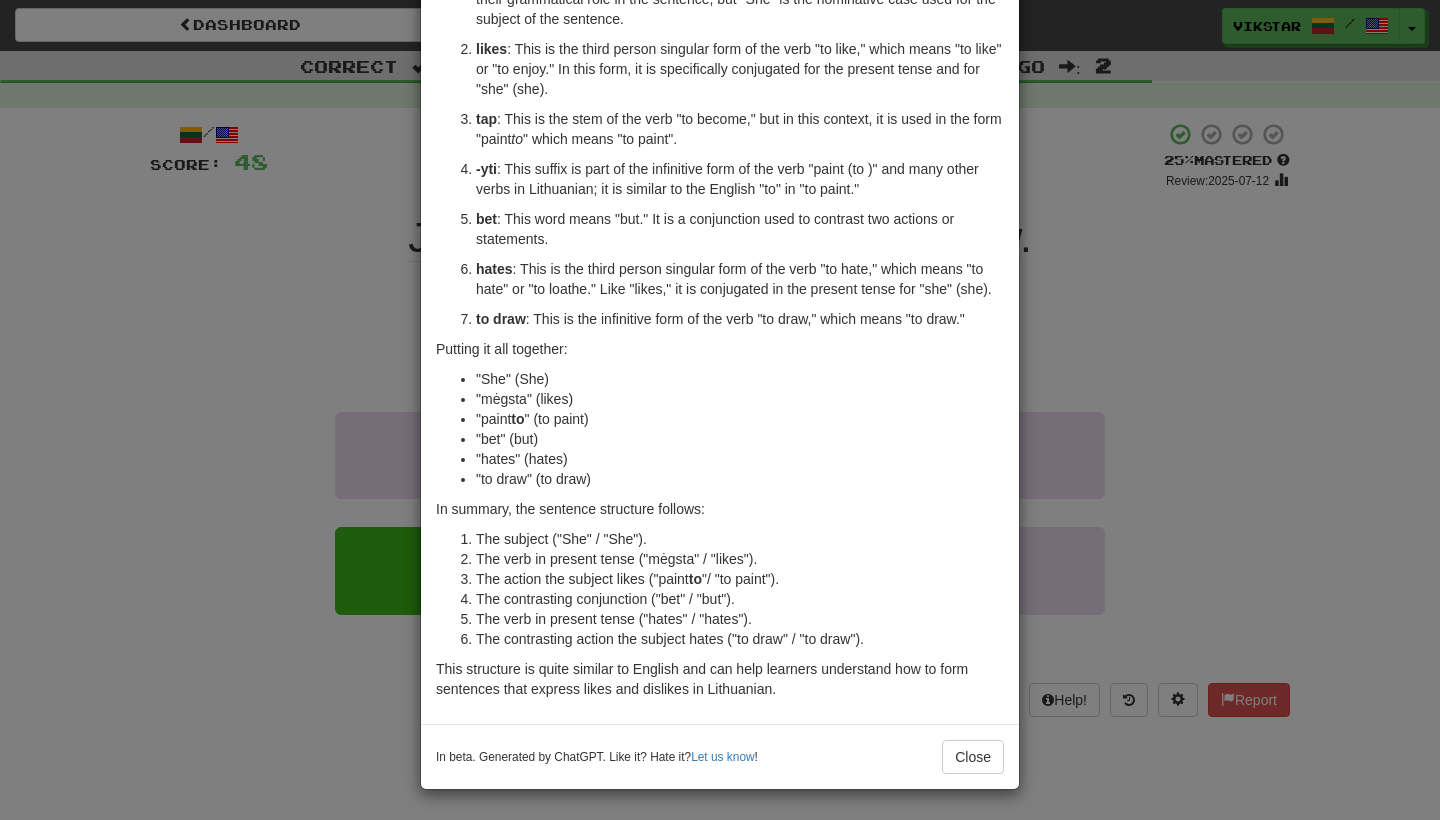 scroll, scrollTop: 198, scrollLeft: 0, axis: vertical 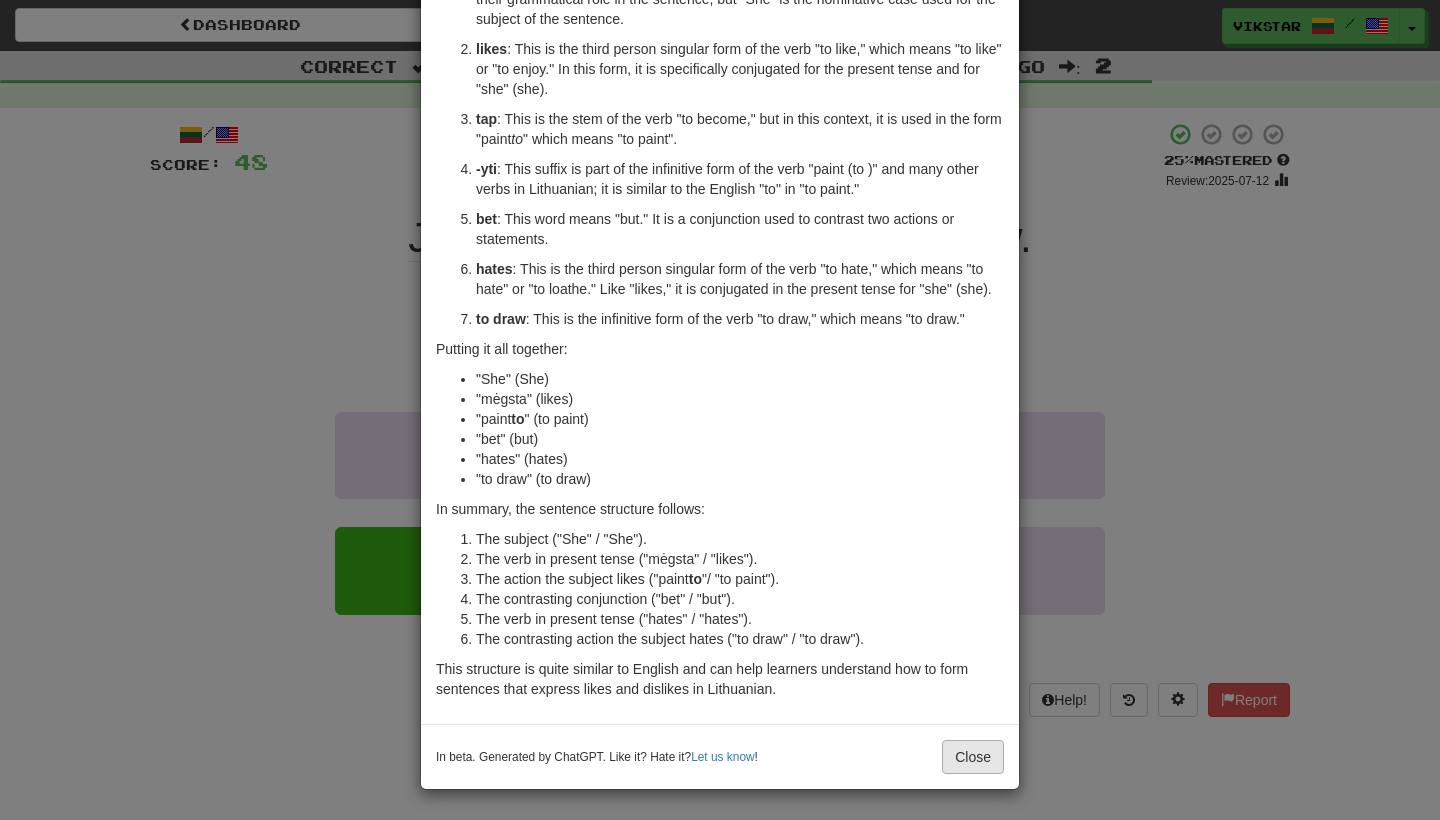 click on "Close" at bounding box center [973, 757] 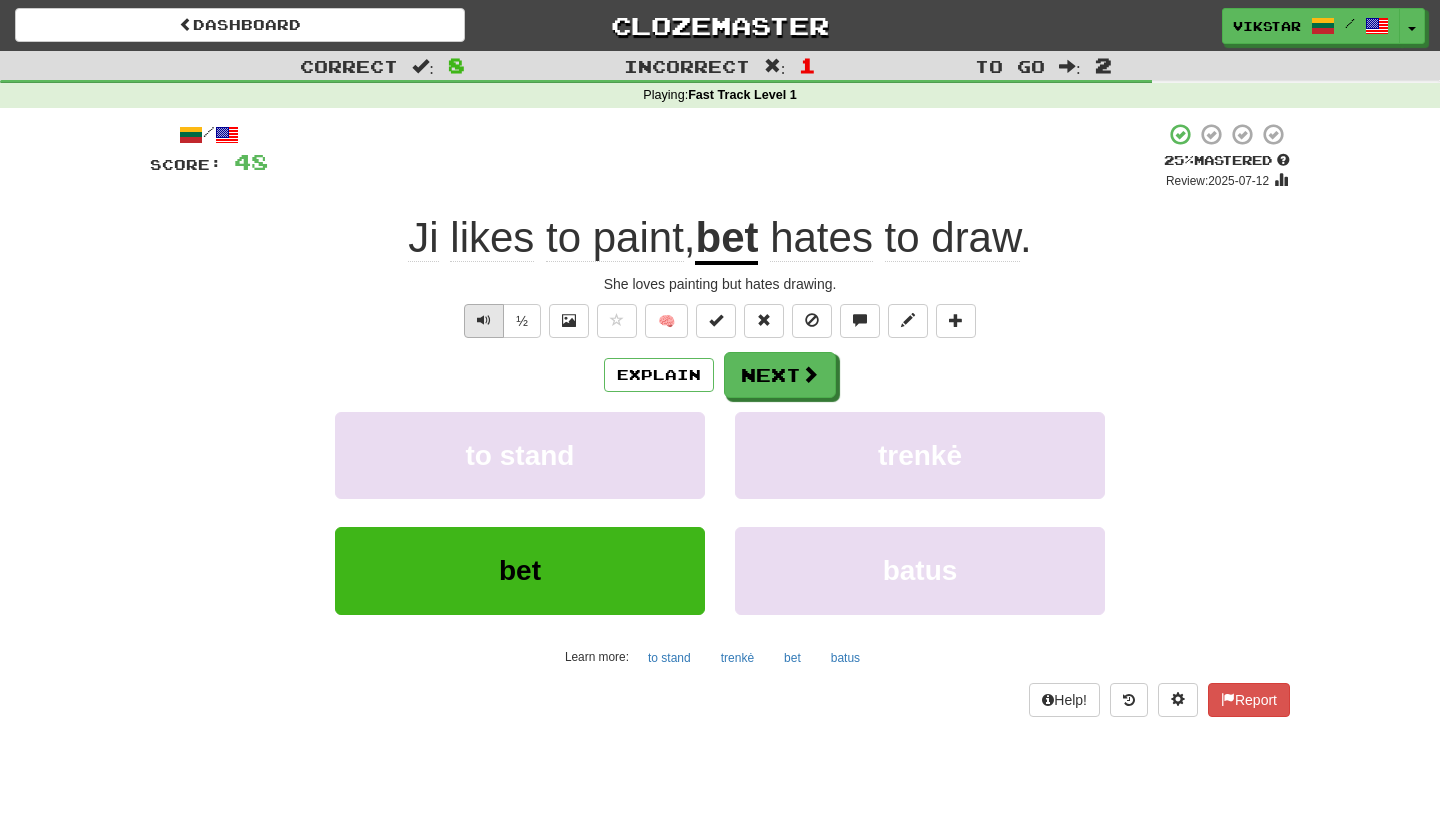 click at bounding box center [484, 320] 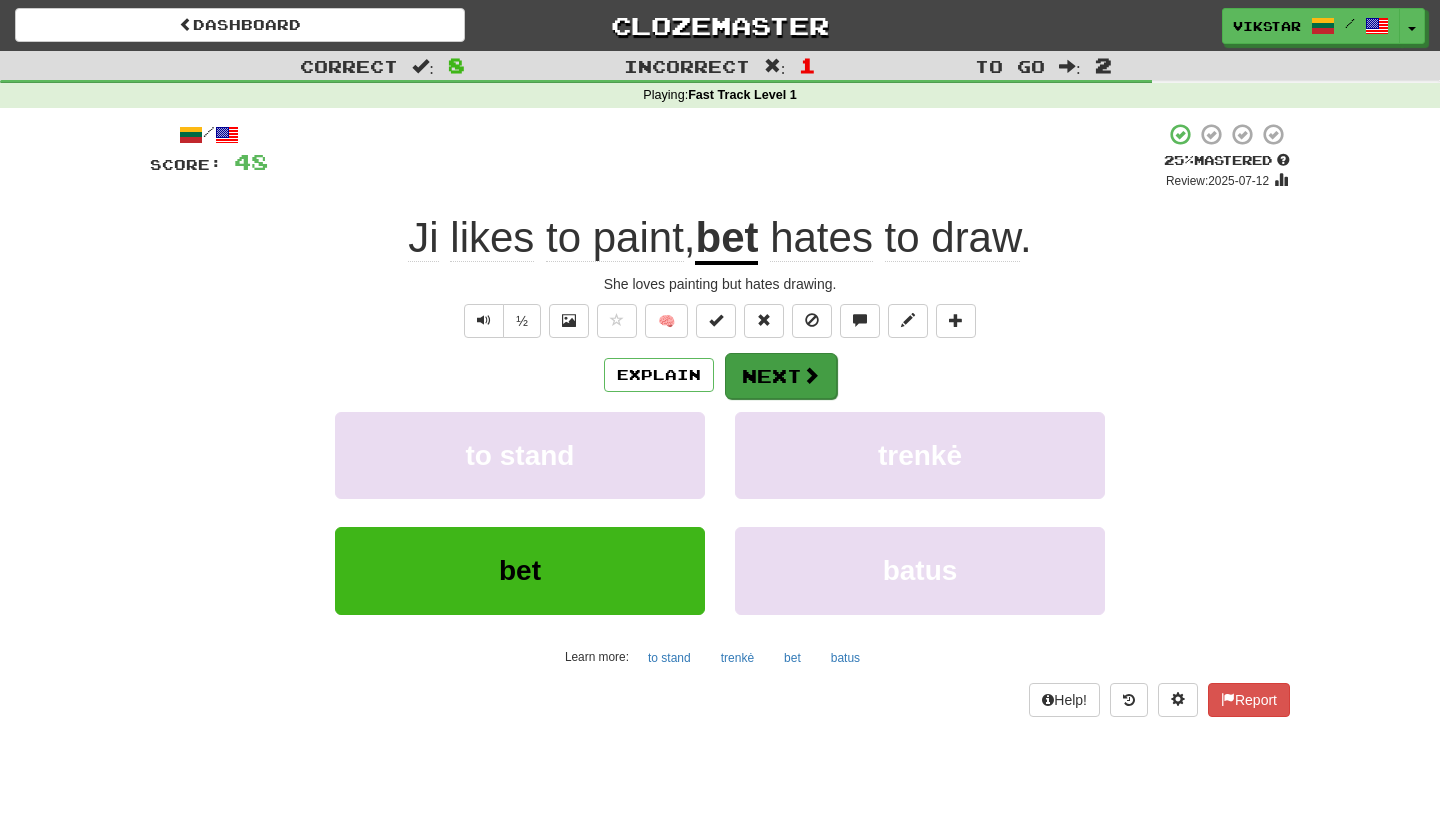 click on "Next" at bounding box center (781, 376) 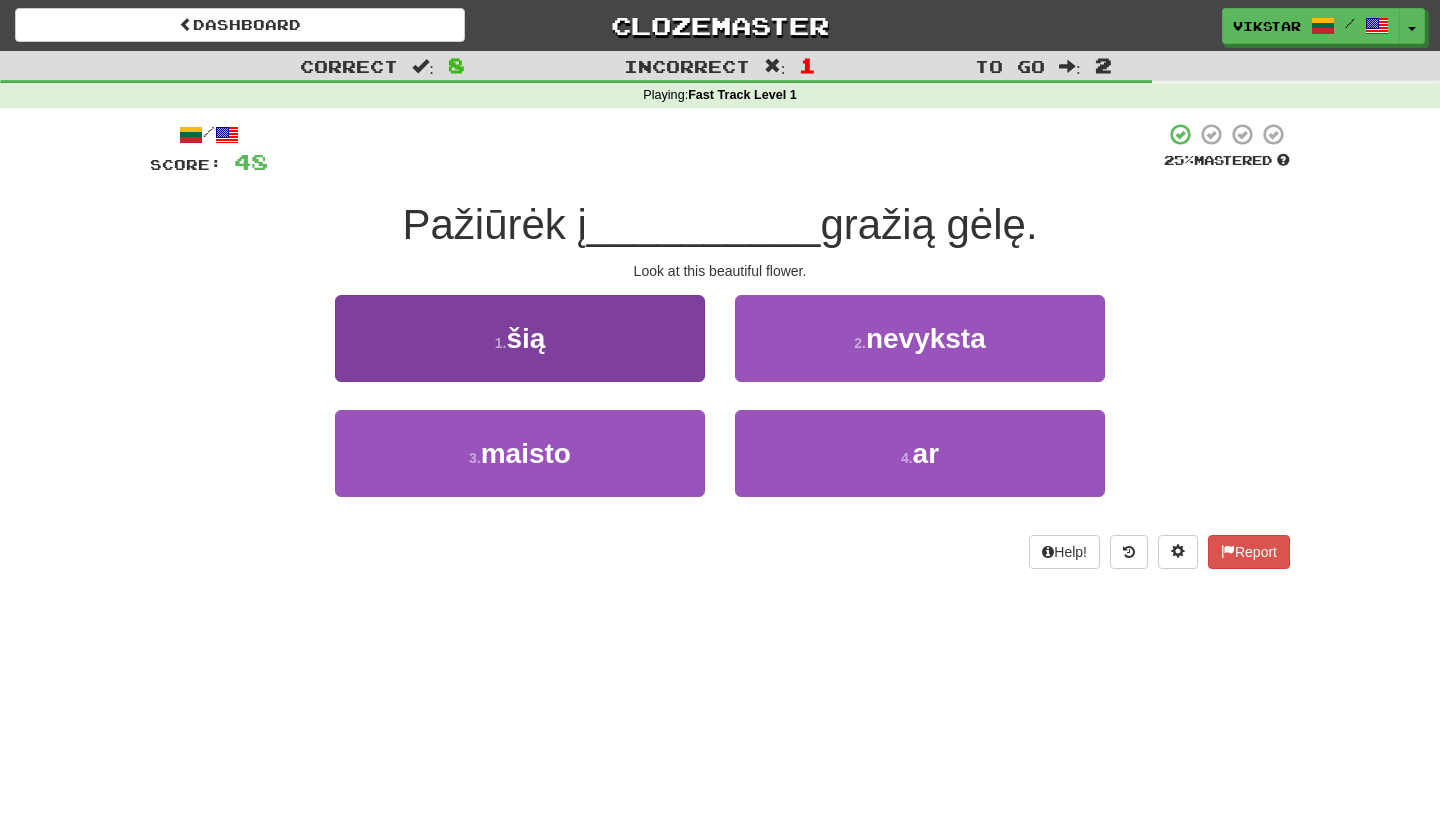 click on "1 .  šią" at bounding box center (520, 338) 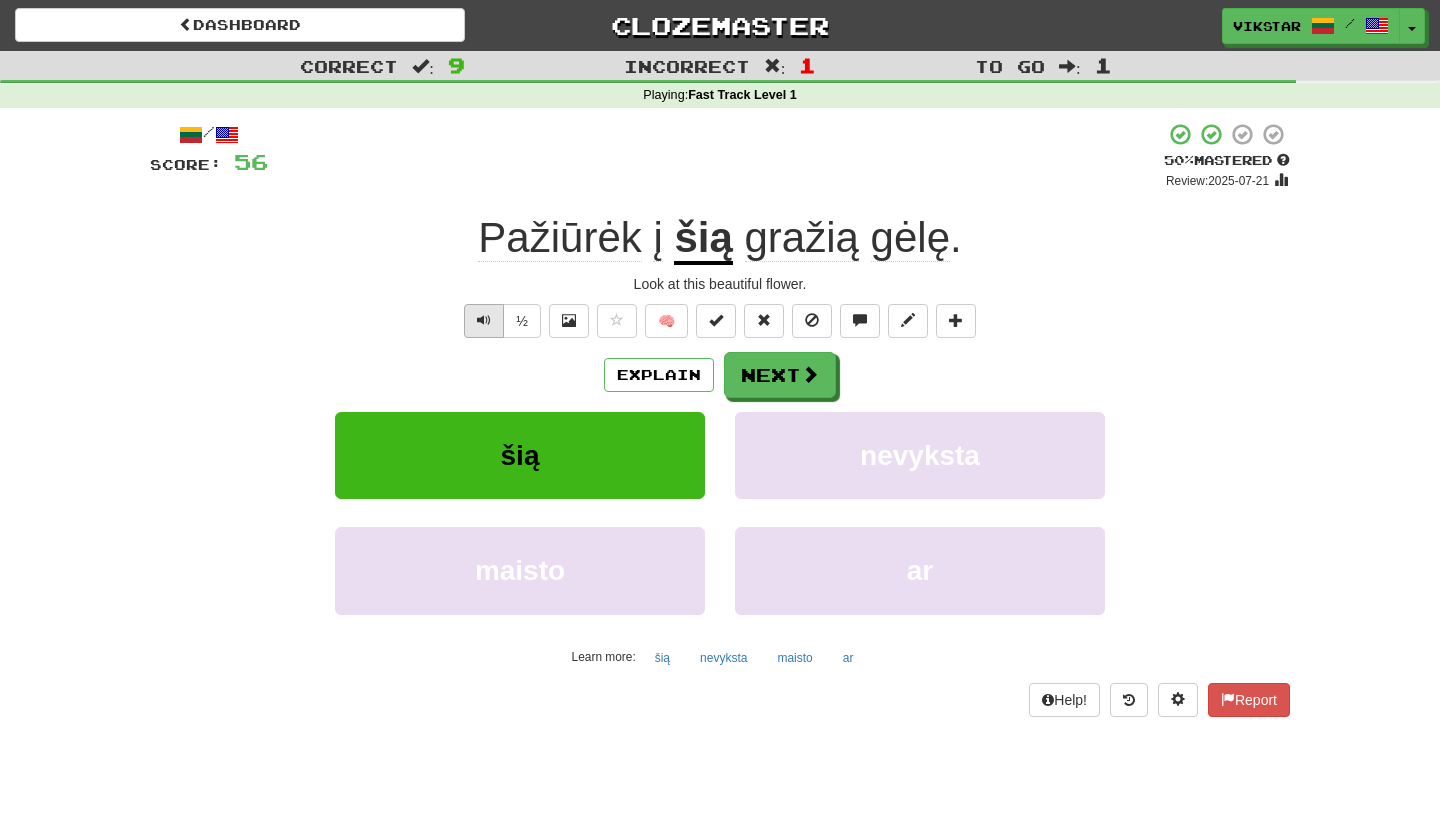 click at bounding box center [484, 320] 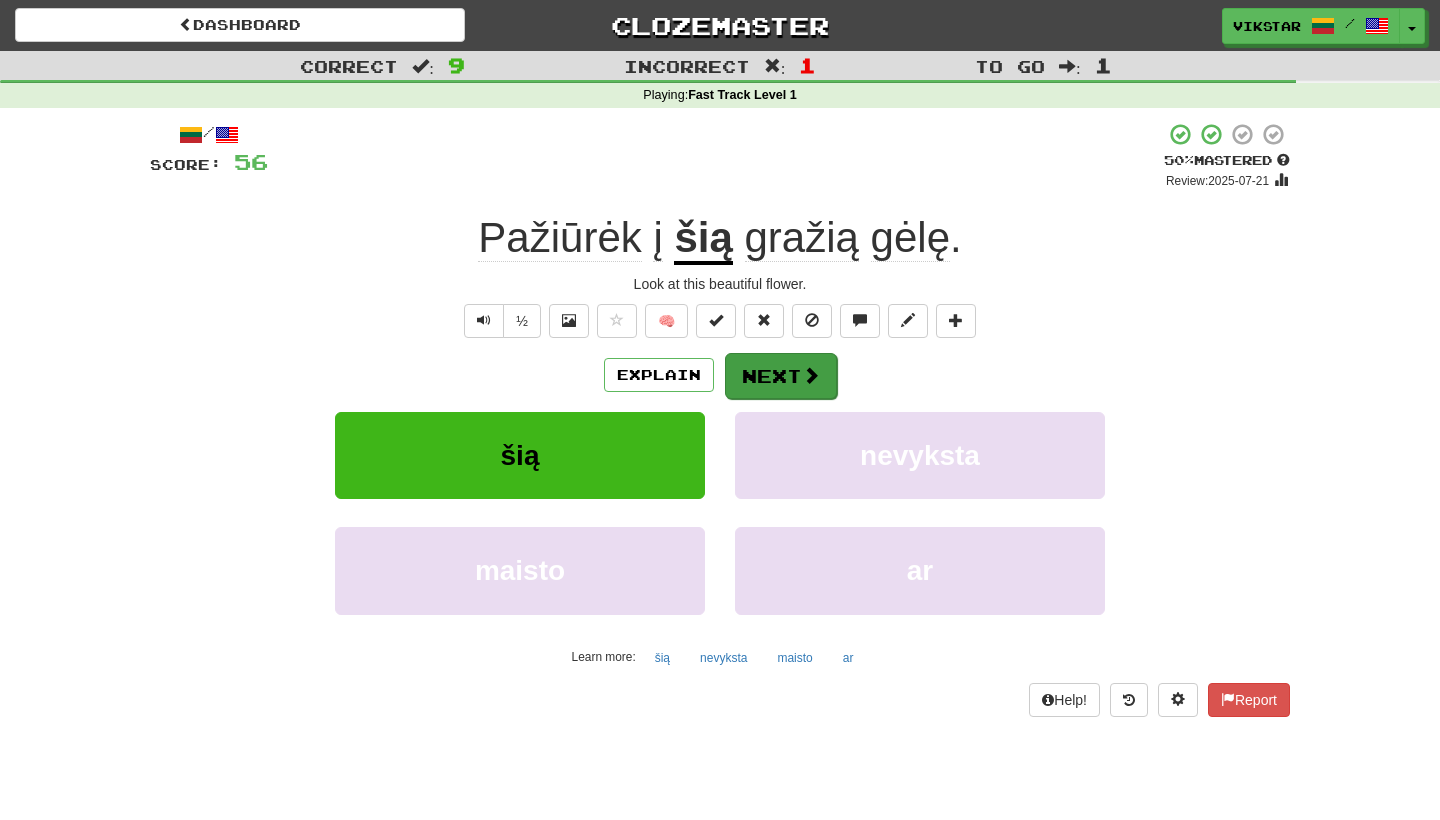 click on "Next" at bounding box center [781, 376] 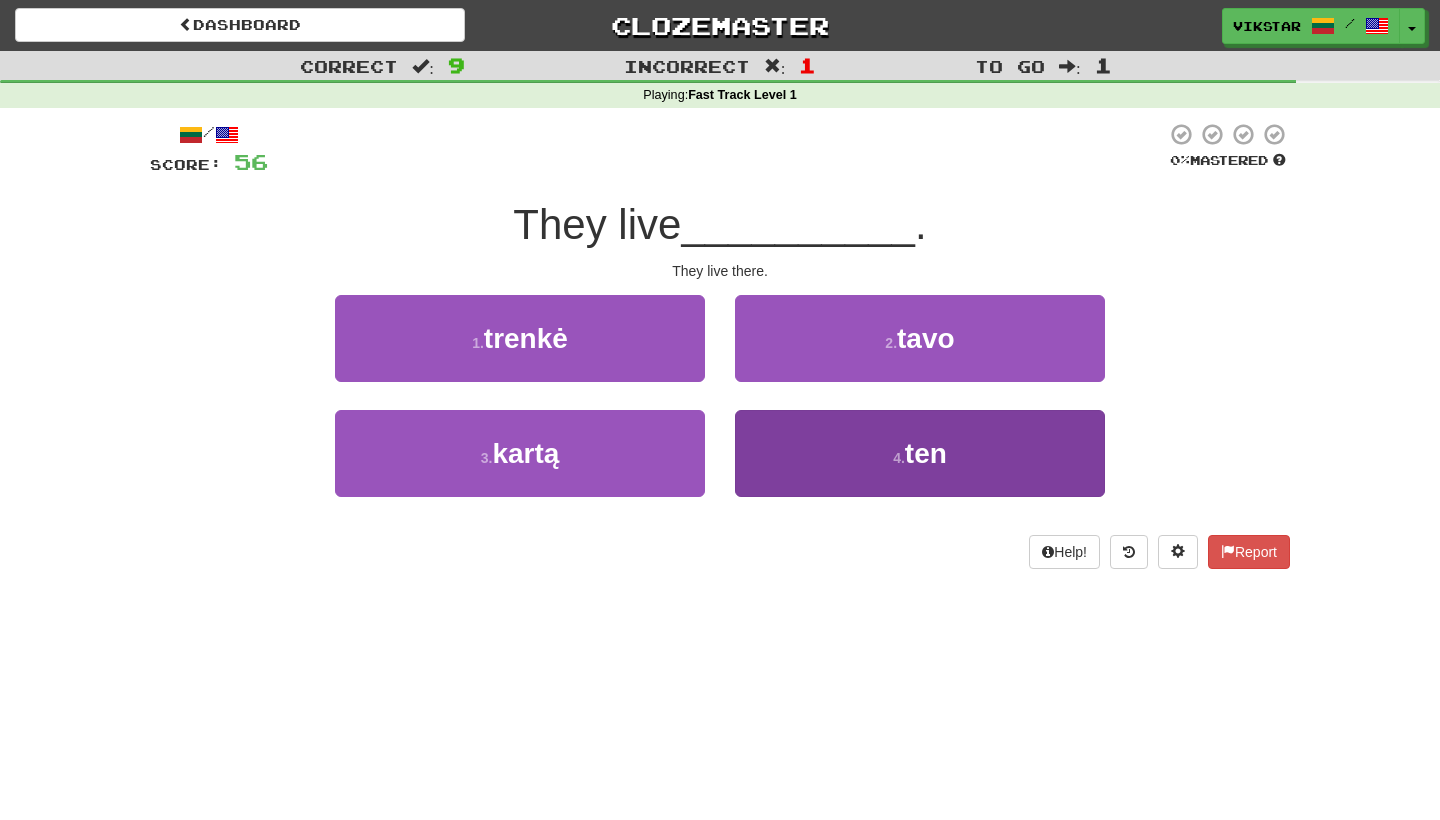 click on "4 .  ten" at bounding box center (920, 453) 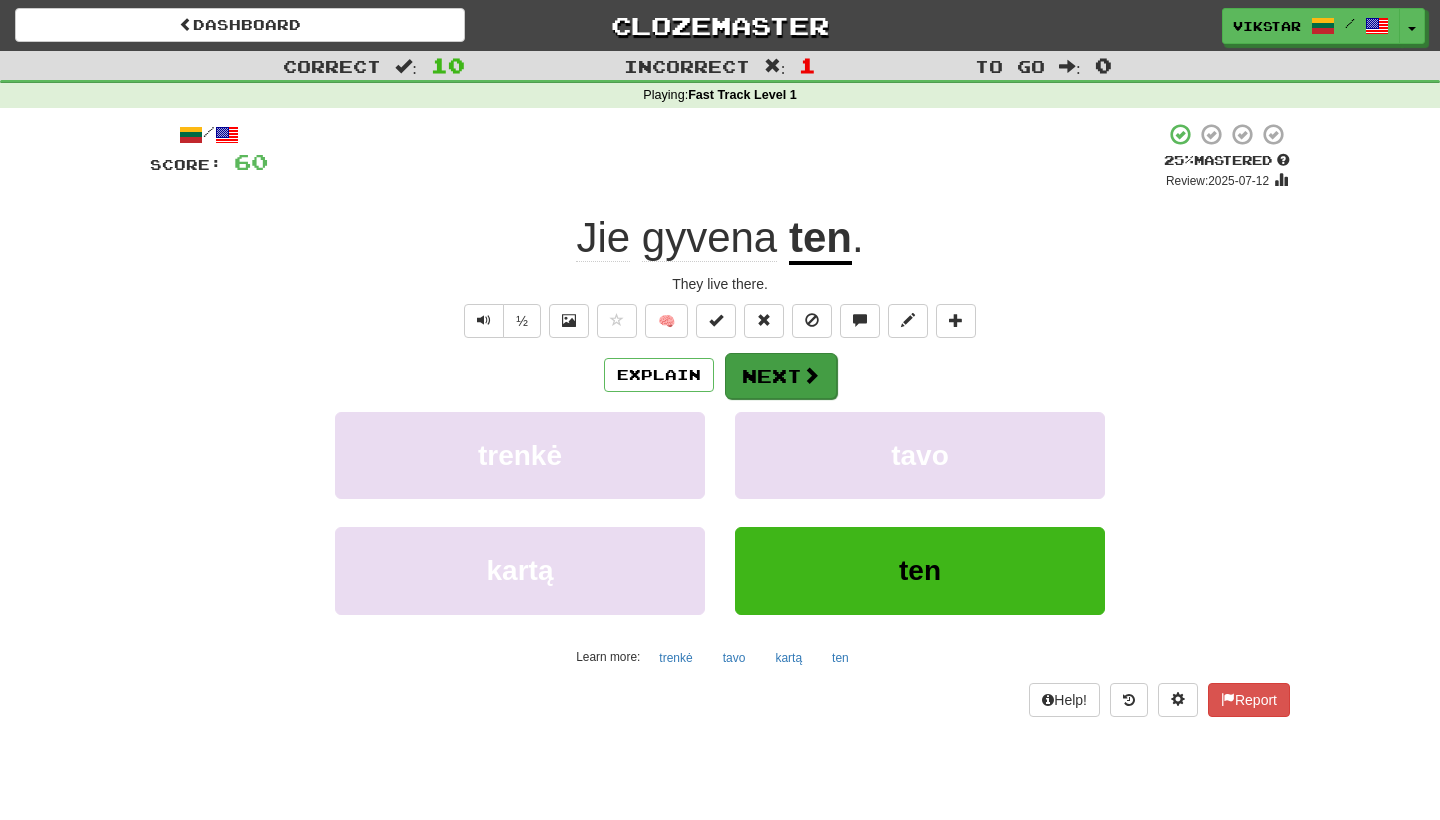 click on "Next" at bounding box center (781, 376) 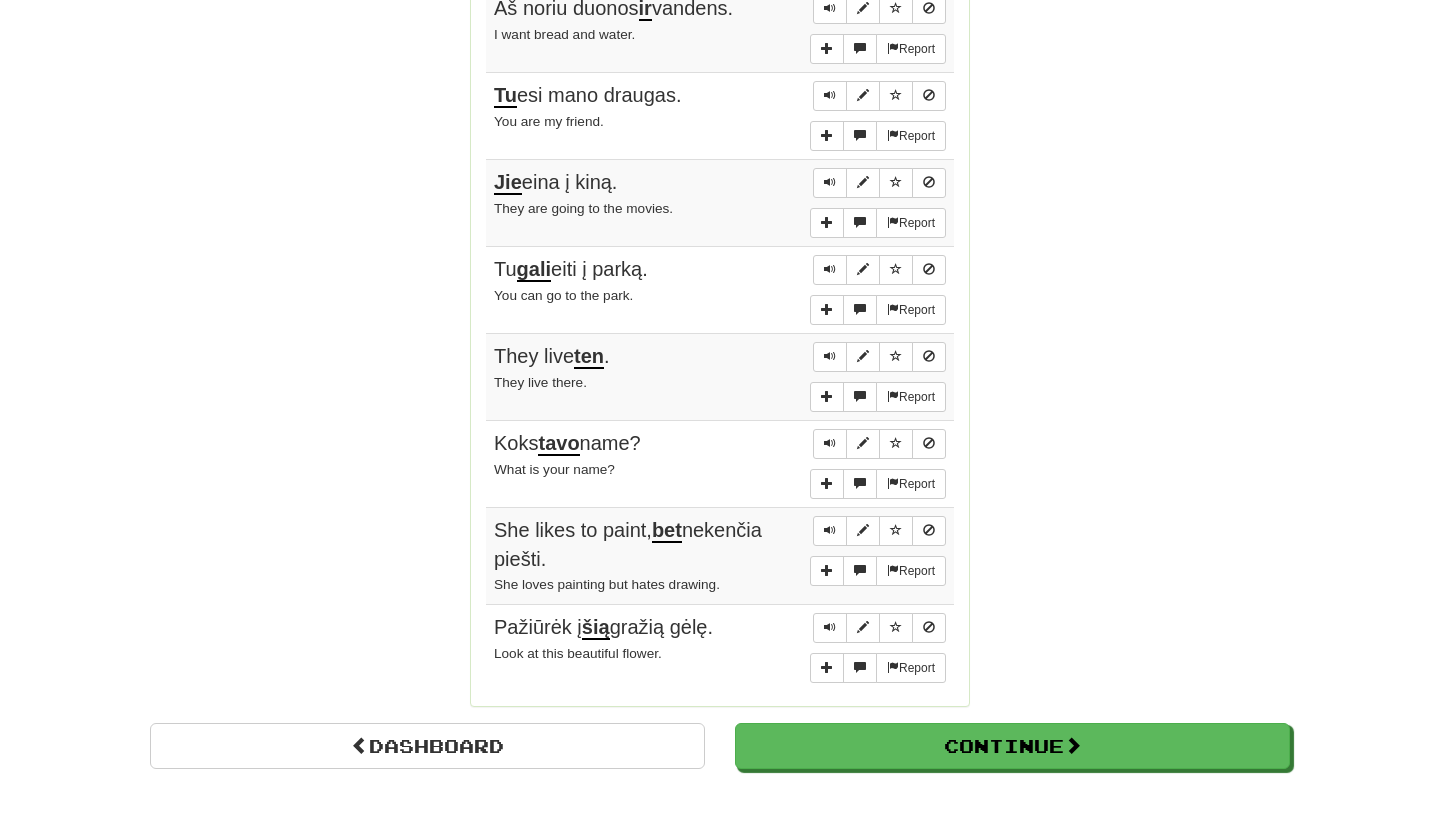 scroll, scrollTop: 1410, scrollLeft: 0, axis: vertical 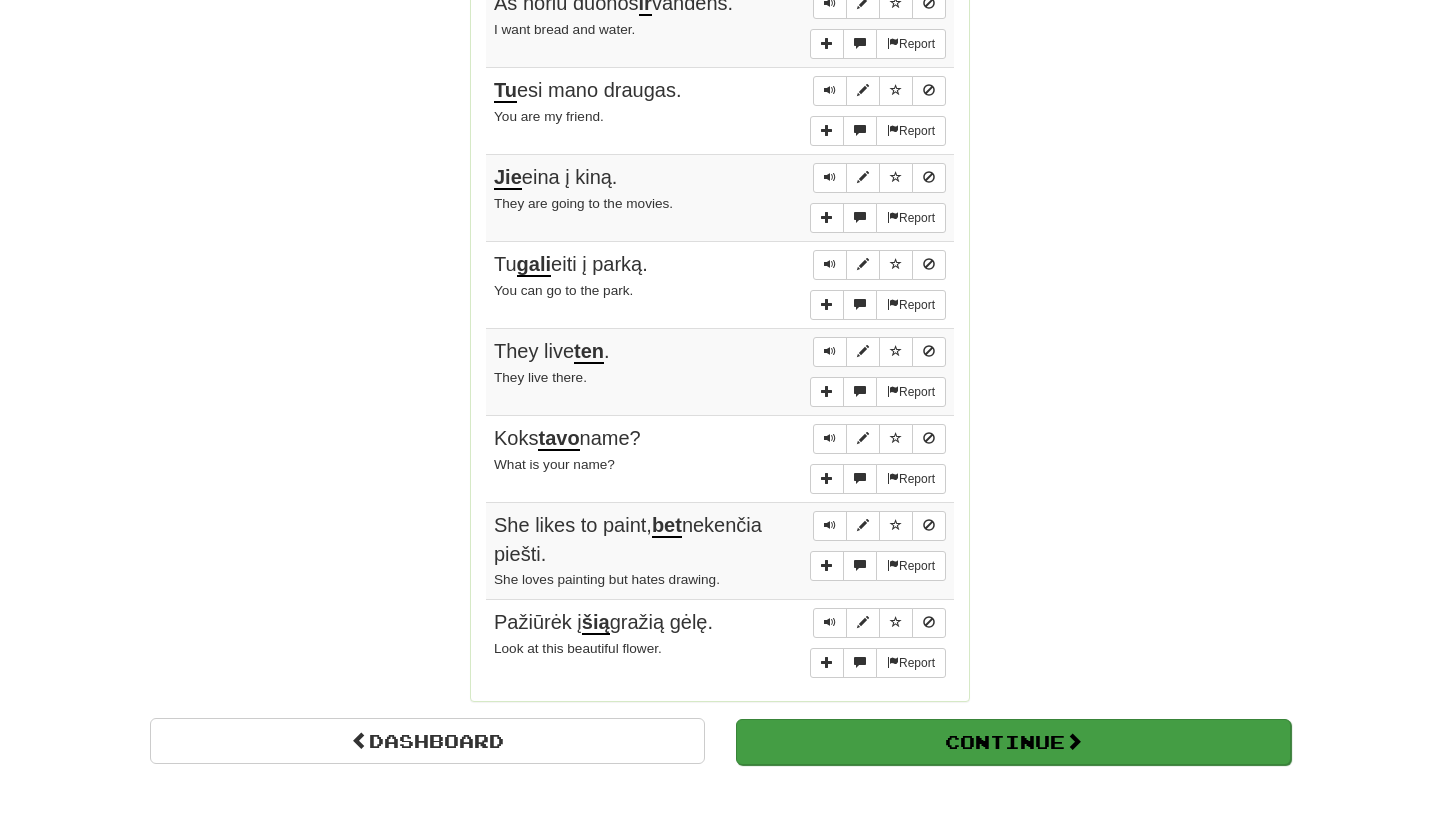 click on "Continue" at bounding box center [1013, 742] 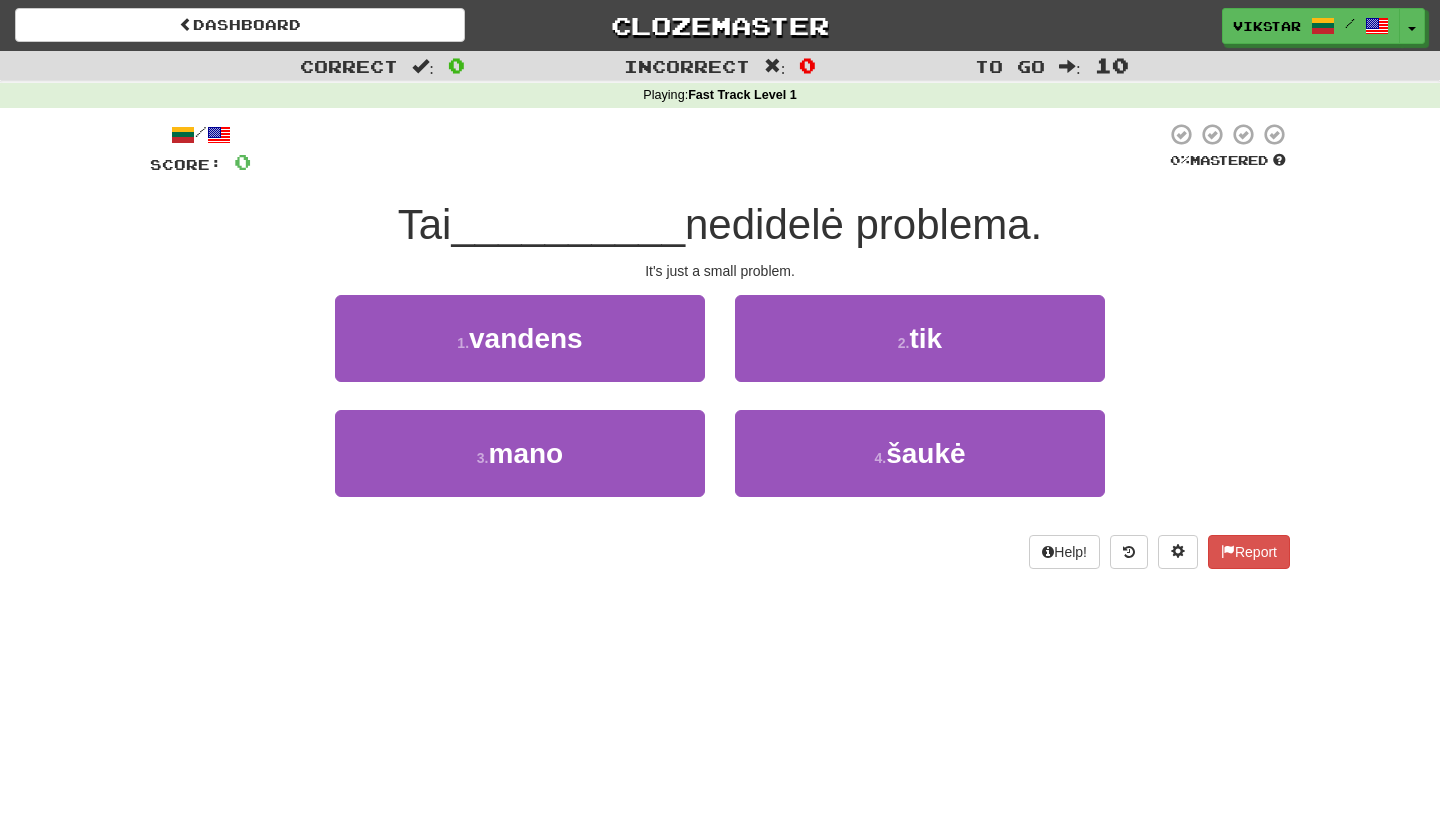 scroll, scrollTop: 0, scrollLeft: 0, axis: both 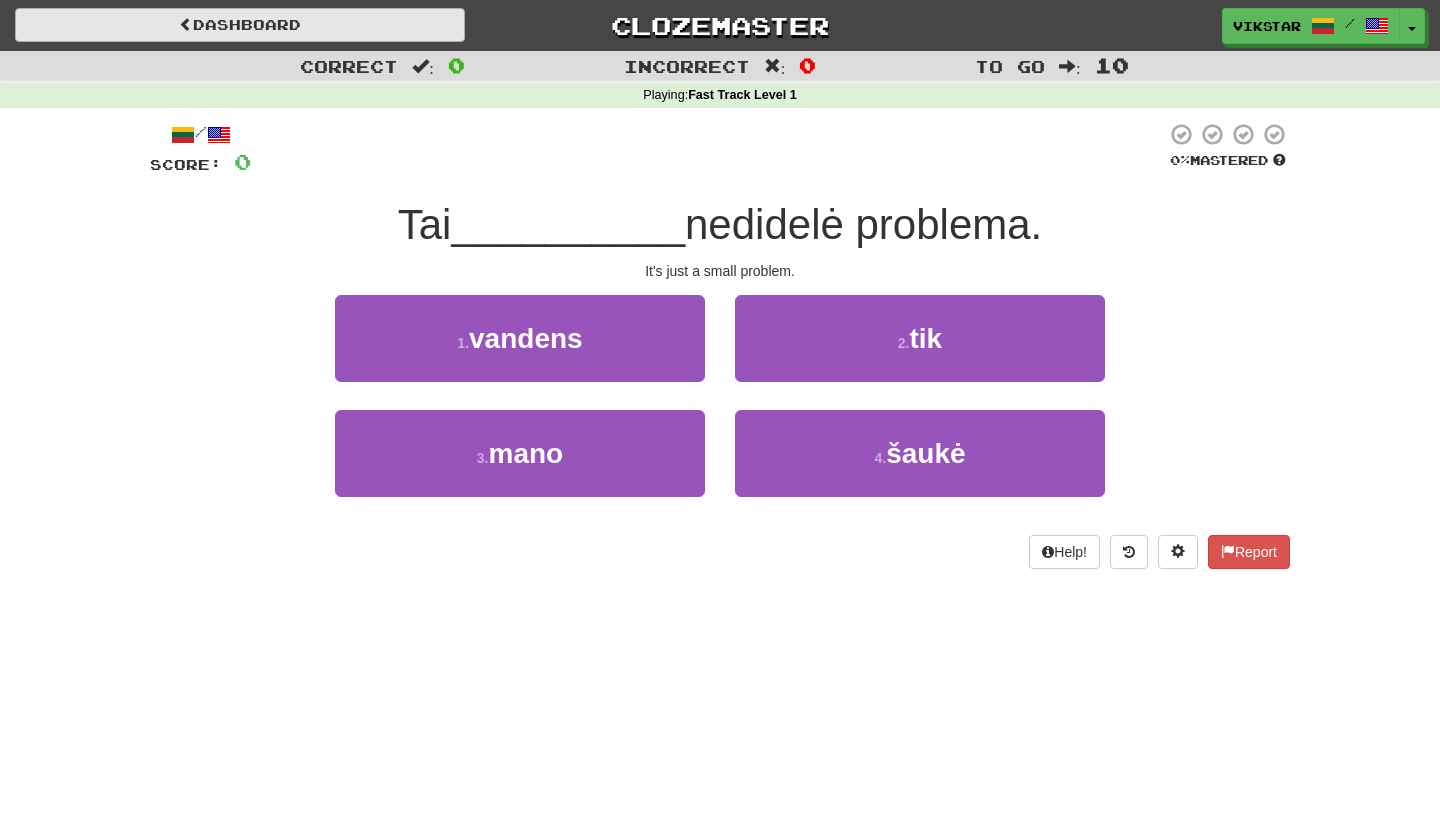 click on "Dashboard" at bounding box center [240, 25] 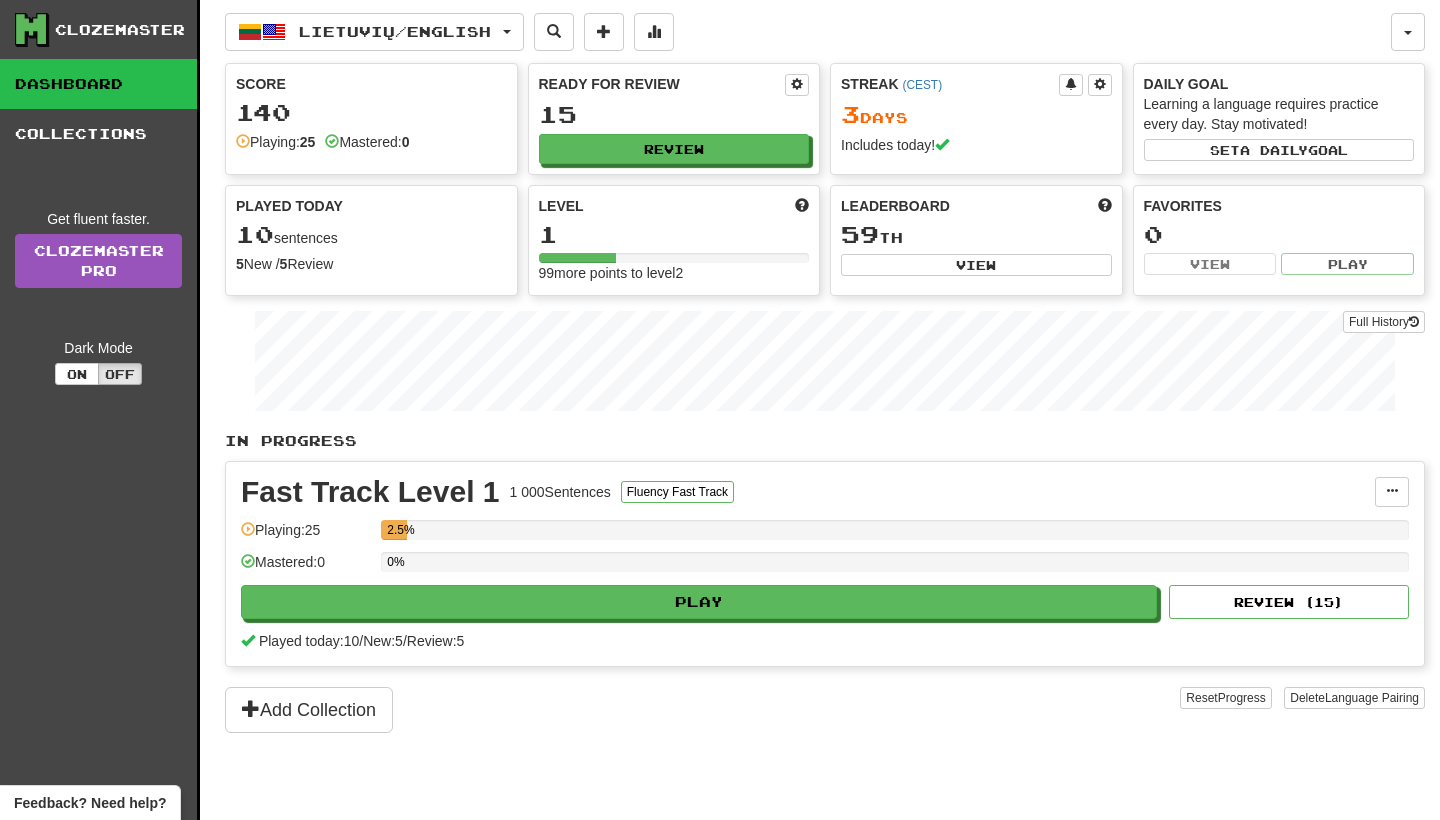 scroll, scrollTop: 0, scrollLeft: 0, axis: both 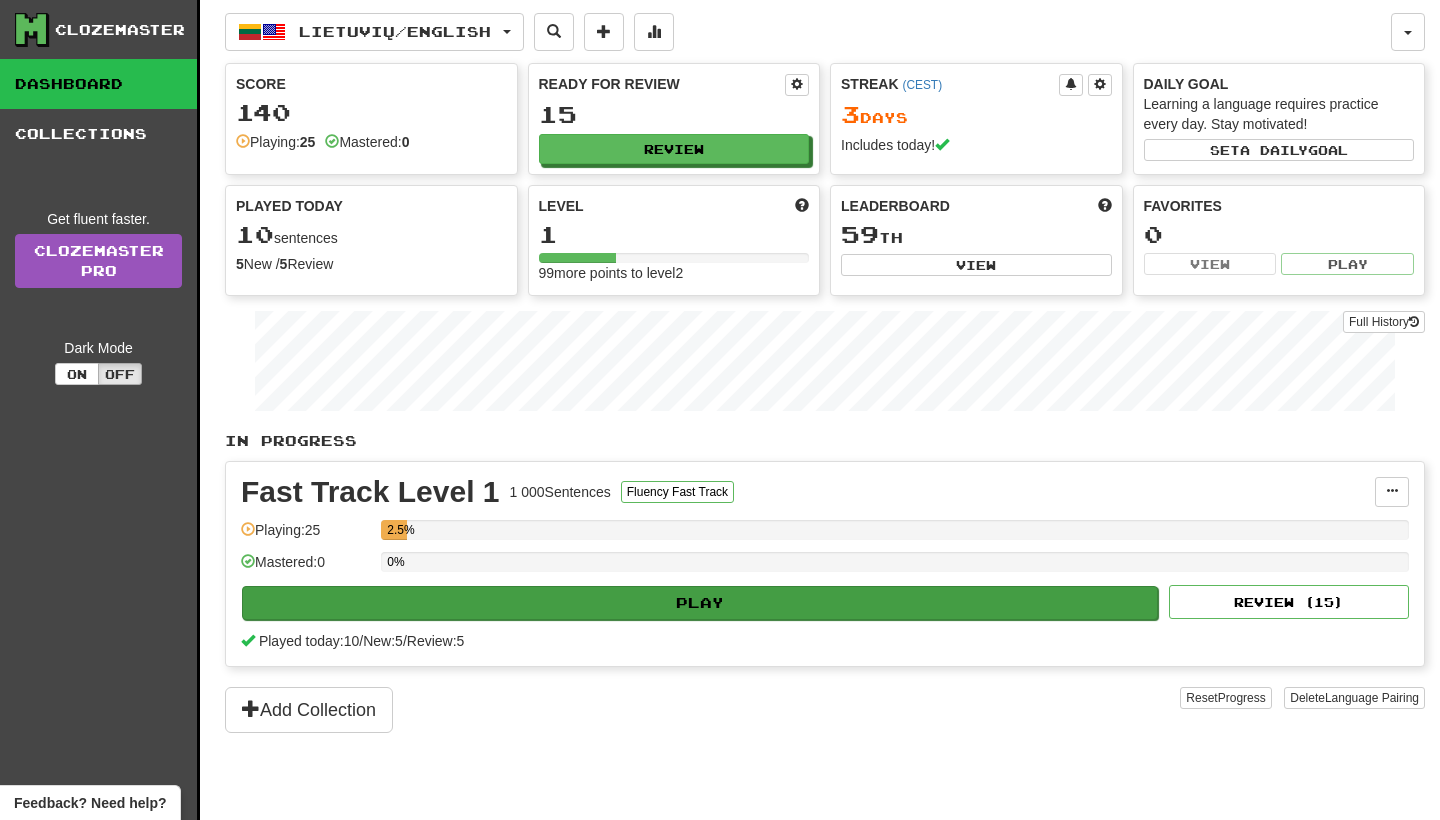 click on "Play" at bounding box center [700, 603] 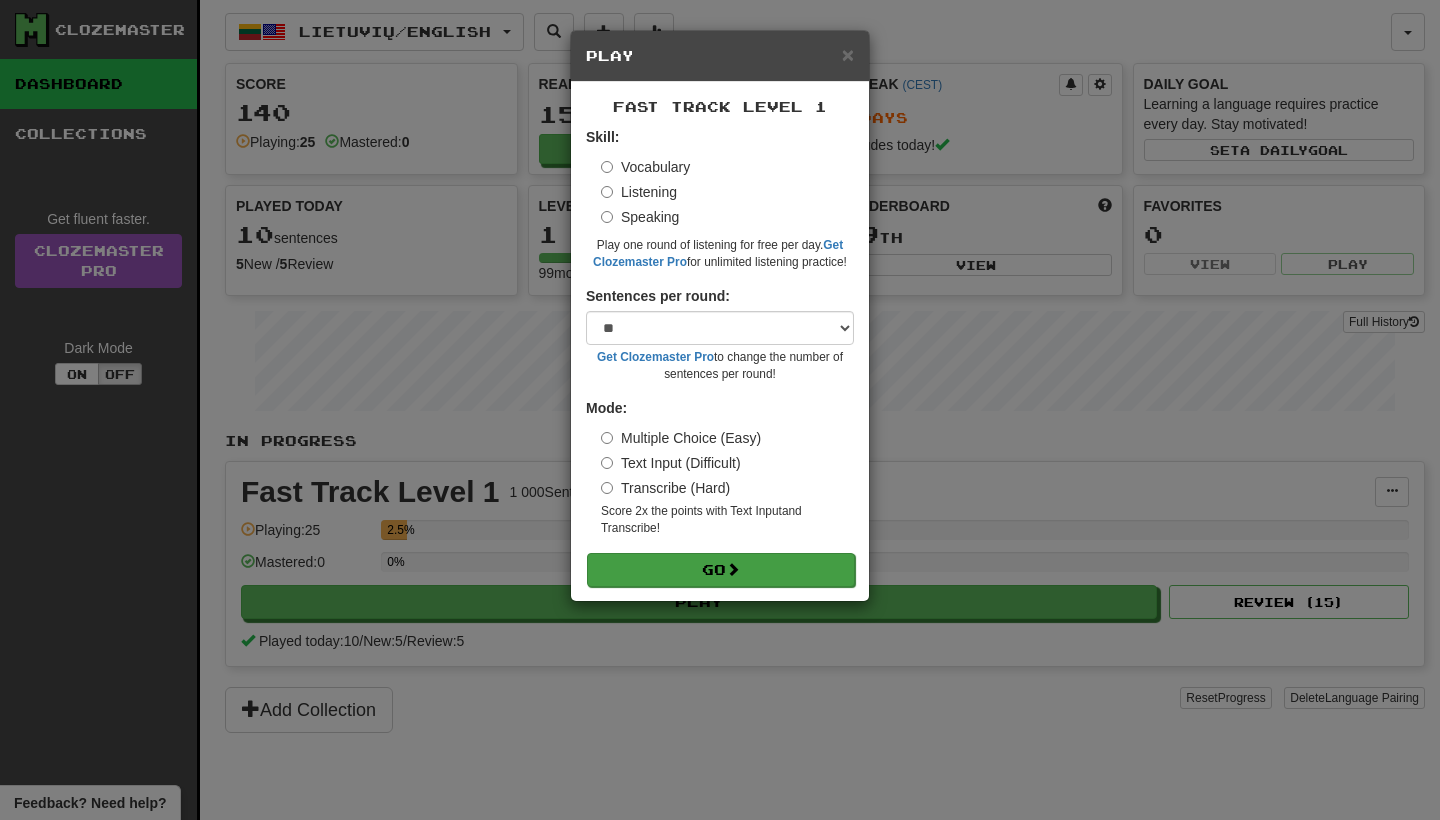 click on "Go" at bounding box center (721, 570) 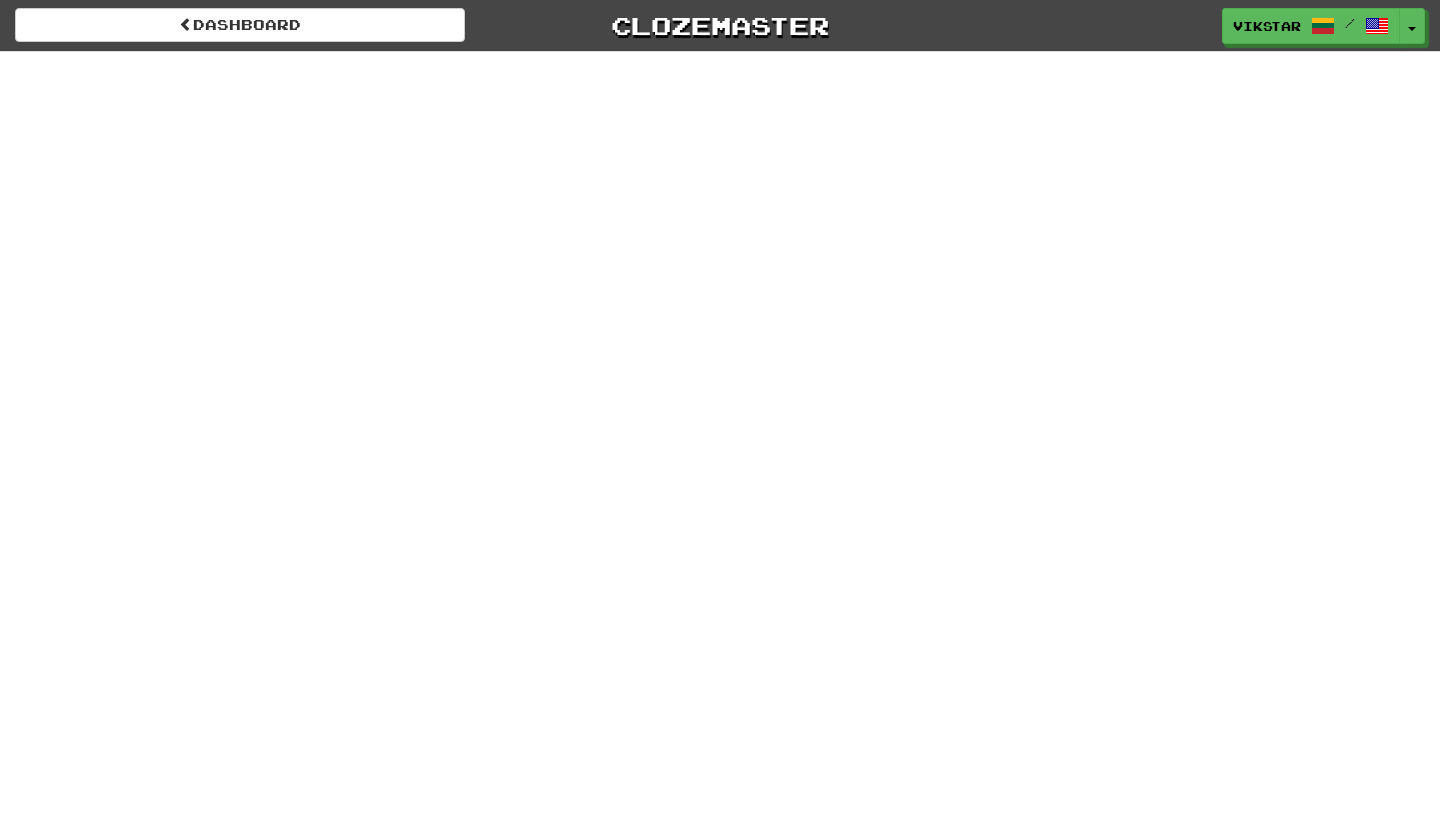 scroll, scrollTop: 0, scrollLeft: 0, axis: both 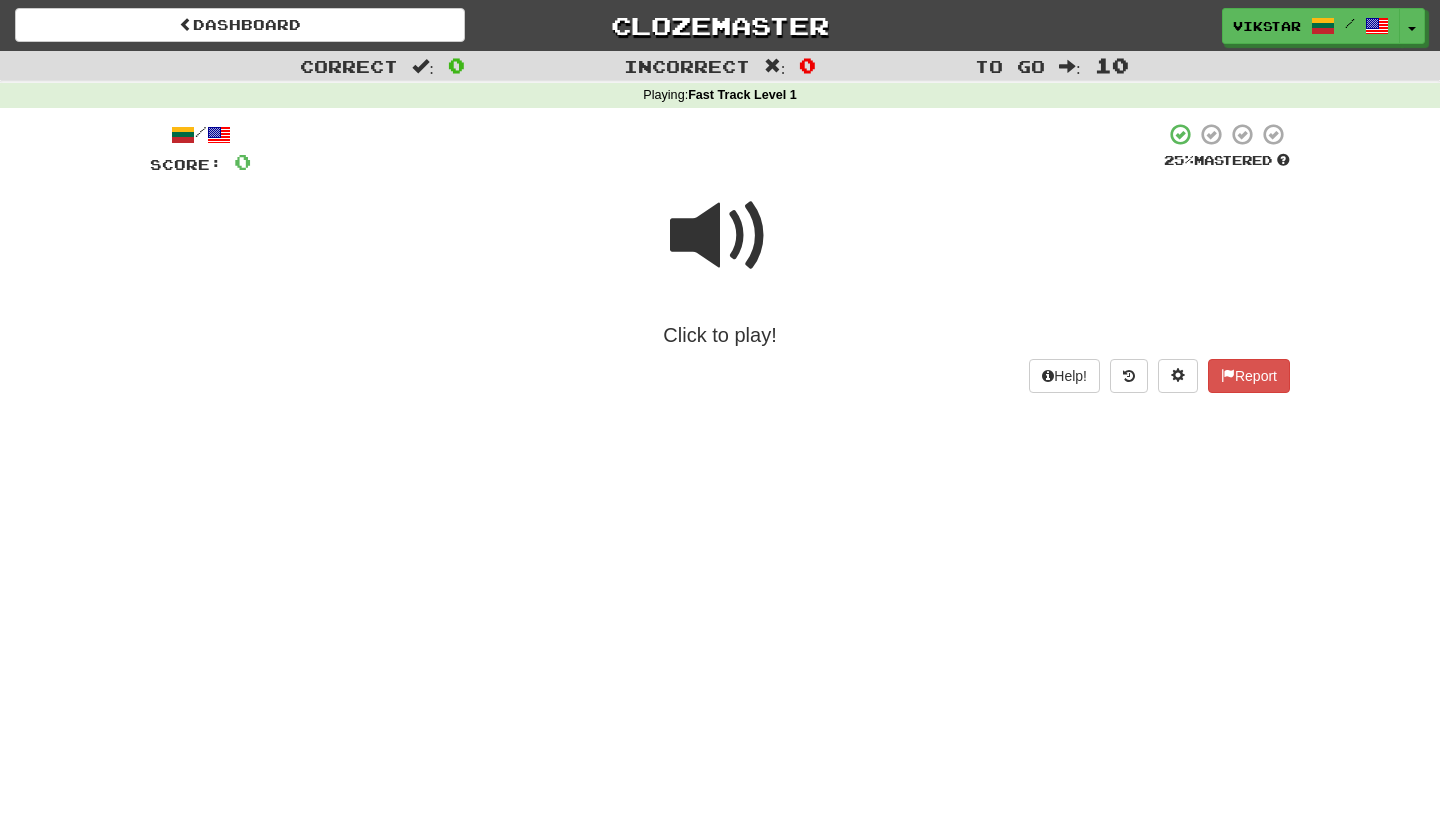 click at bounding box center (720, 236) 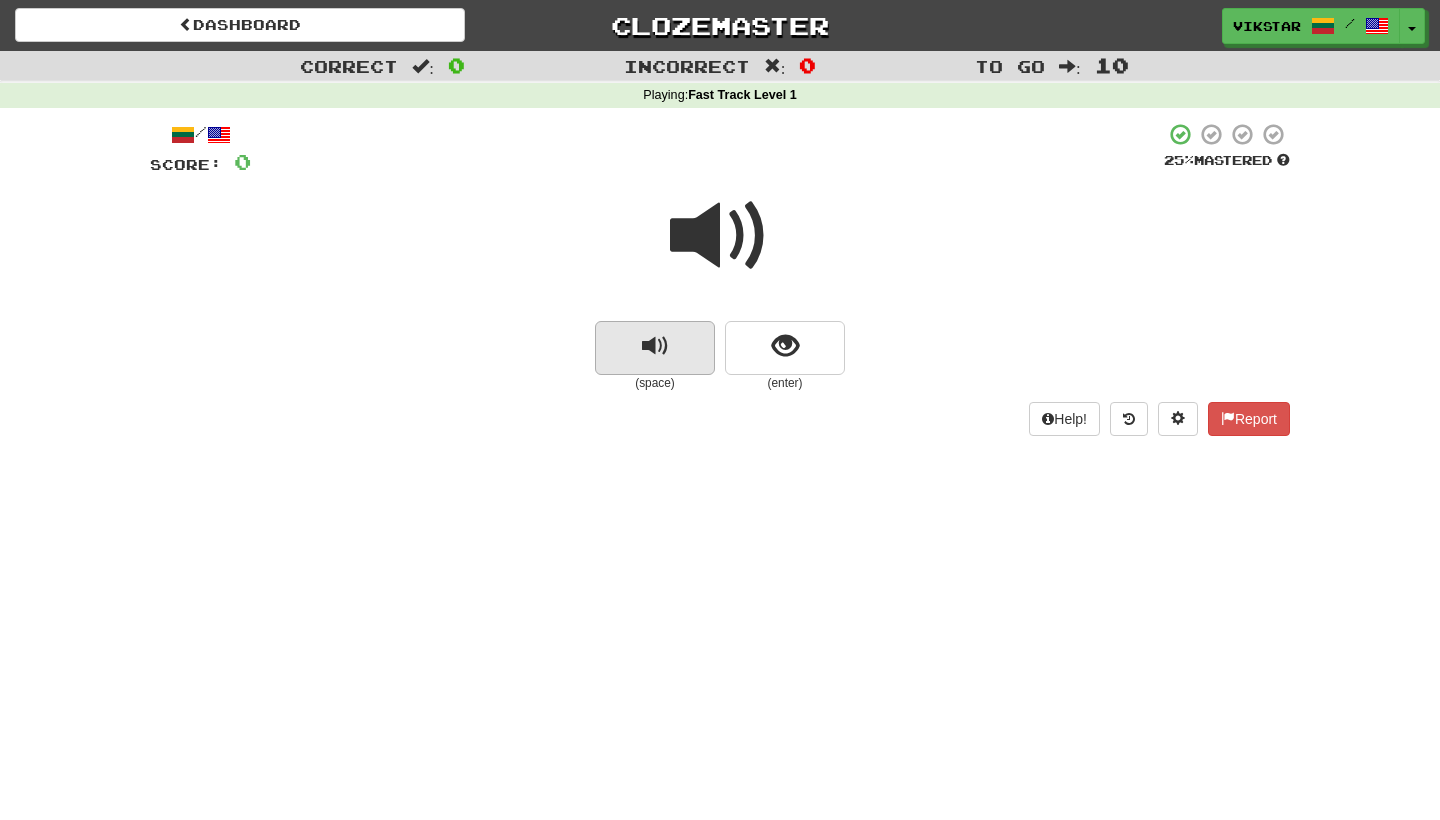 click at bounding box center (655, 346) 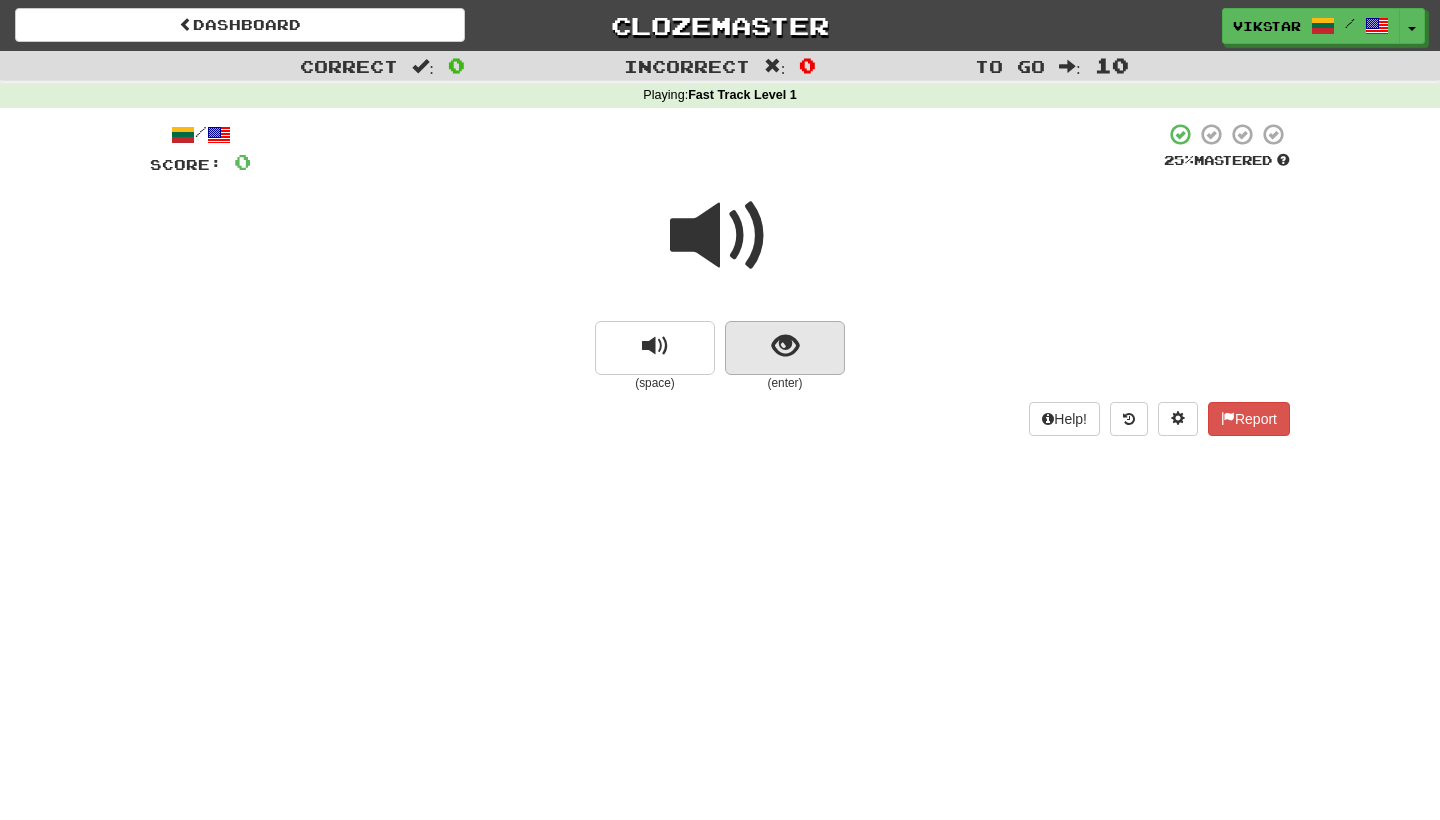 click at bounding box center (785, 346) 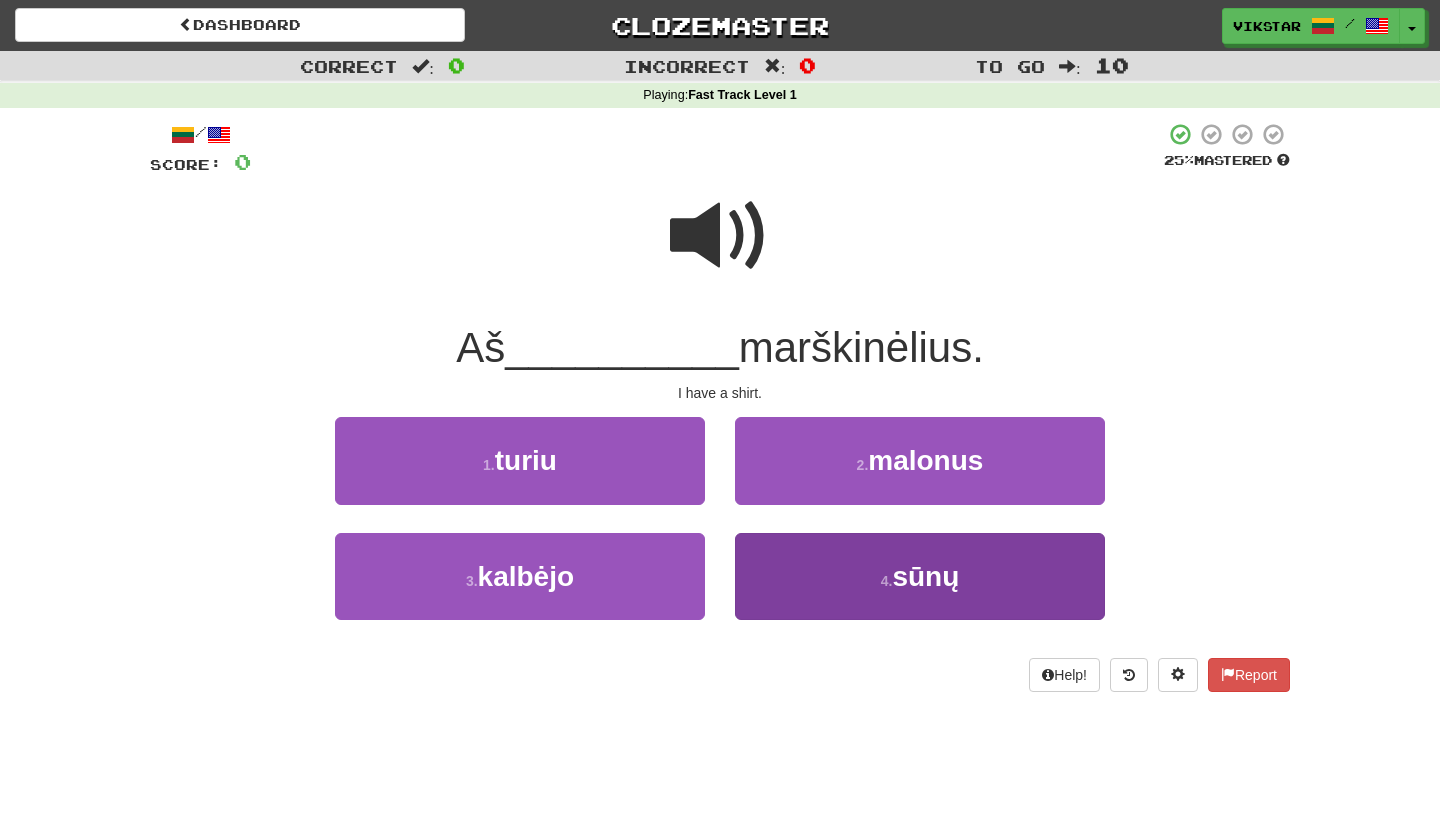 click on "4 .  sūnų" at bounding box center (920, 576) 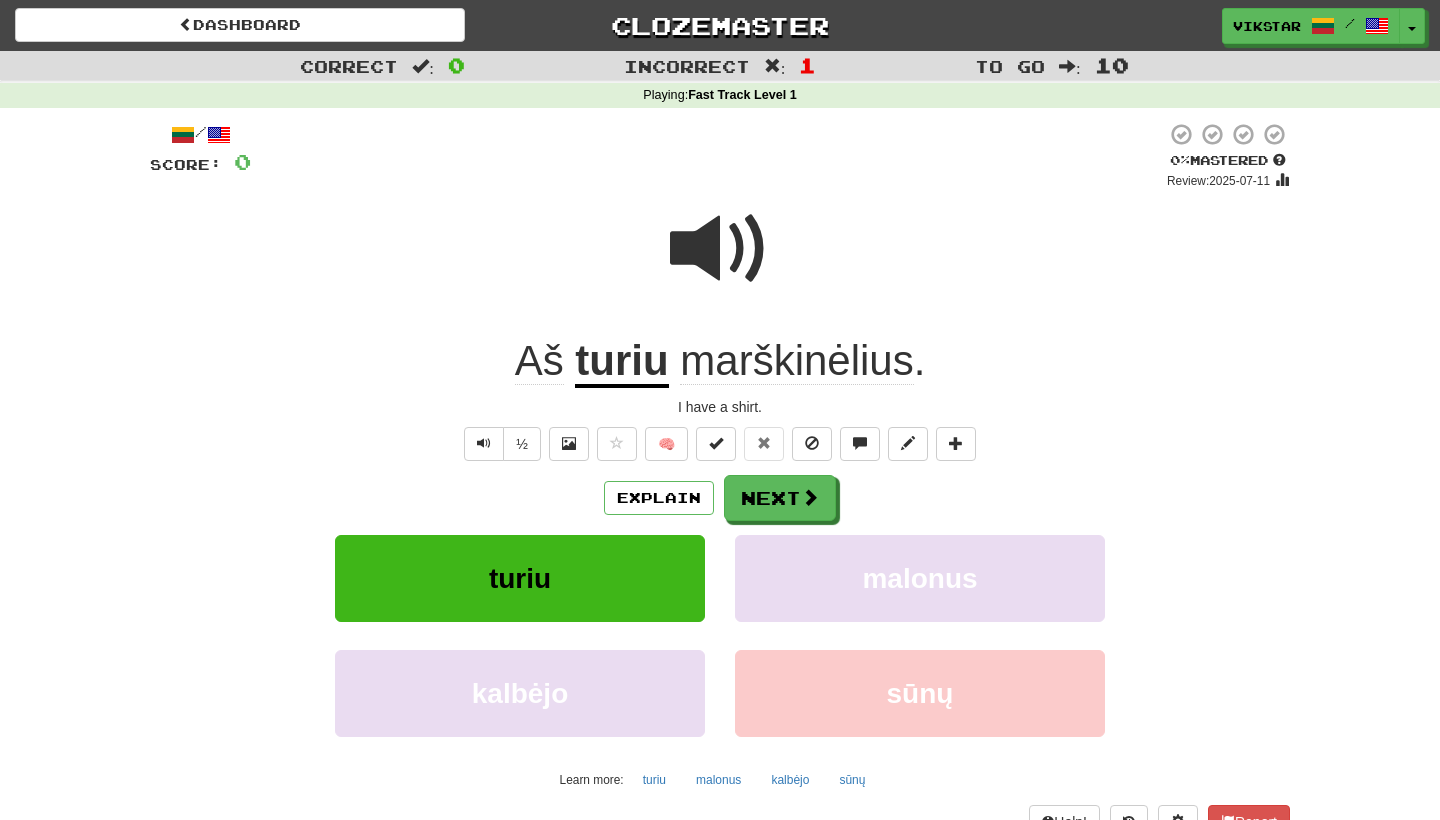 click on "turiu" at bounding box center [621, 362] 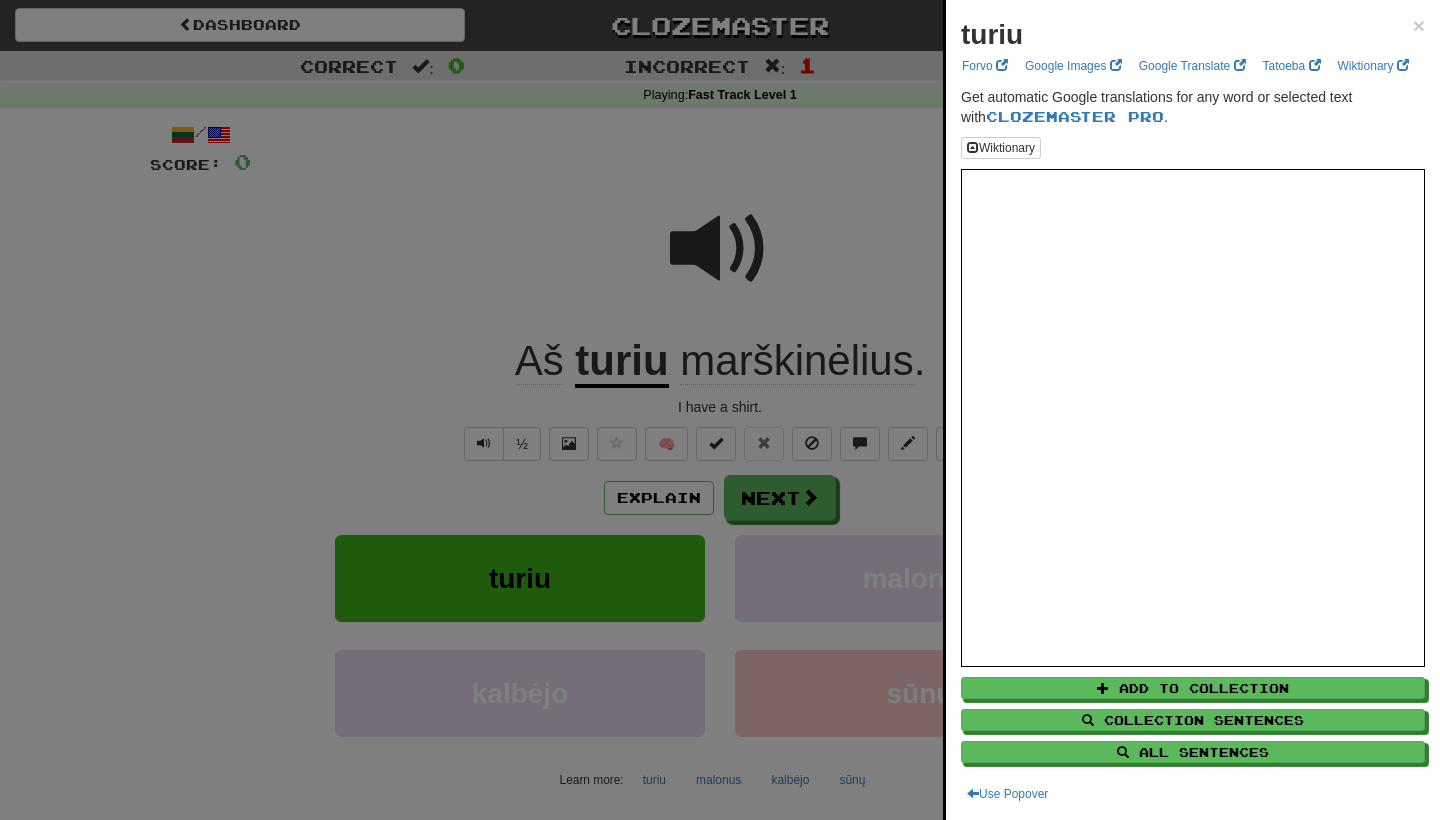click at bounding box center [720, 410] 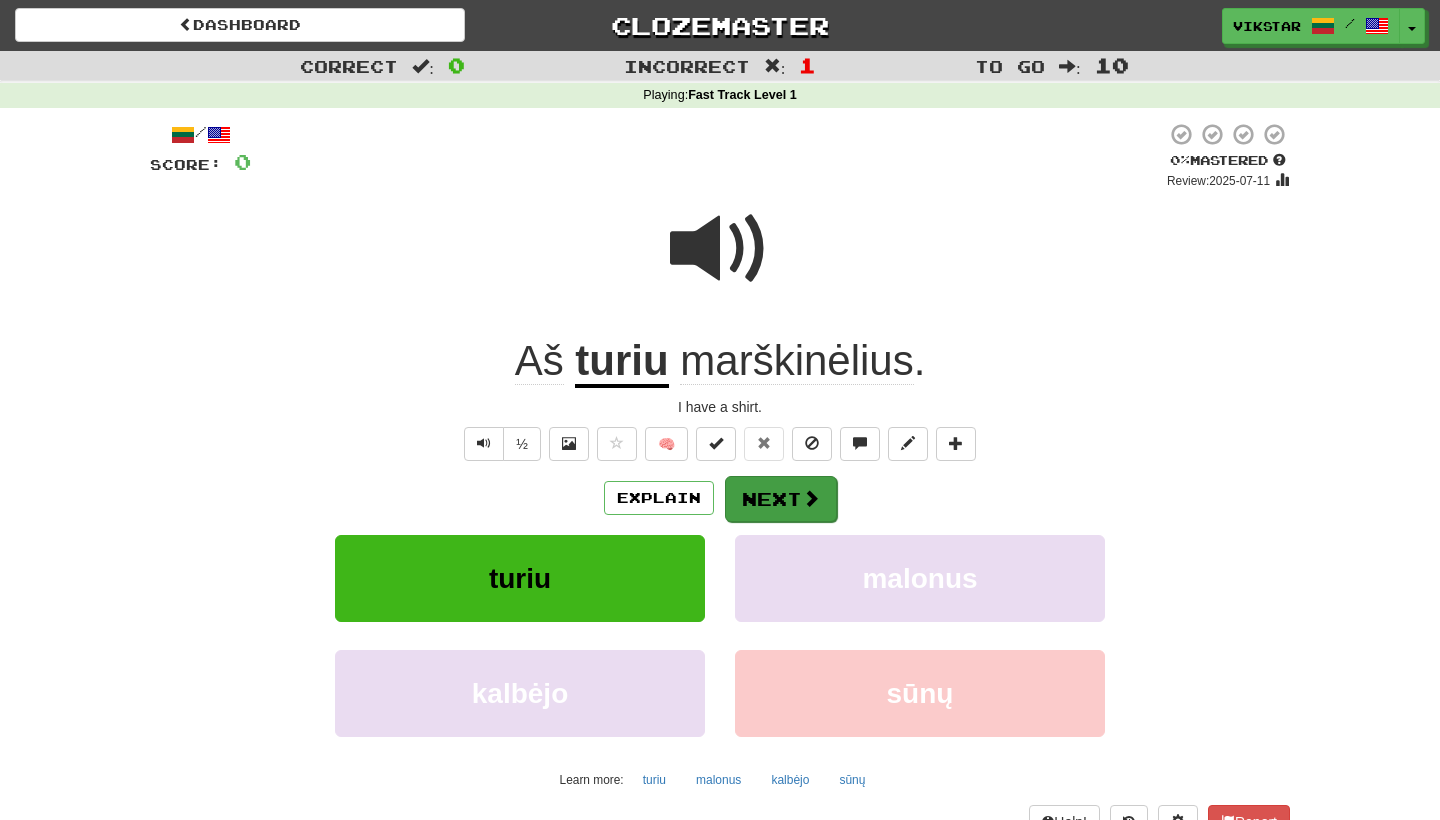 click on "Next" at bounding box center (781, 499) 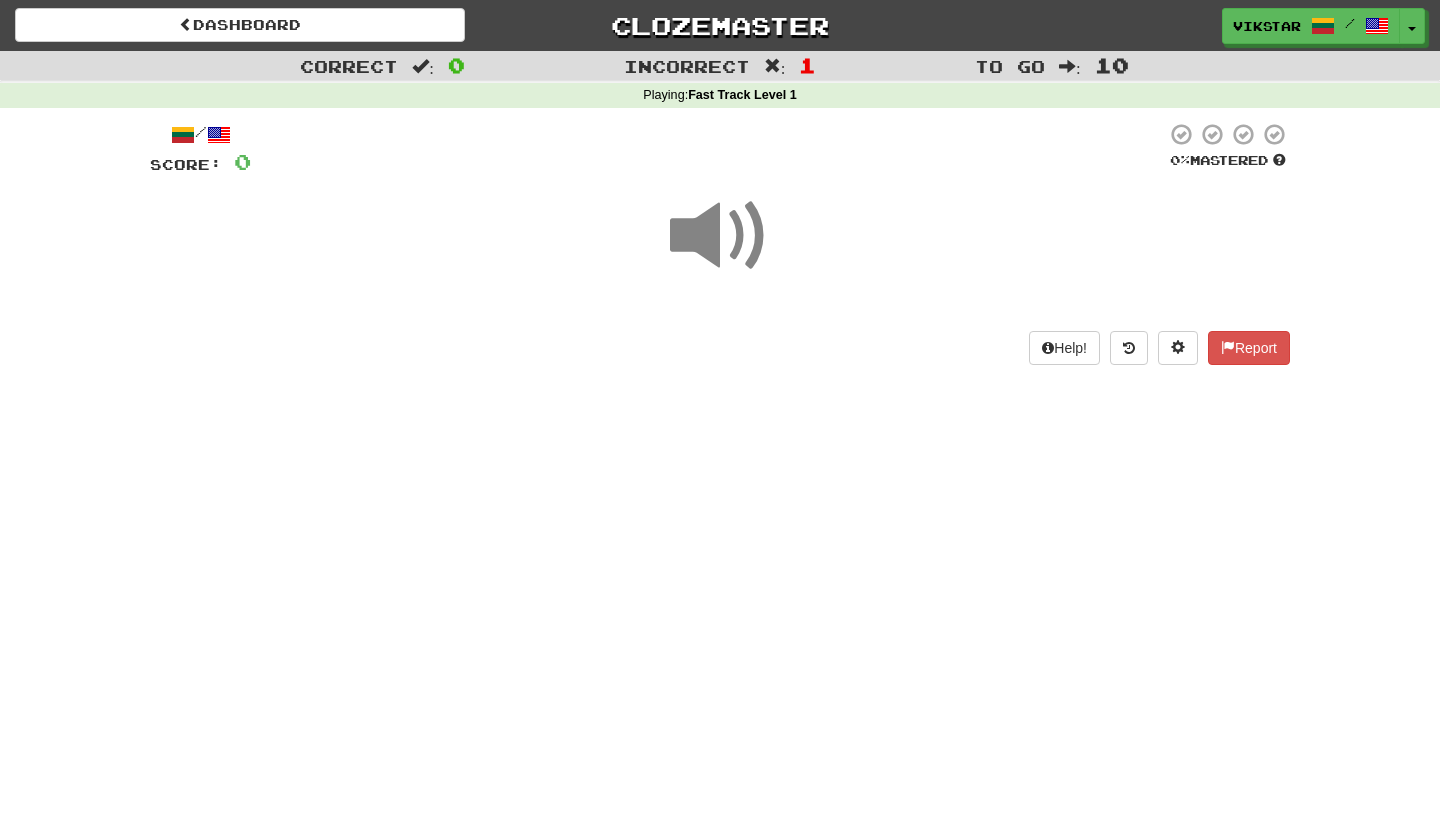 click at bounding box center [720, 236] 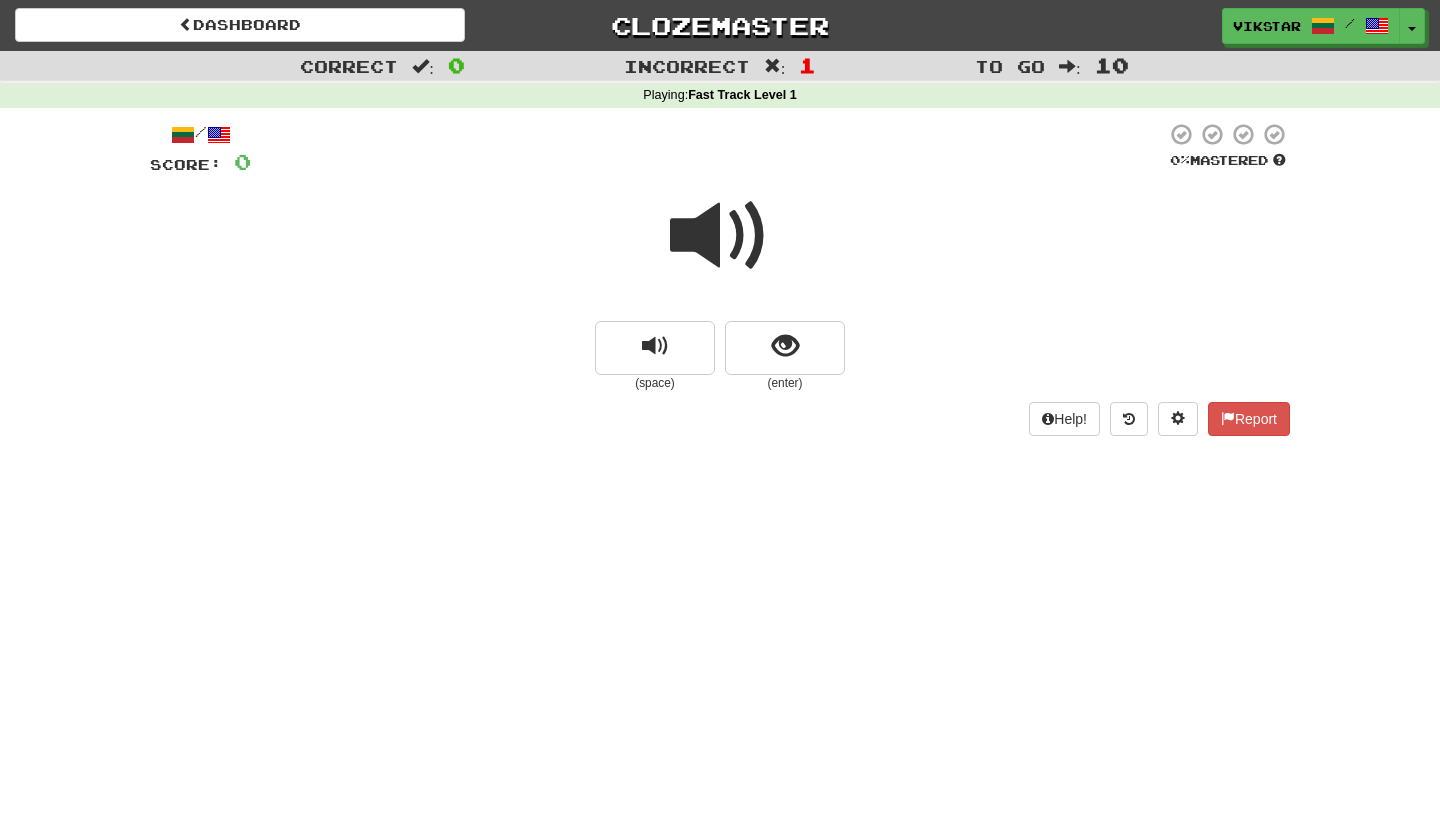 click at bounding box center (720, 236) 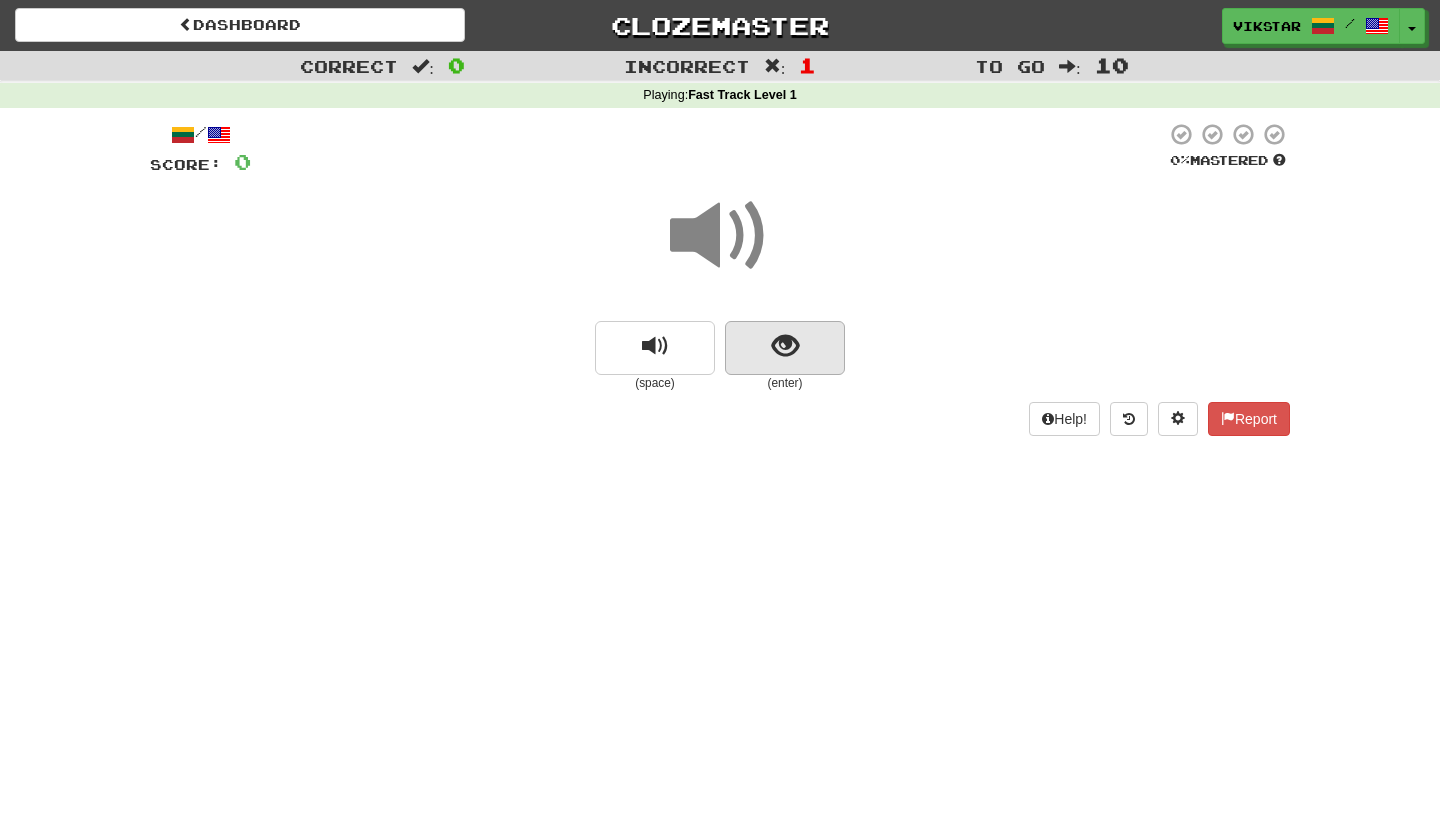 click at bounding box center [785, 346] 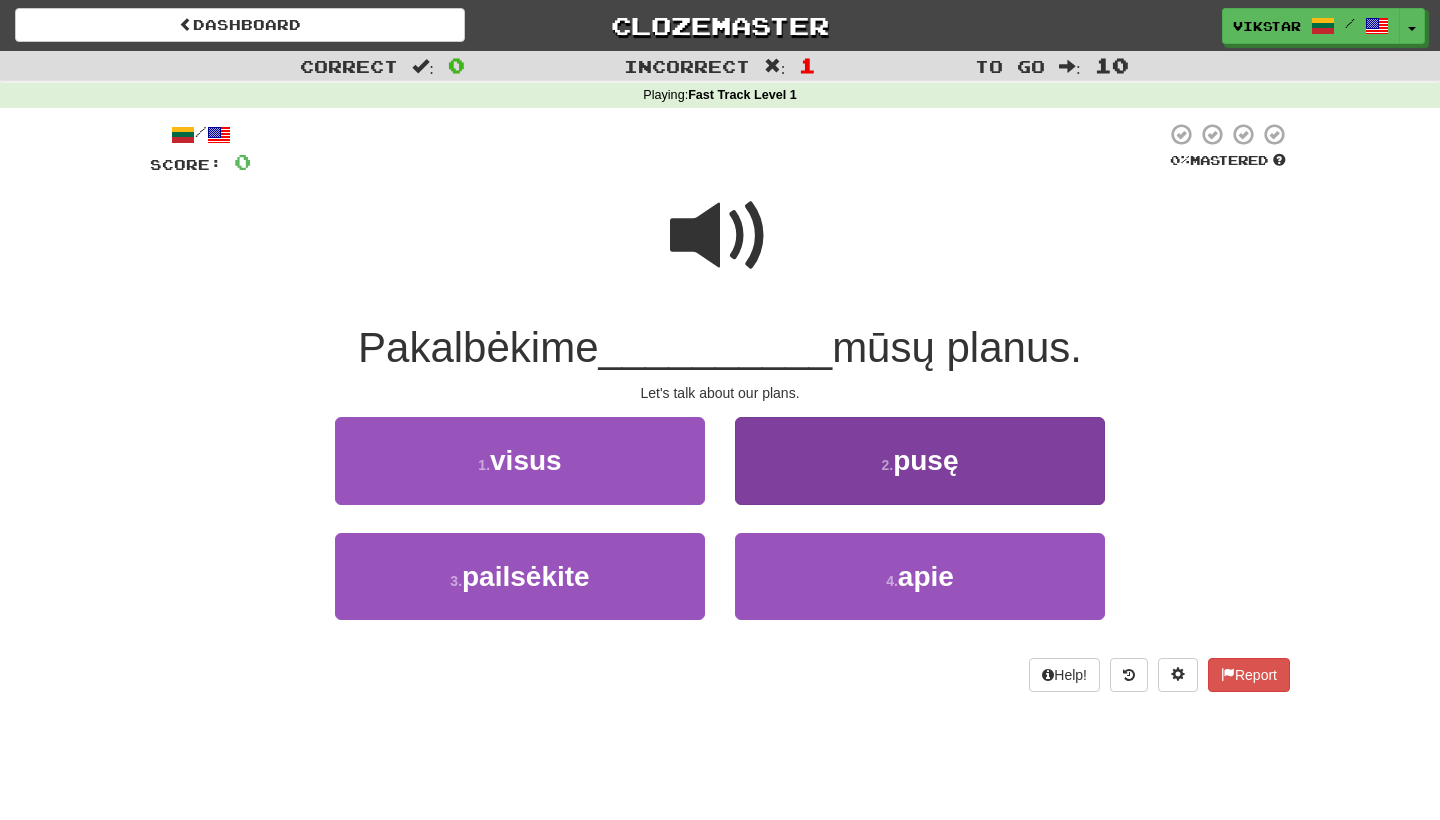 click on "2 .  pusę" at bounding box center (920, 460) 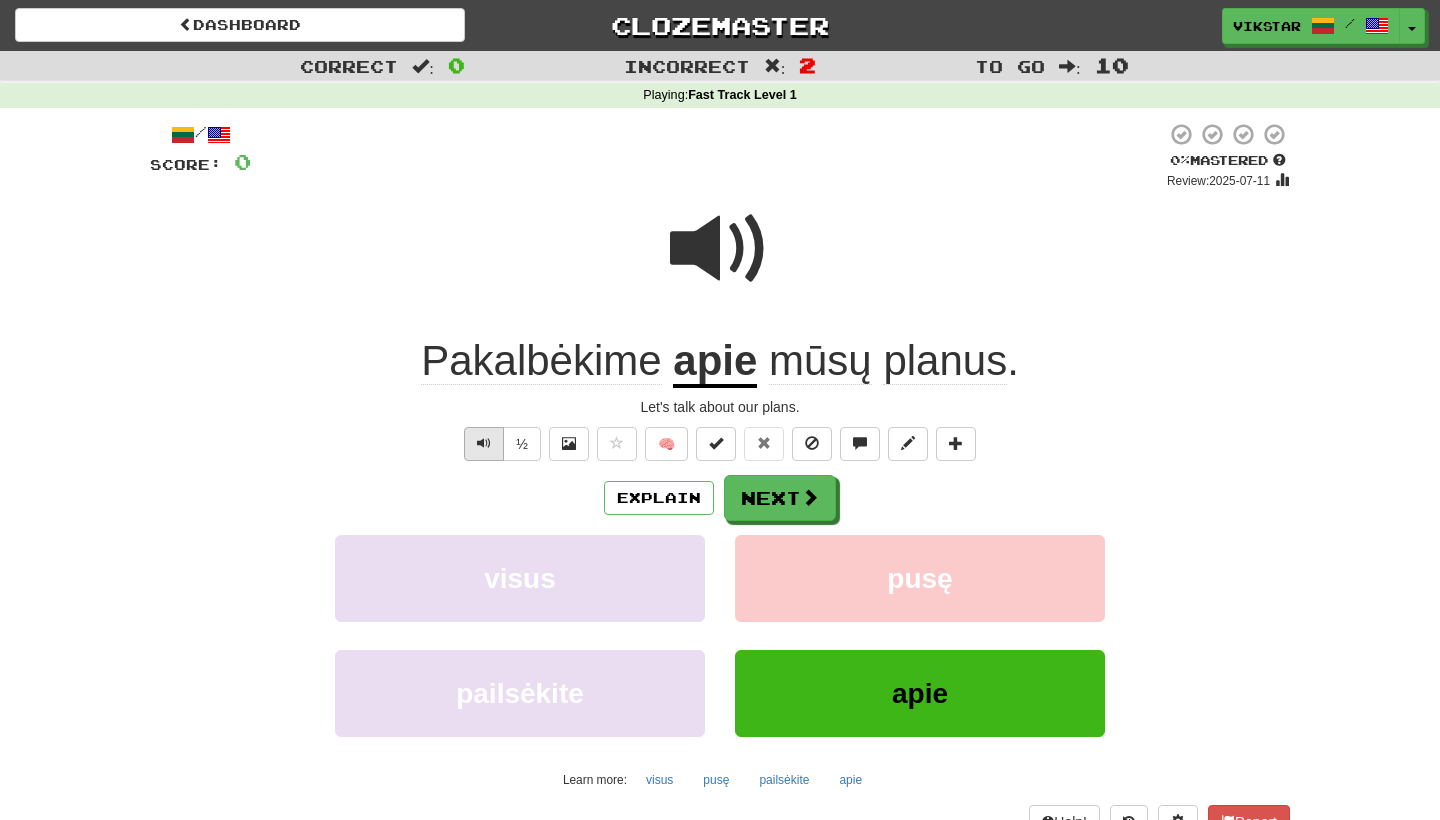 click at bounding box center [484, 444] 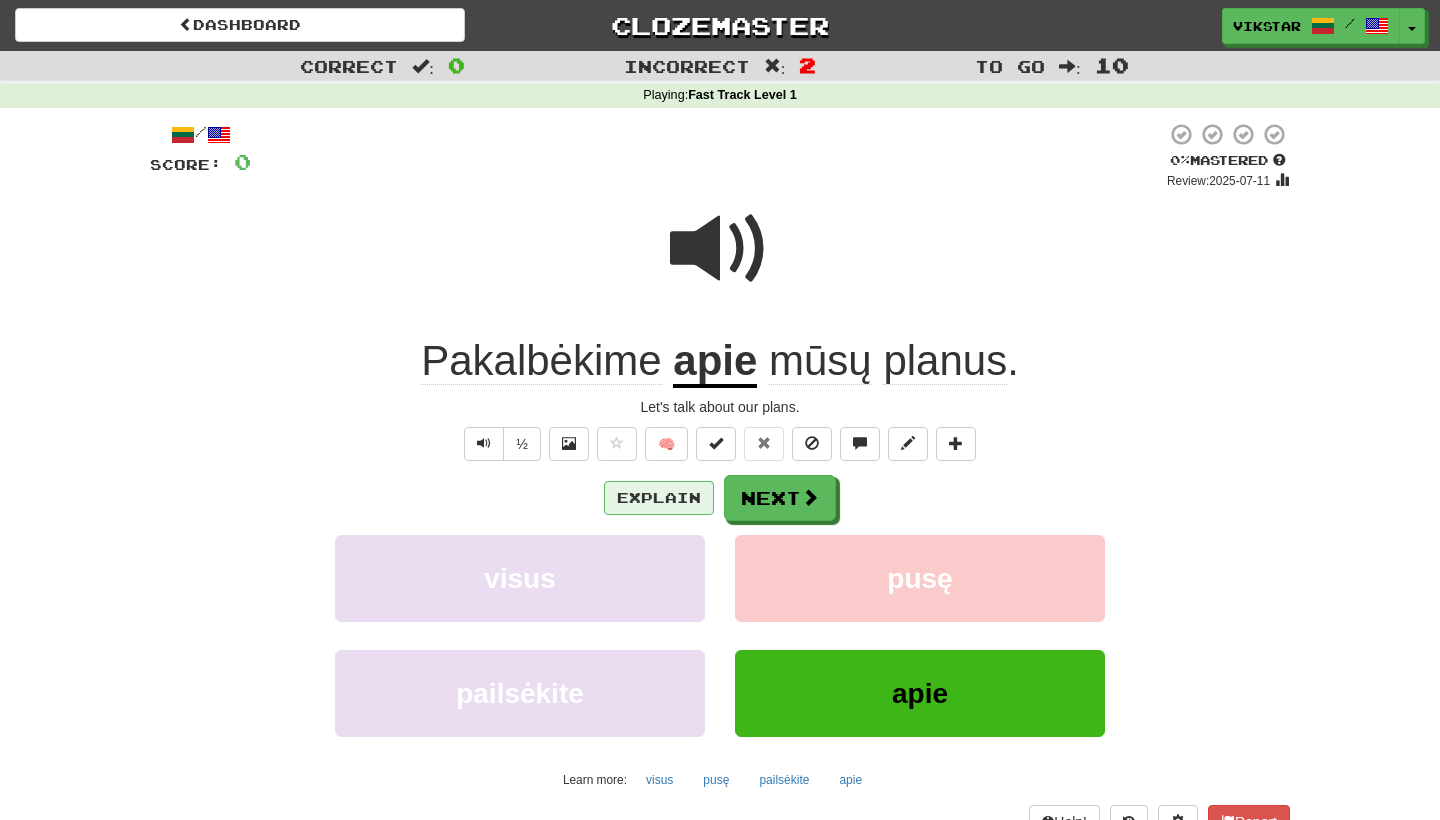 click on "Explain" at bounding box center (659, 498) 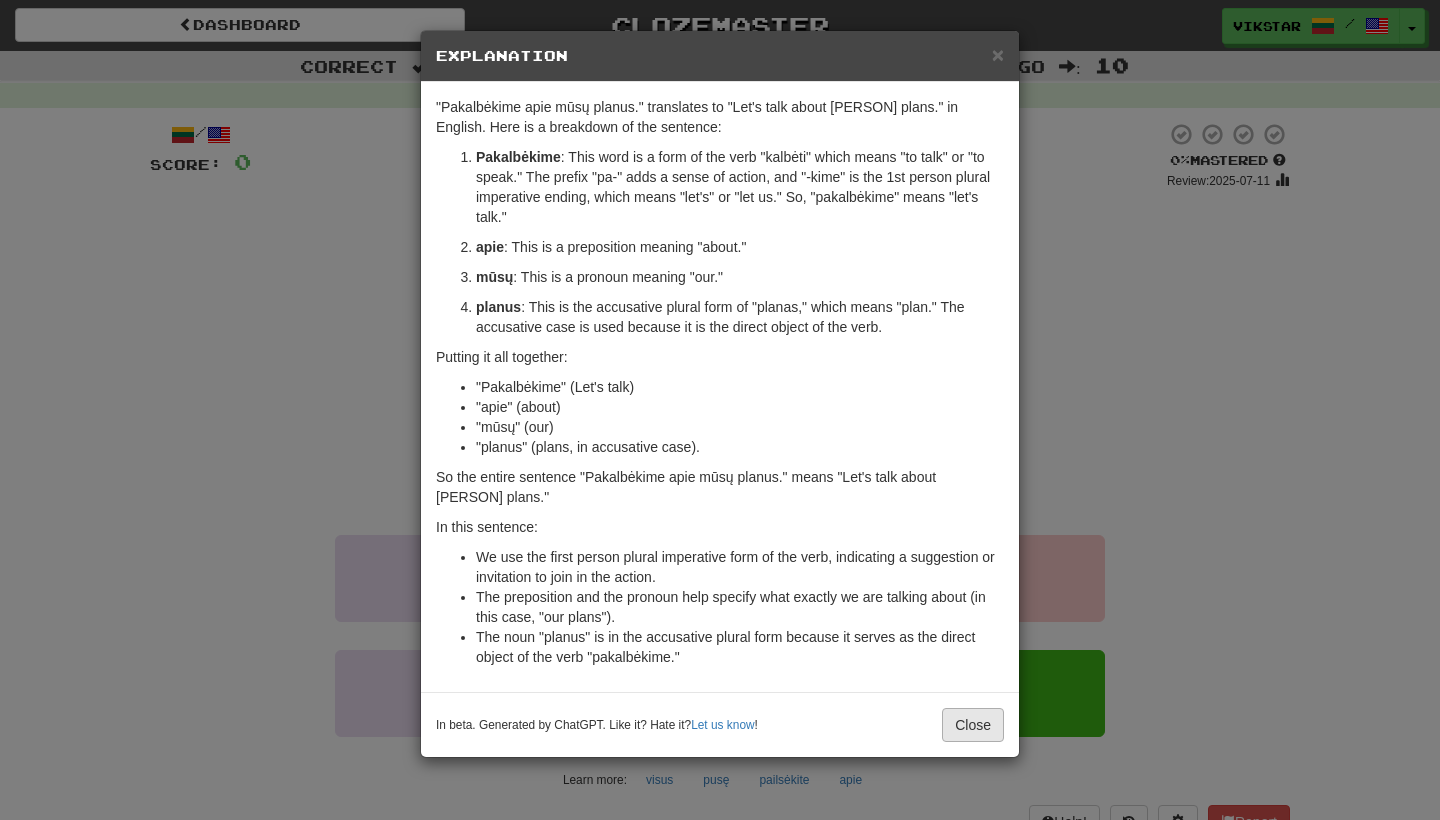 click on "Close" at bounding box center (973, 725) 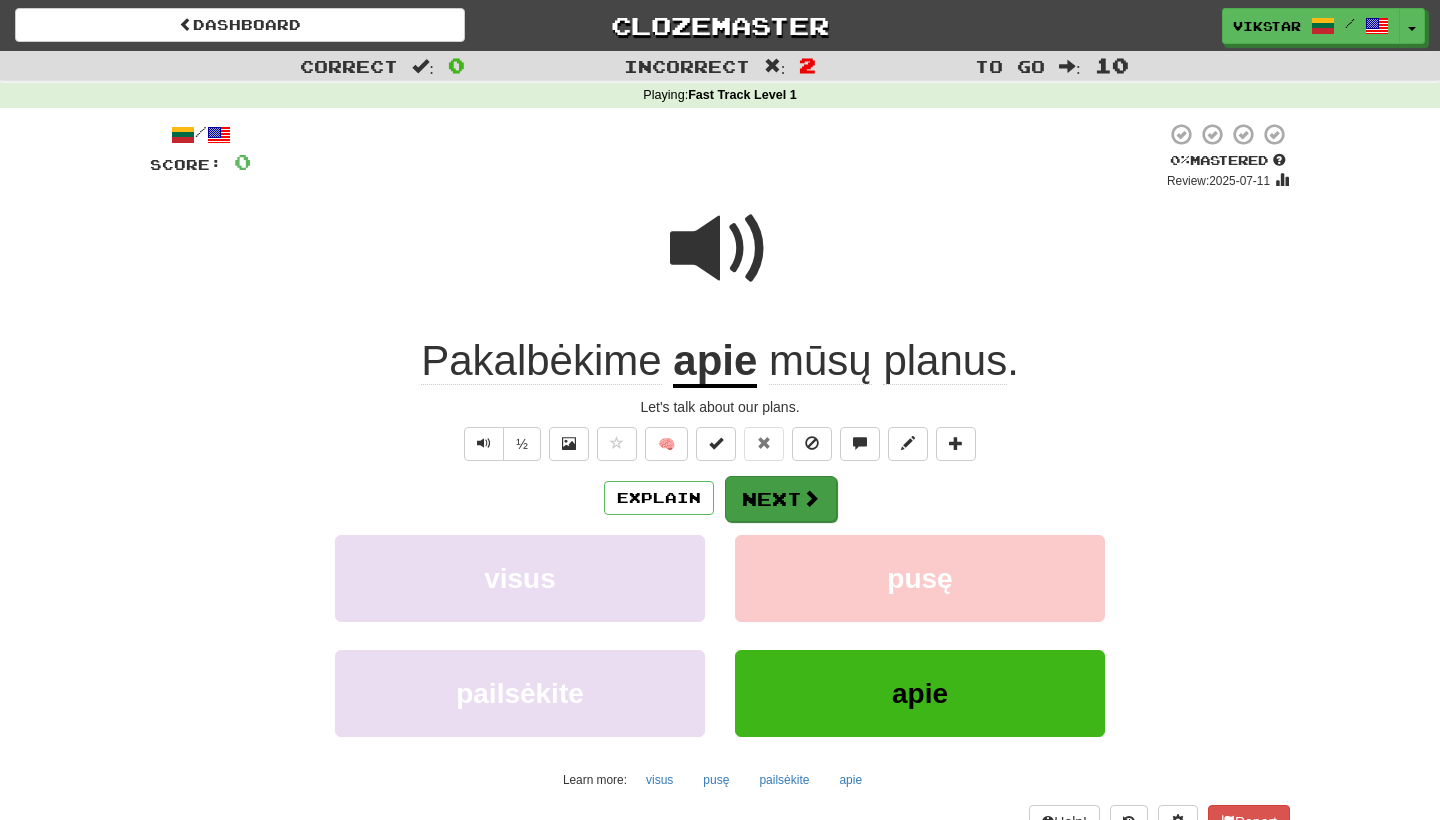 click on "Next" at bounding box center (781, 499) 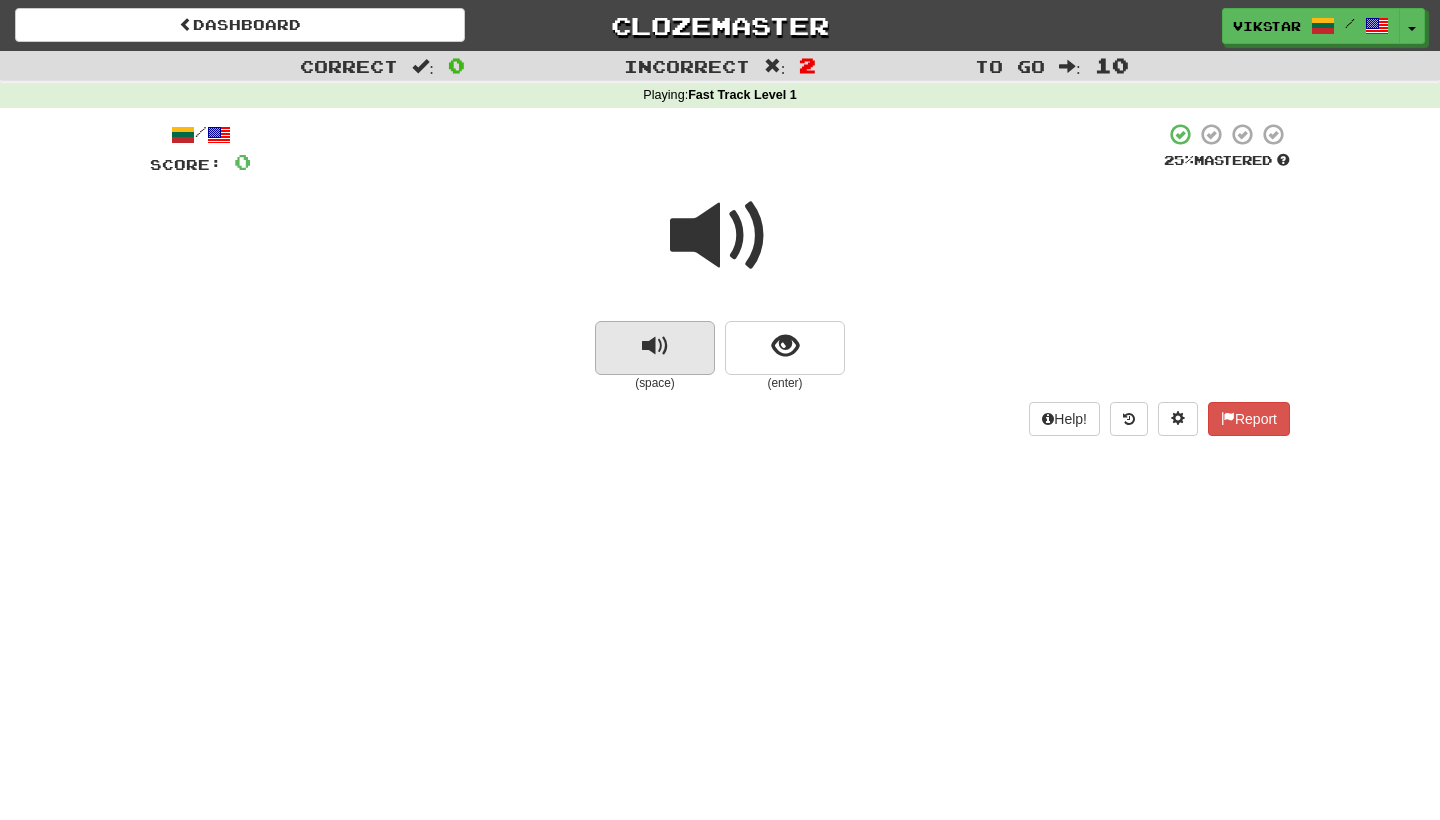 click at bounding box center [655, 346] 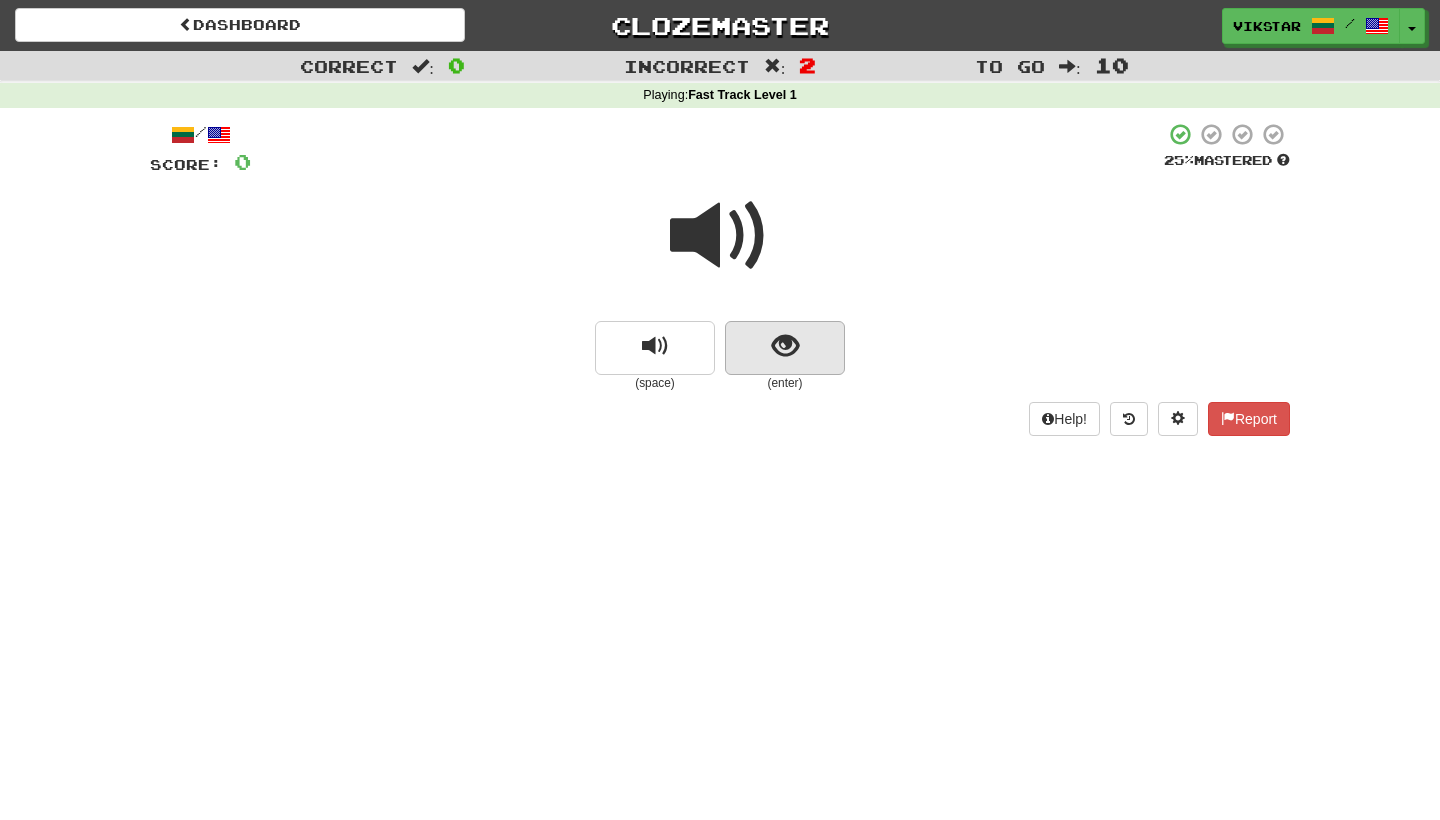 click at bounding box center [785, 348] 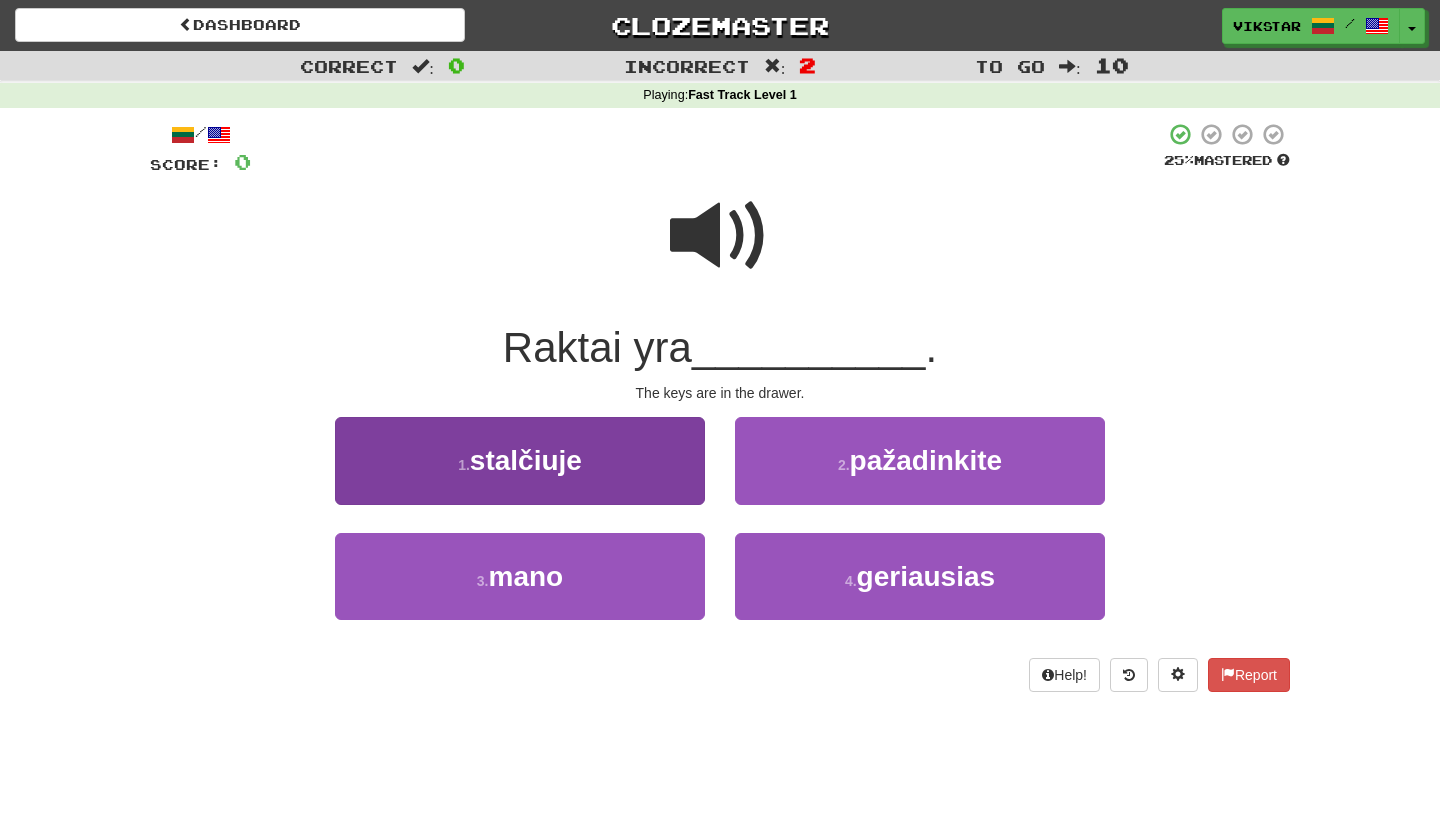 click on "1 .  stalčiuje" at bounding box center (520, 460) 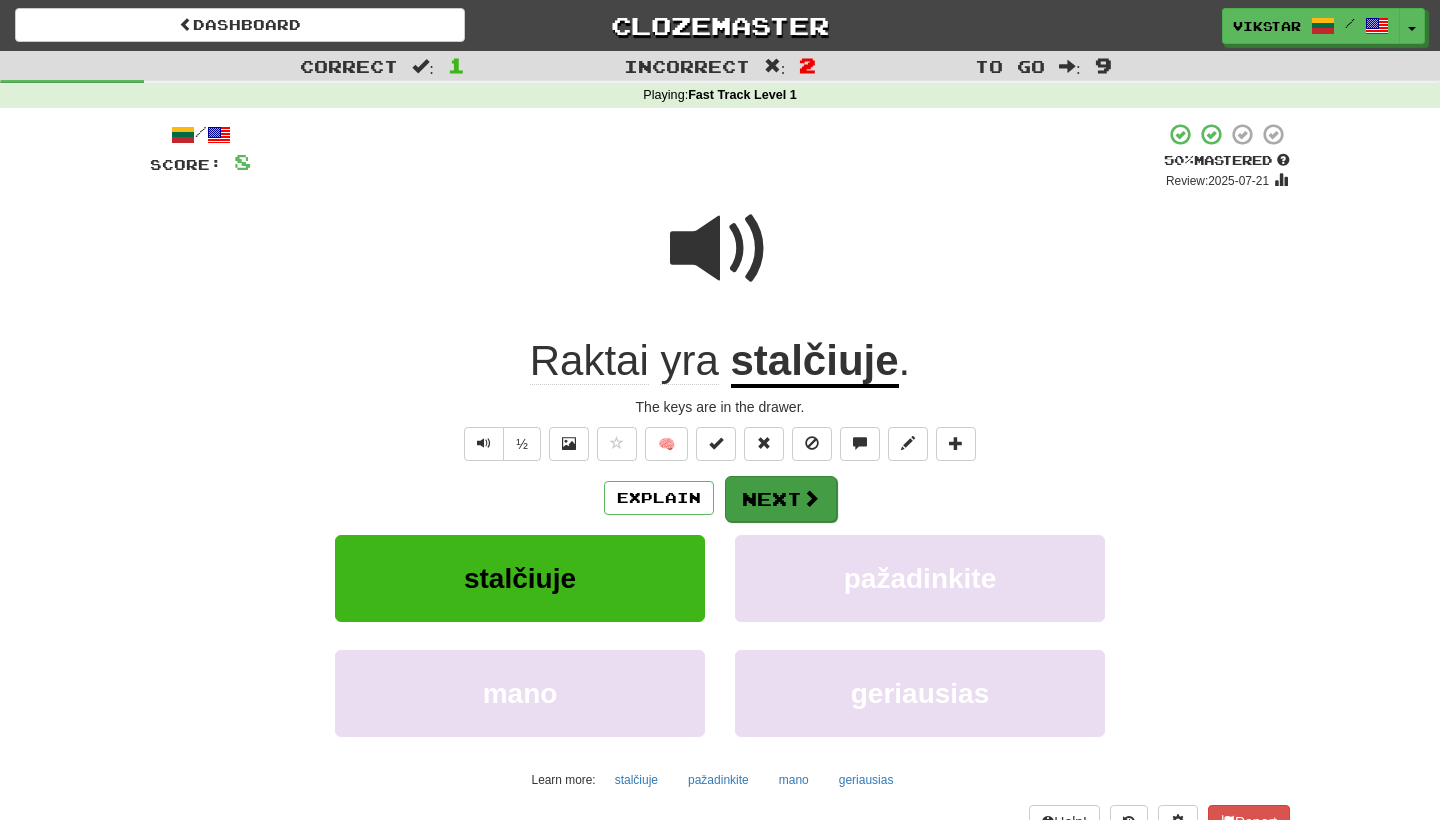 click on "Next" at bounding box center (781, 499) 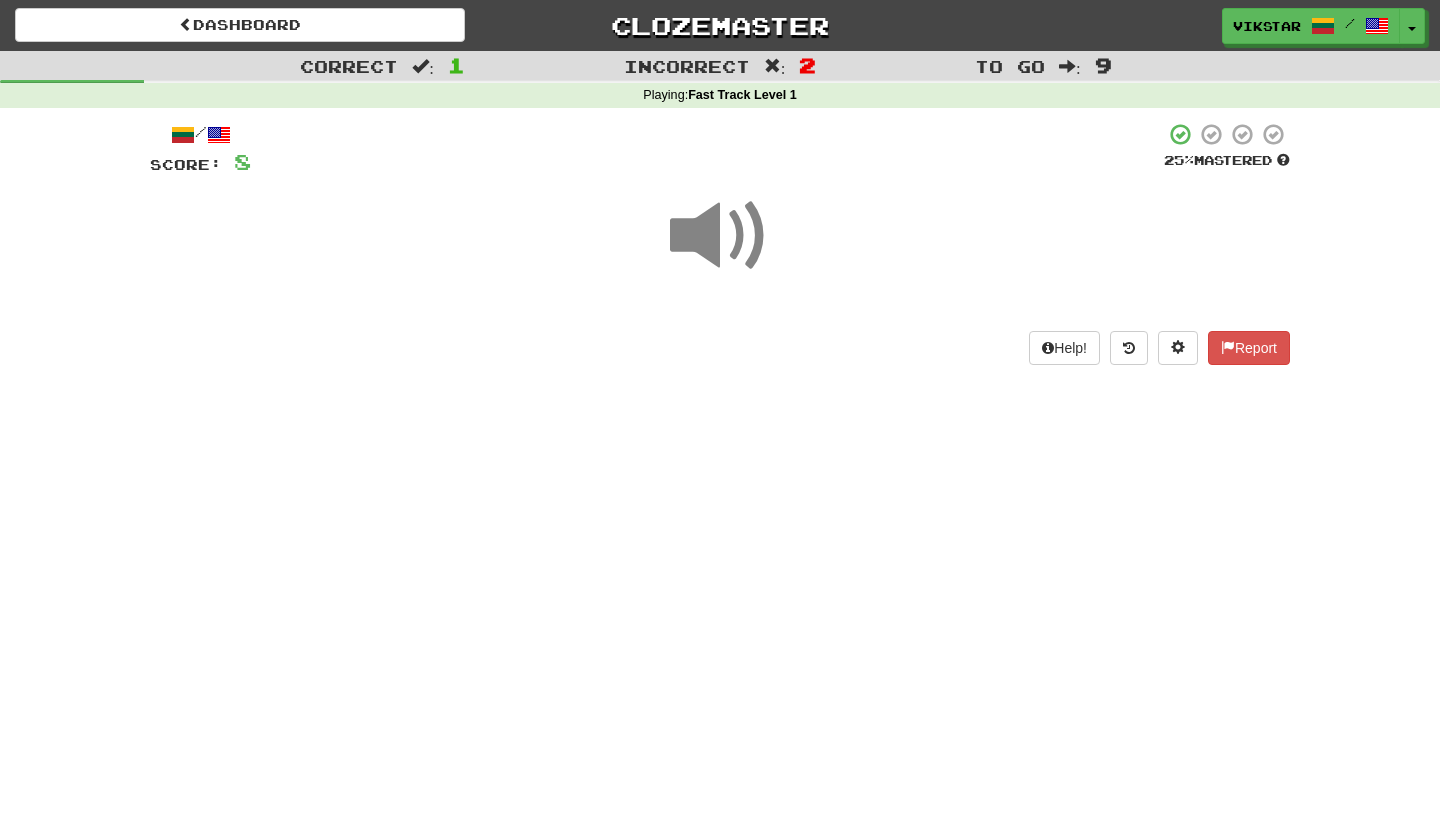 click at bounding box center (720, 236) 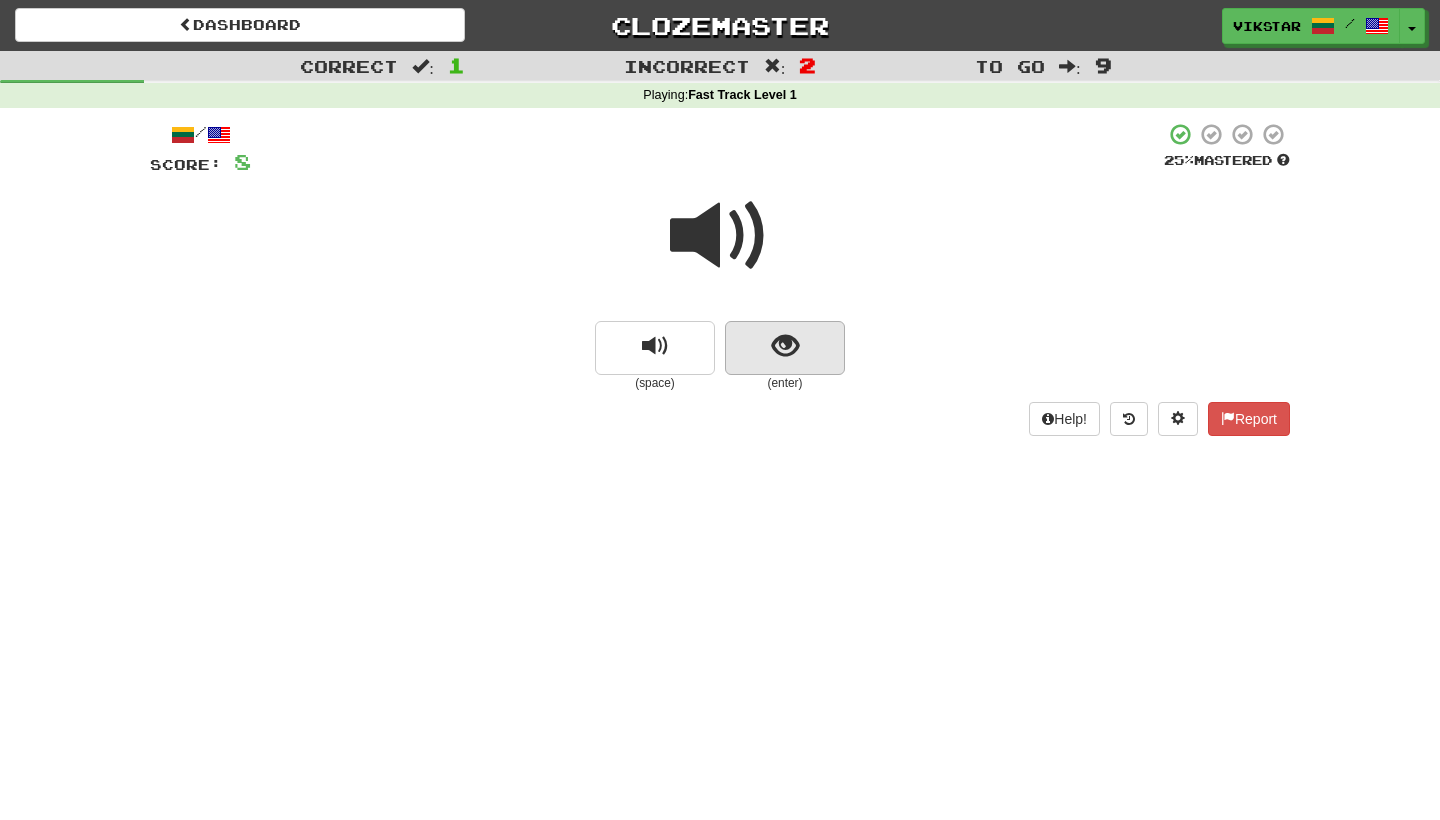 click at bounding box center (785, 348) 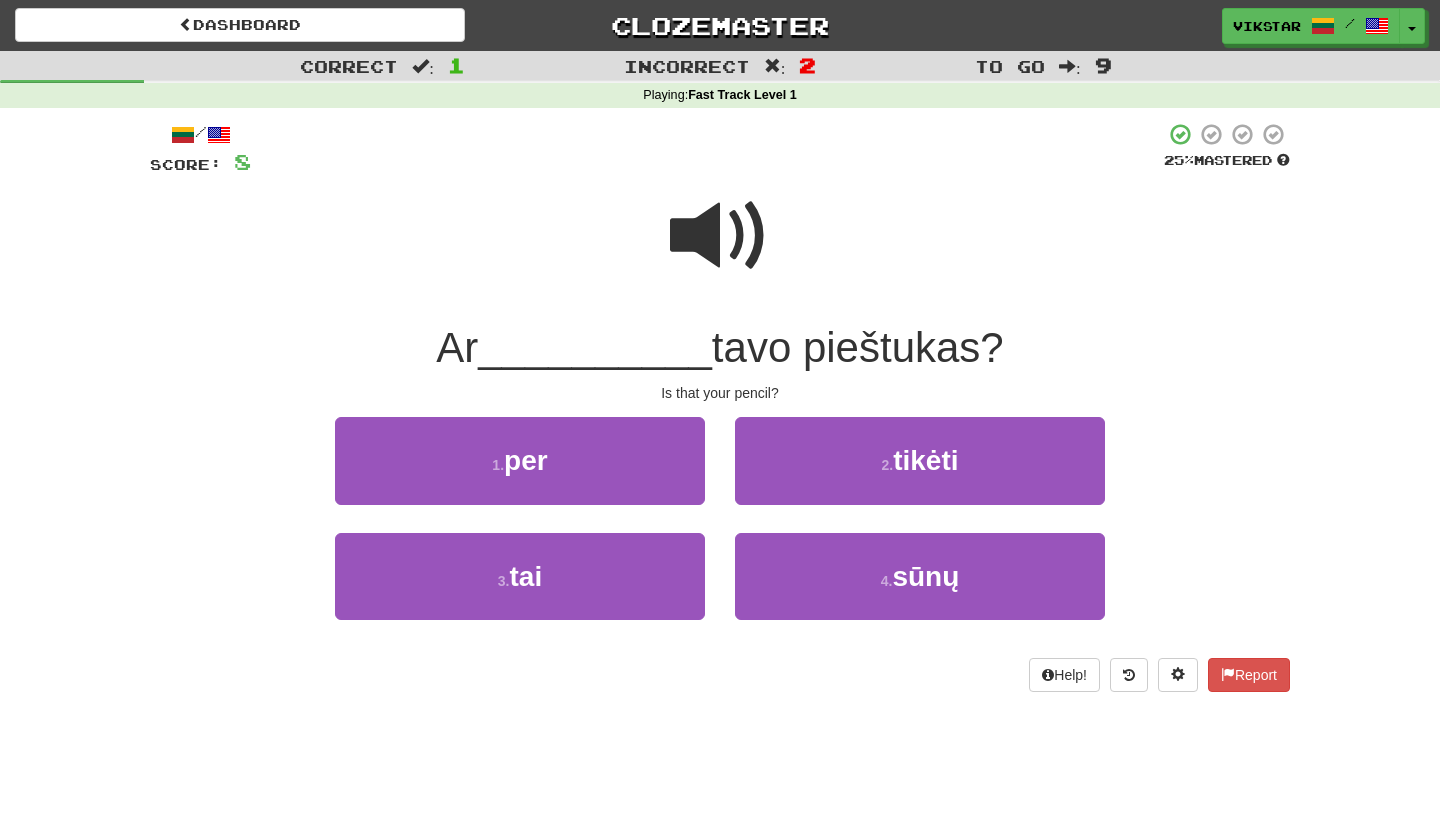 click at bounding box center [720, 236] 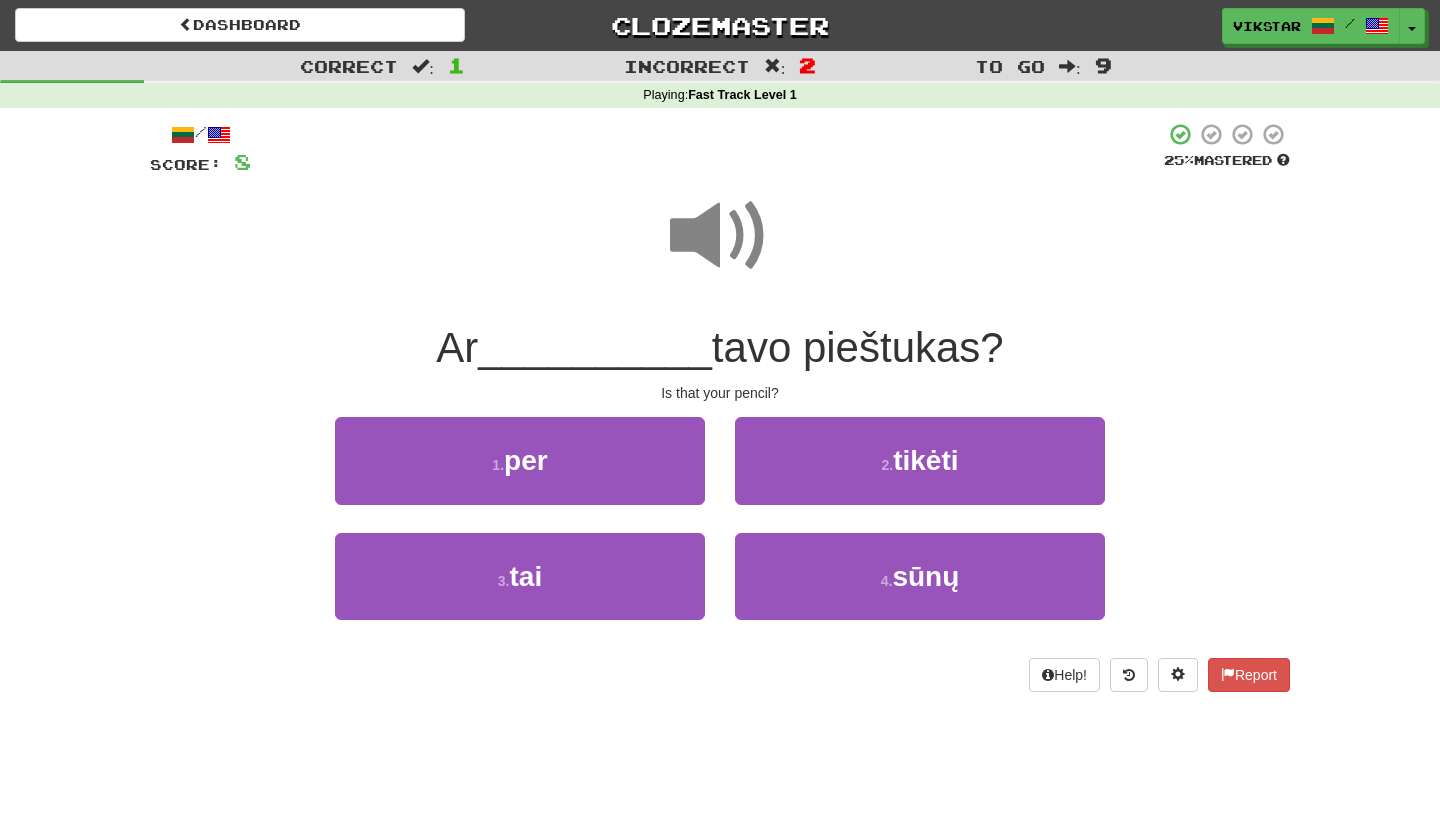 click at bounding box center (720, 236) 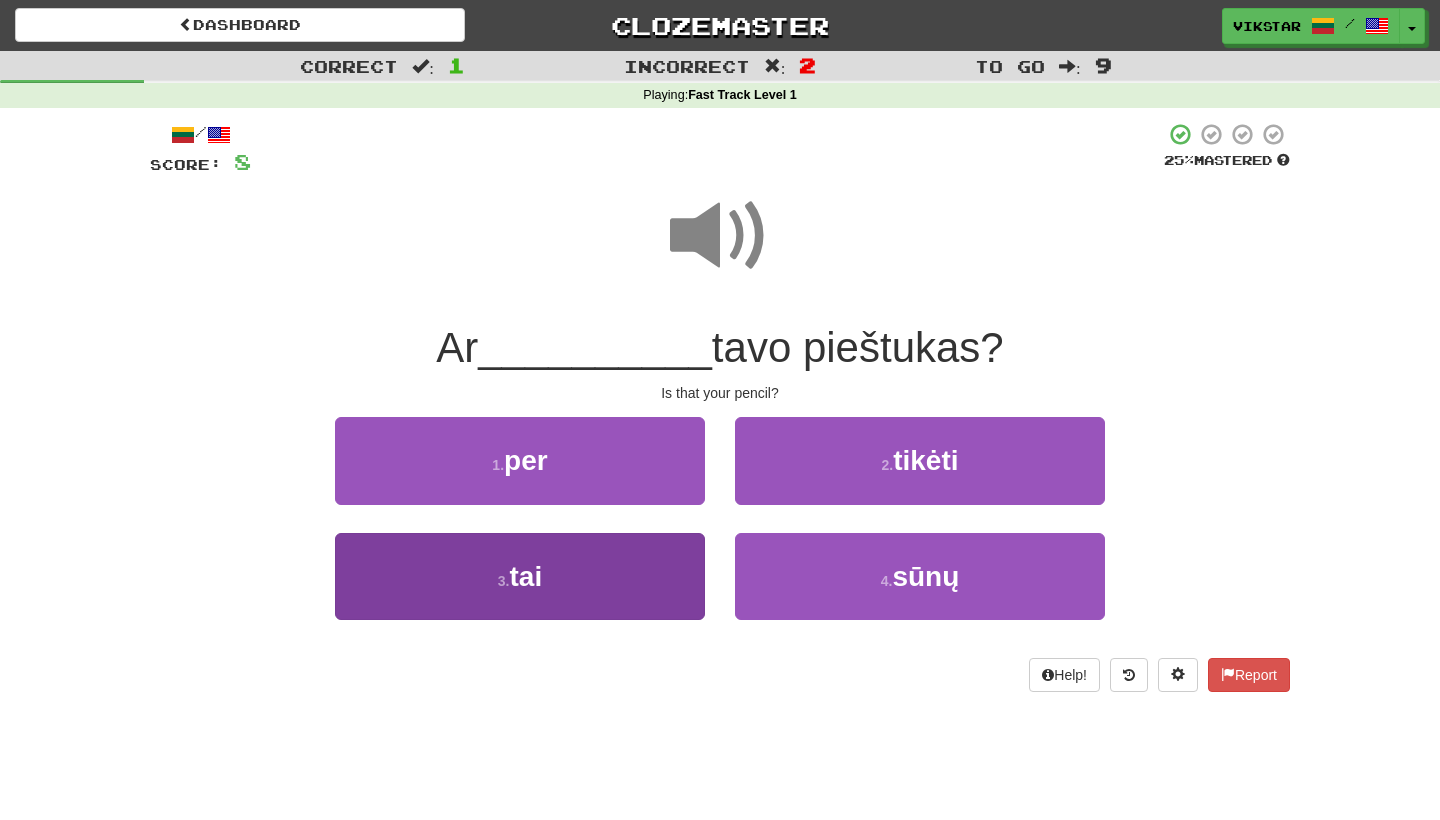 click on "3 .  tai" at bounding box center [520, 576] 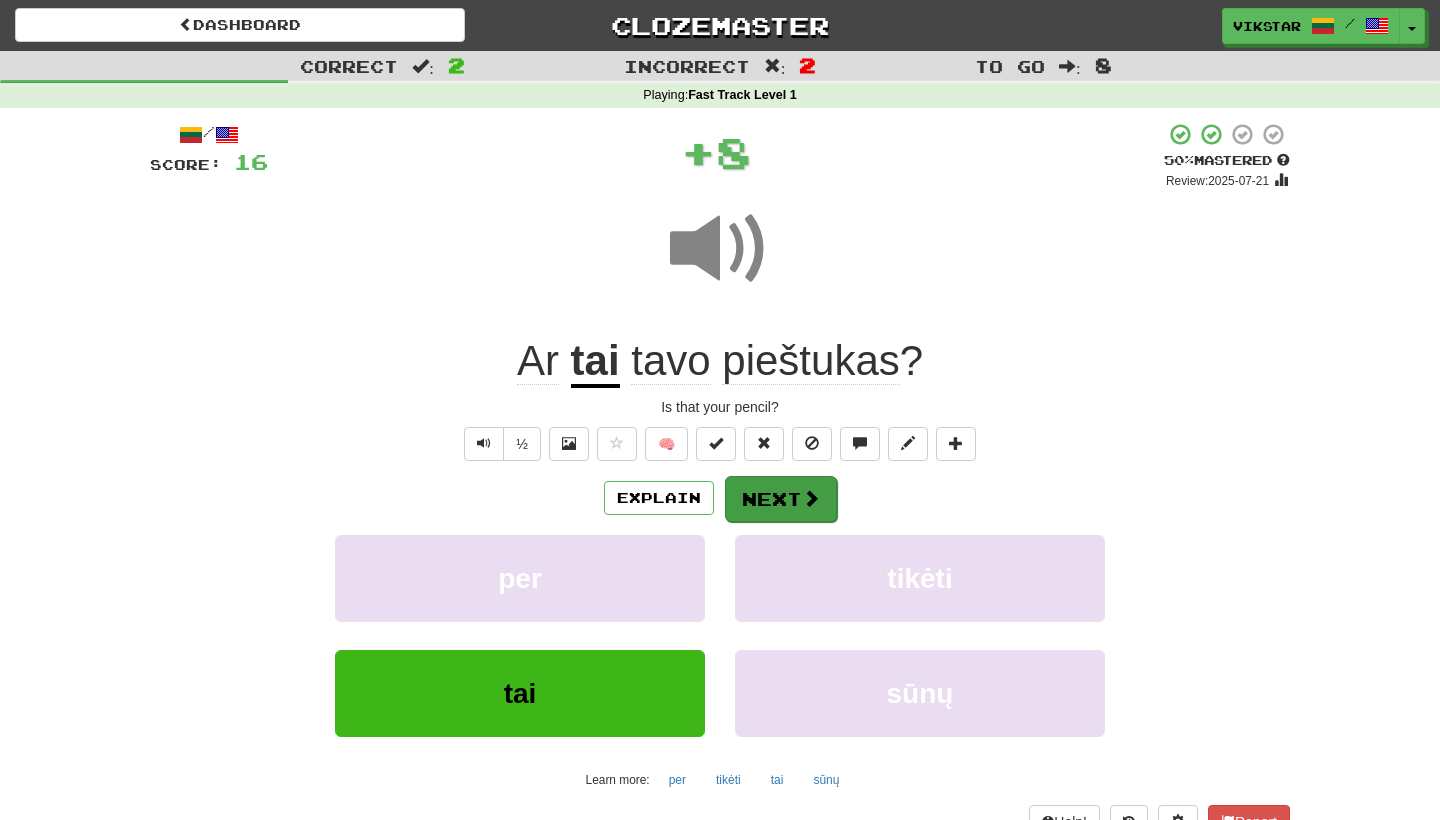 click on "Next" at bounding box center [781, 499] 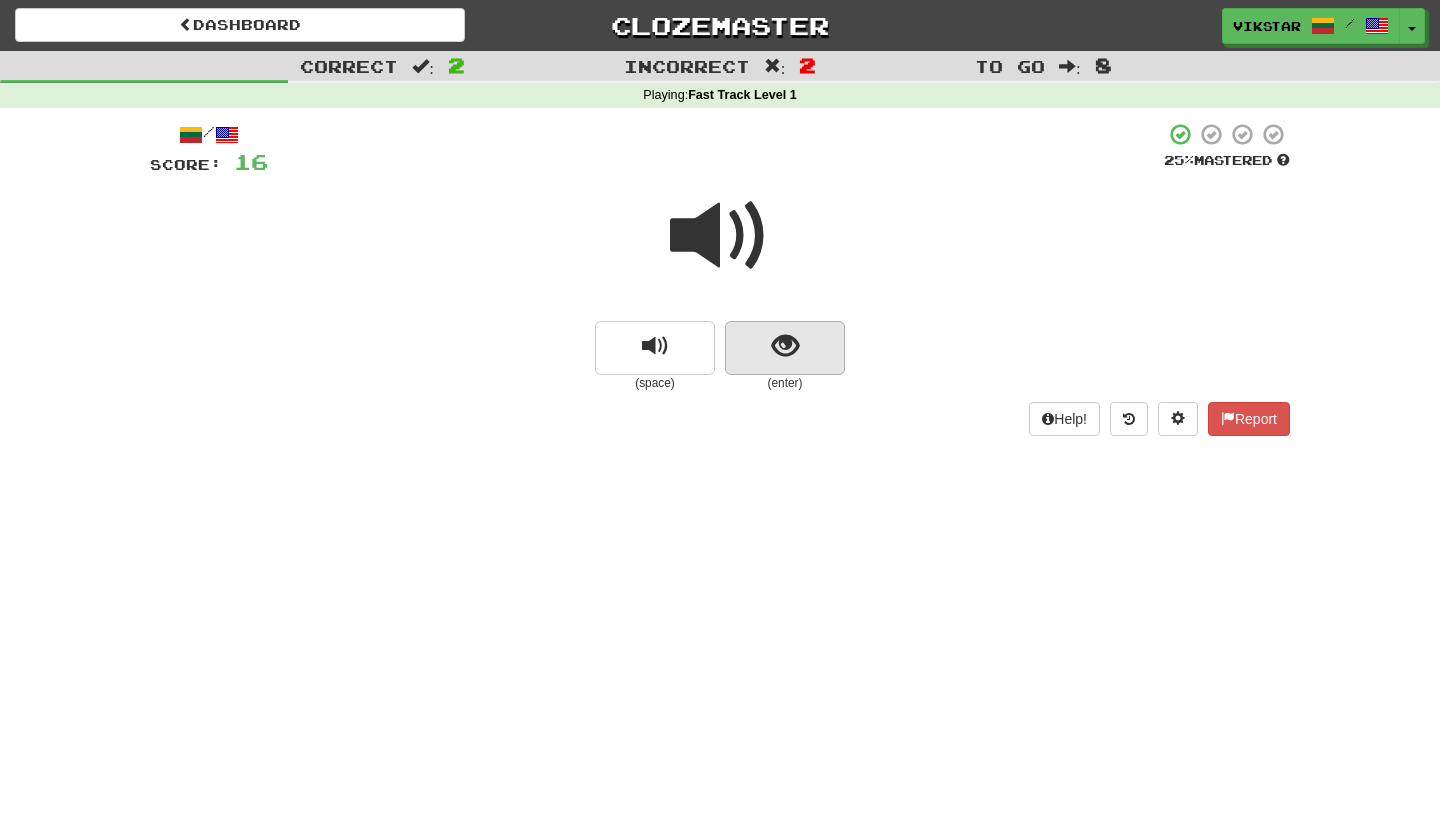 click at bounding box center [785, 346] 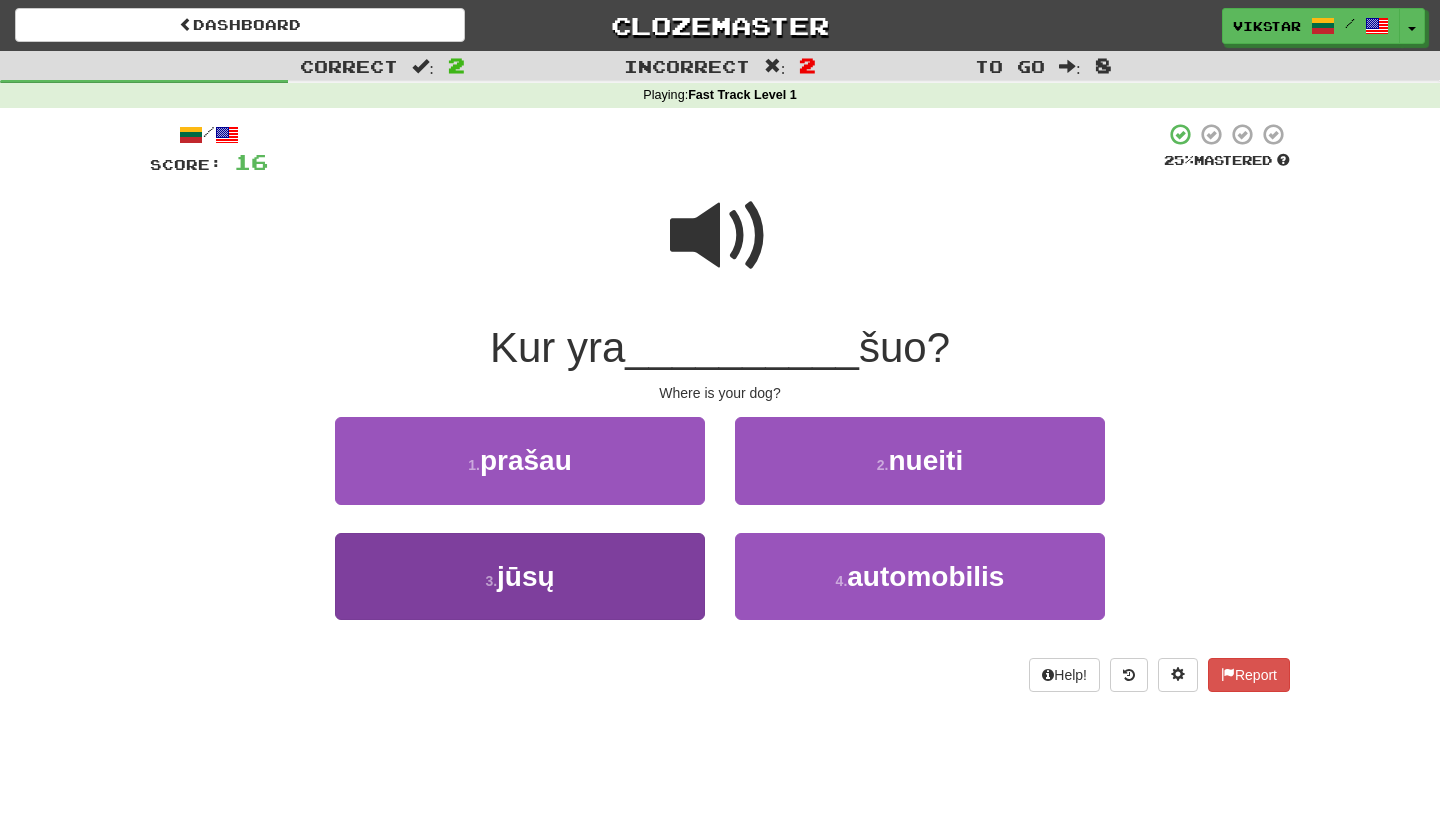 click on "3 .  jūsų" at bounding box center [520, 576] 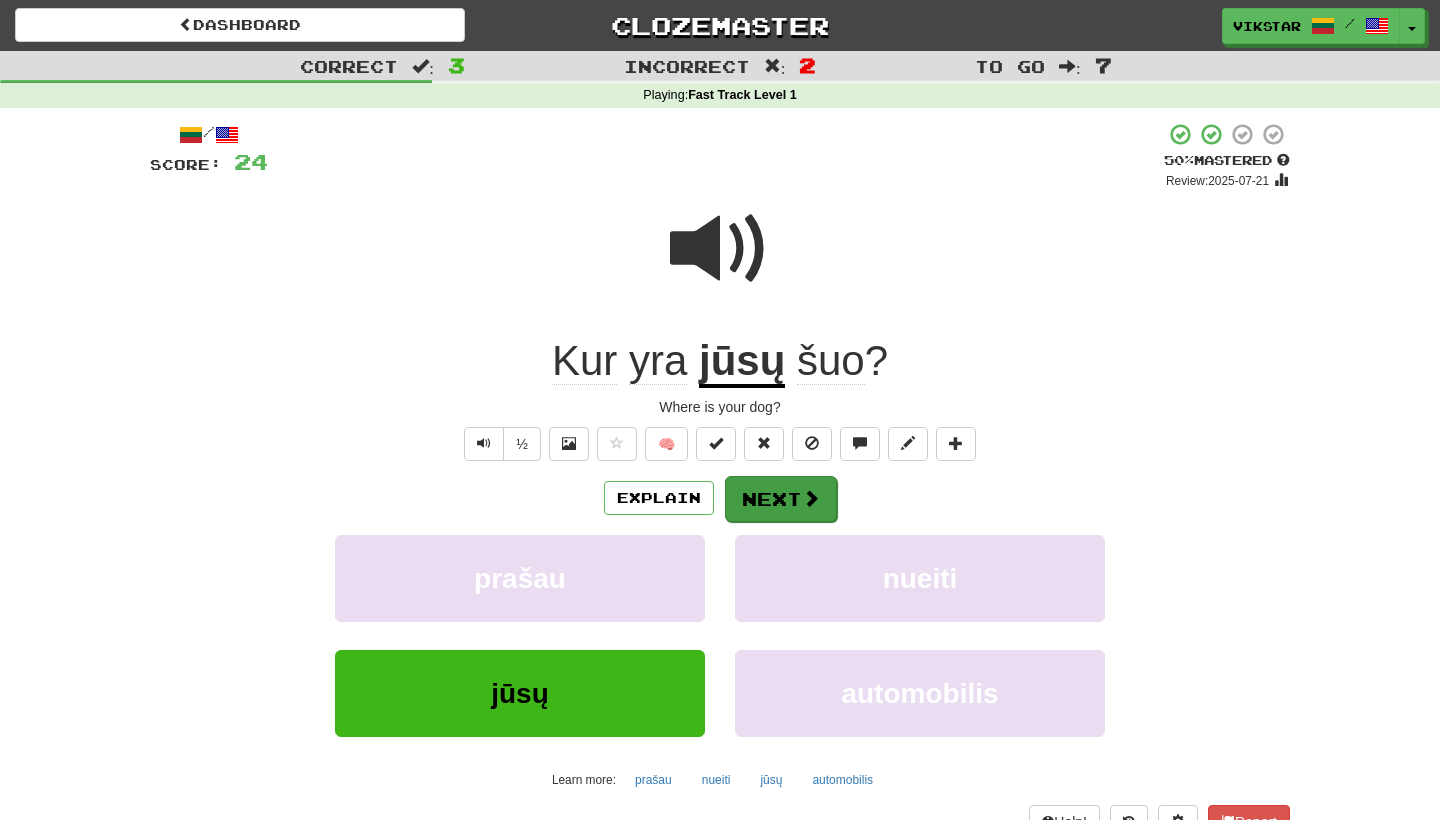 click on "Next" at bounding box center [781, 499] 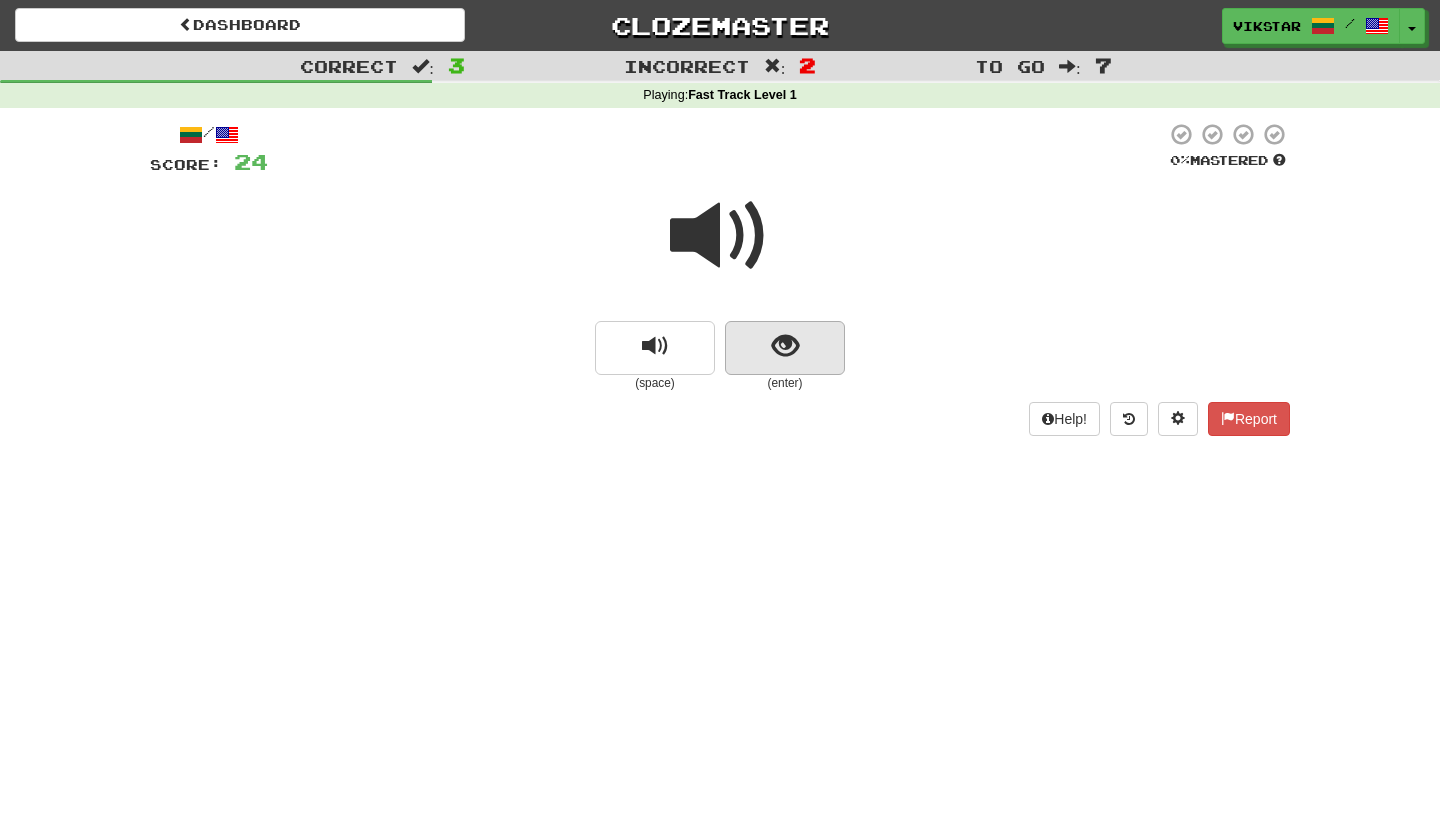 click at bounding box center (785, 348) 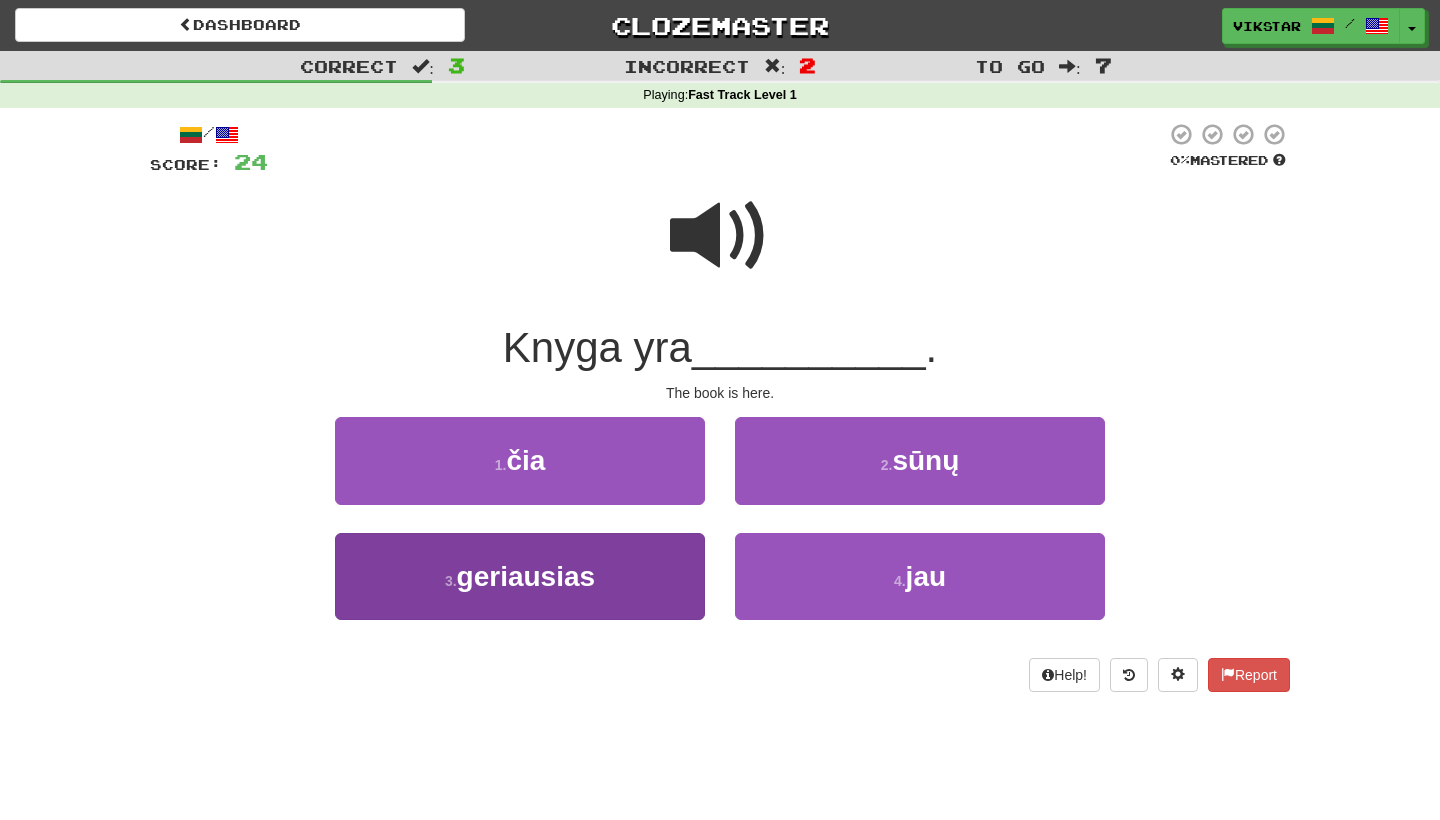 click on "3 .  geriausias" at bounding box center [520, 576] 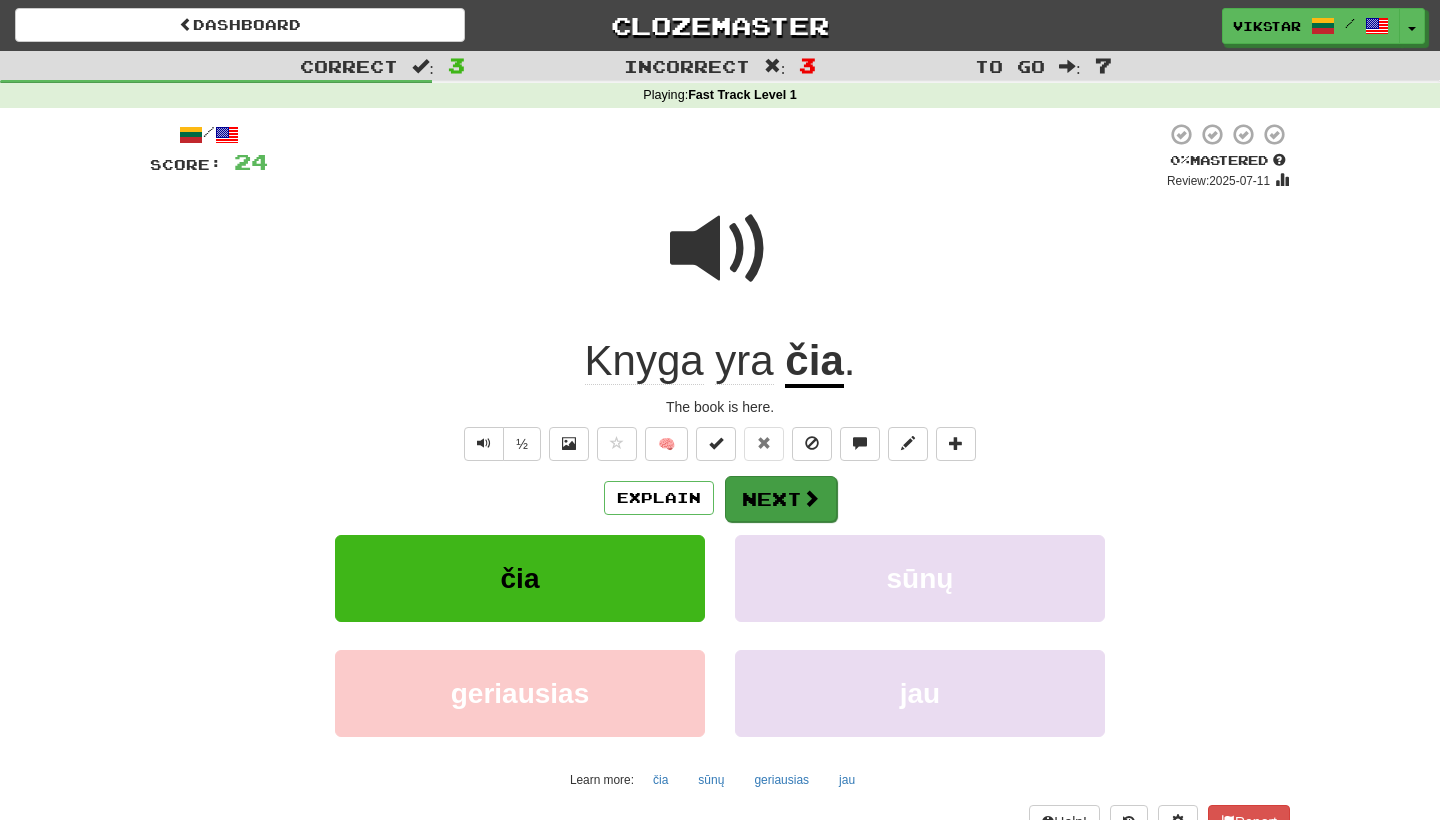 click on "Next" at bounding box center (781, 499) 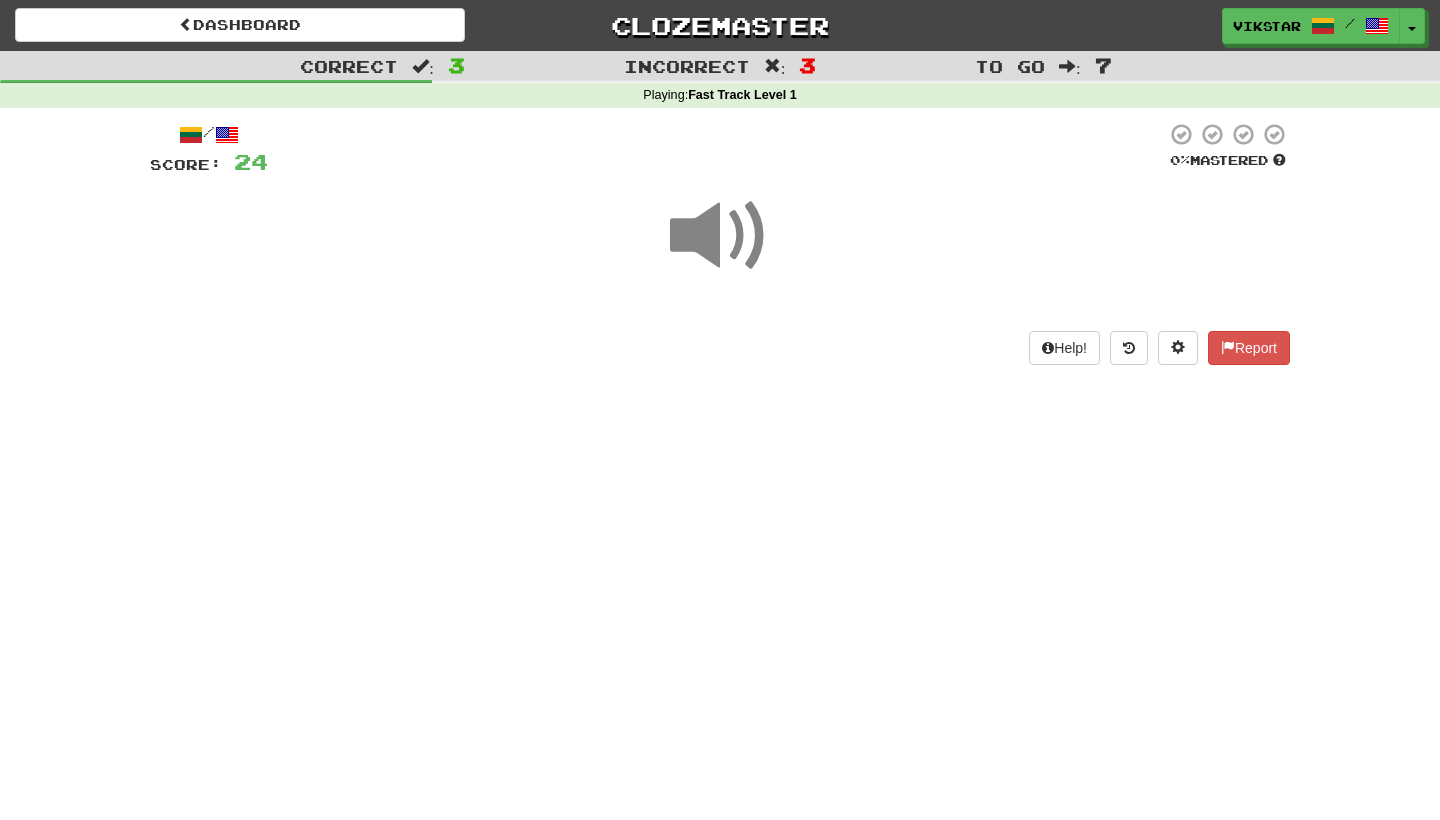 click at bounding box center [720, 236] 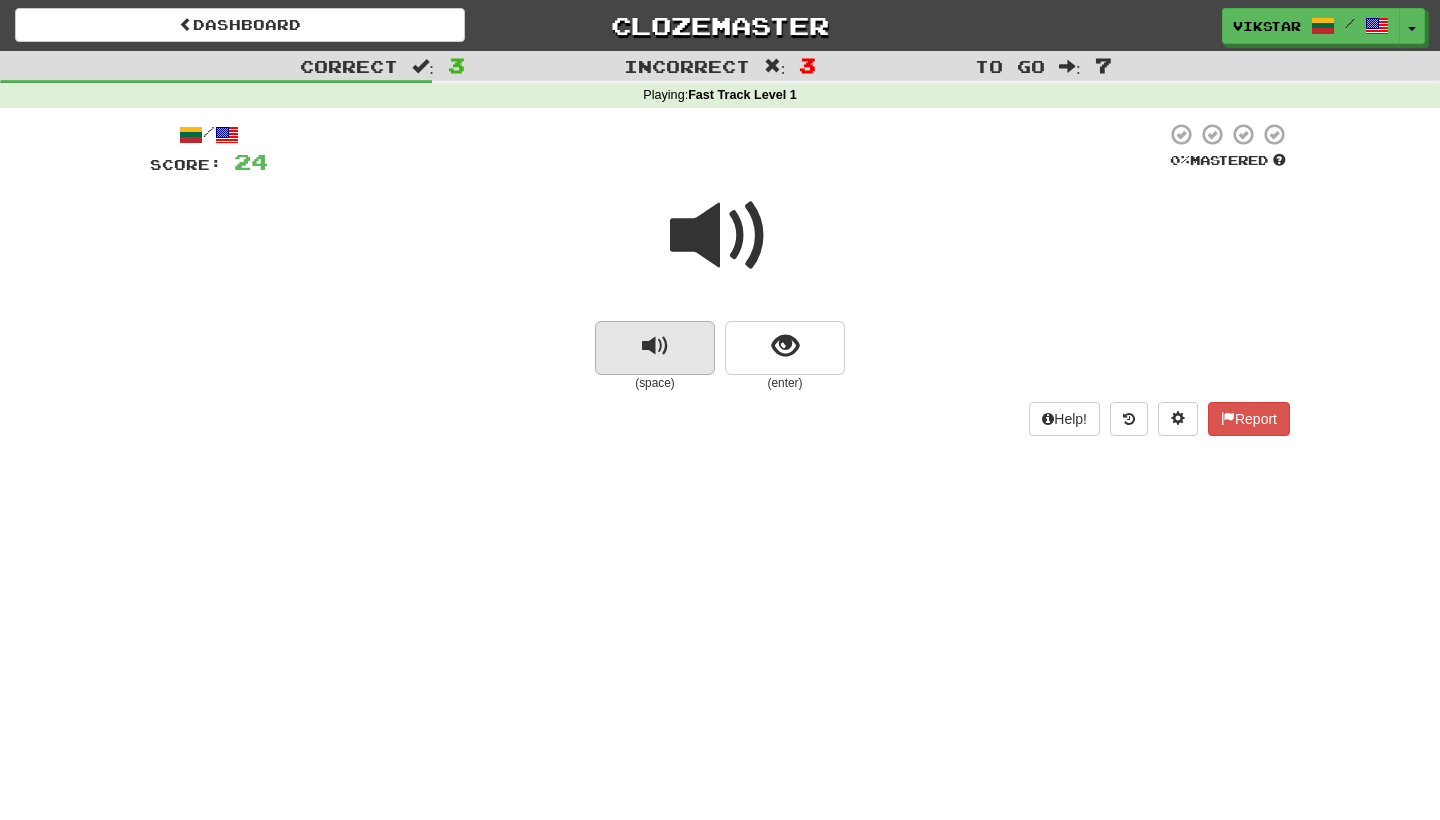 click at bounding box center [655, 348] 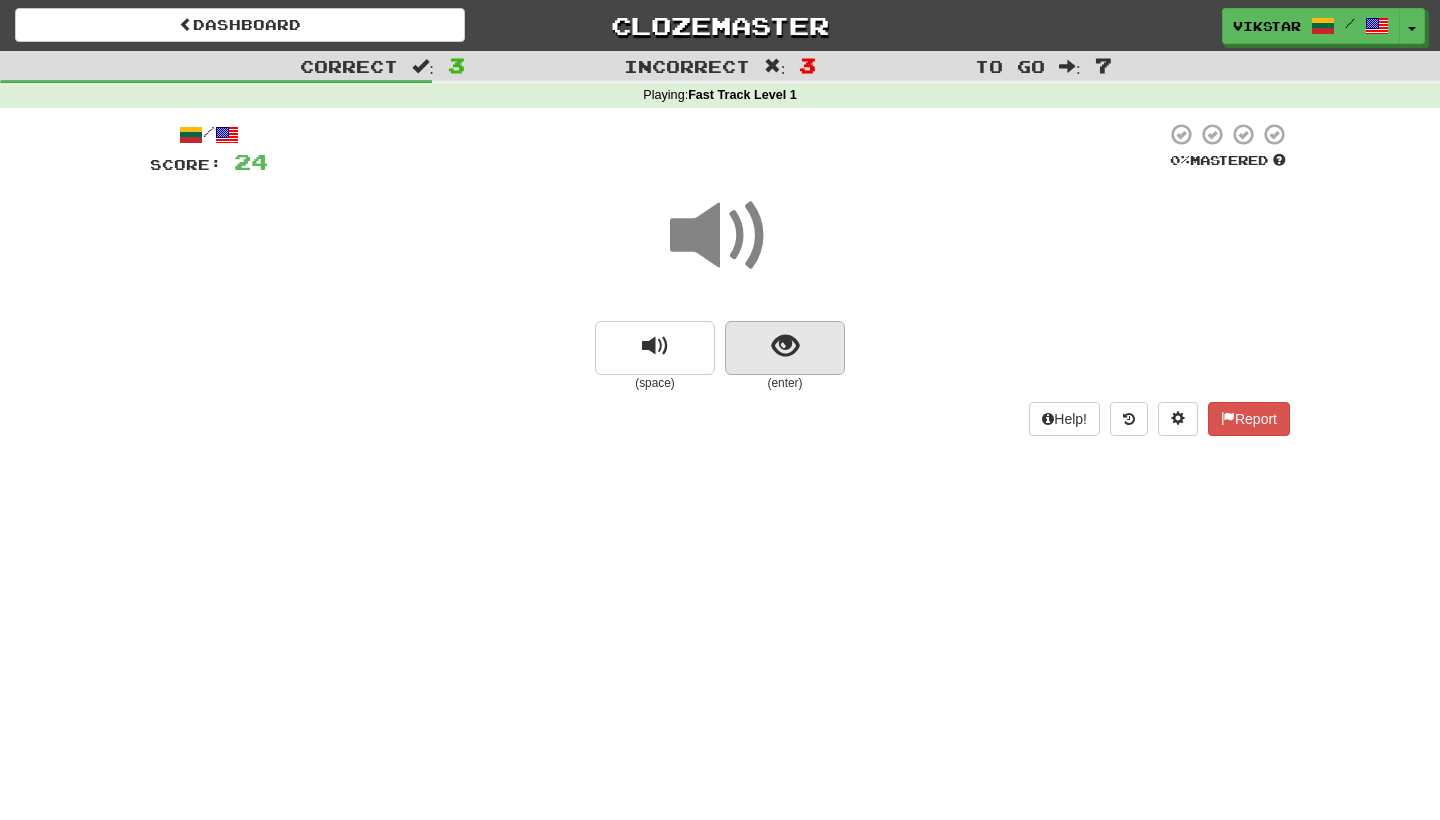click at bounding box center [785, 348] 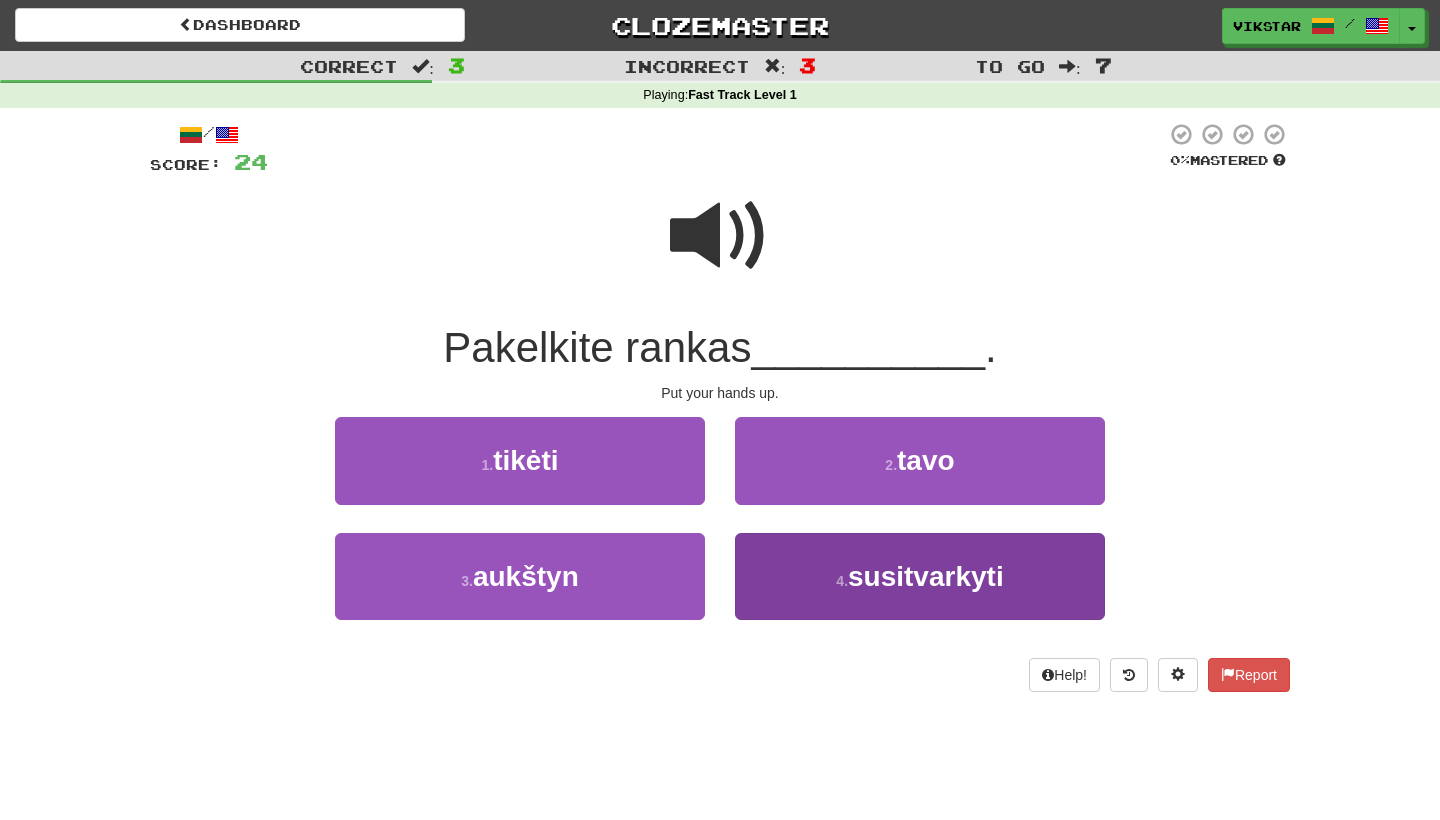 click on "susitvarkyti" at bounding box center (926, 576) 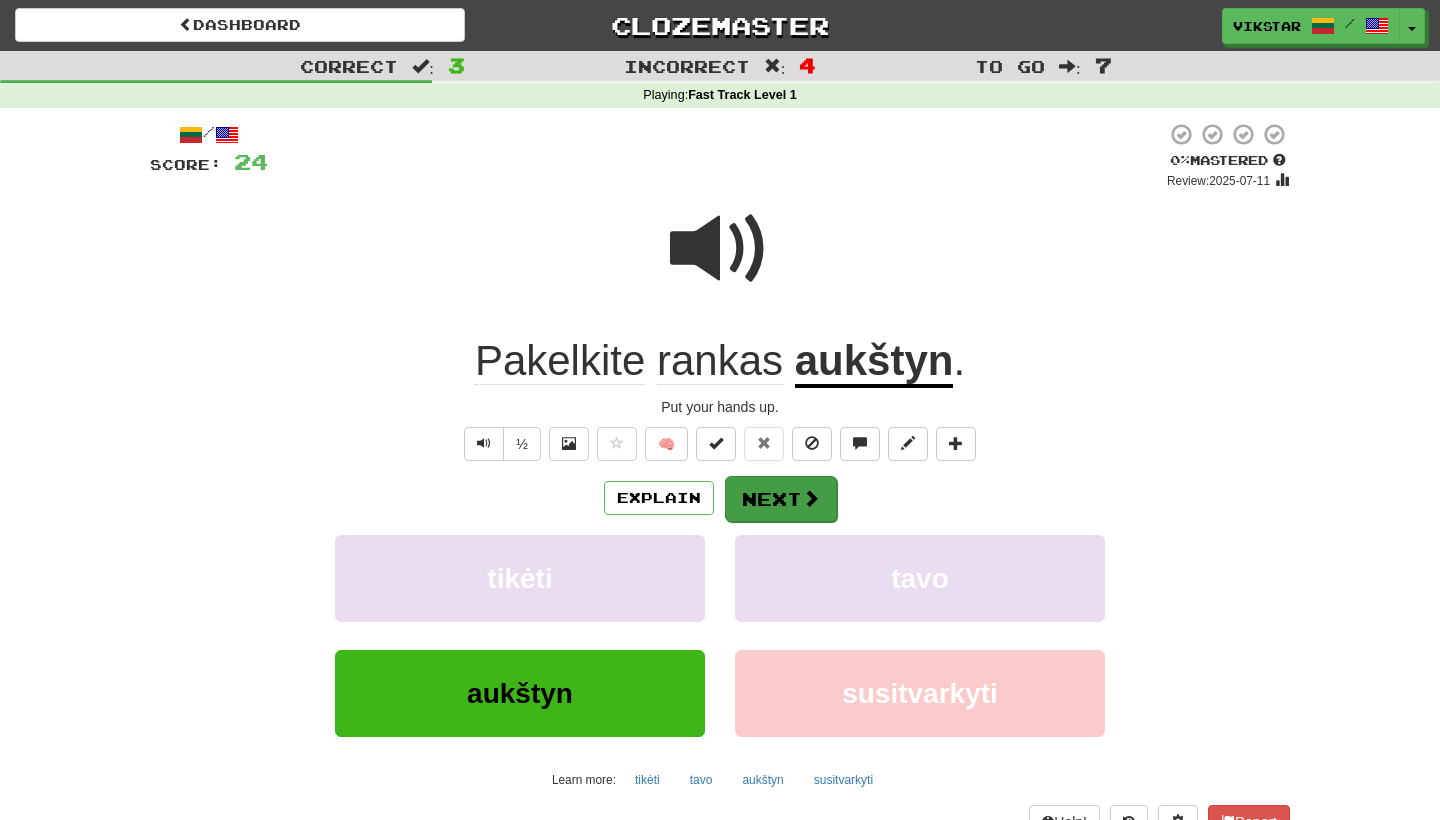 click on "Next" at bounding box center [781, 499] 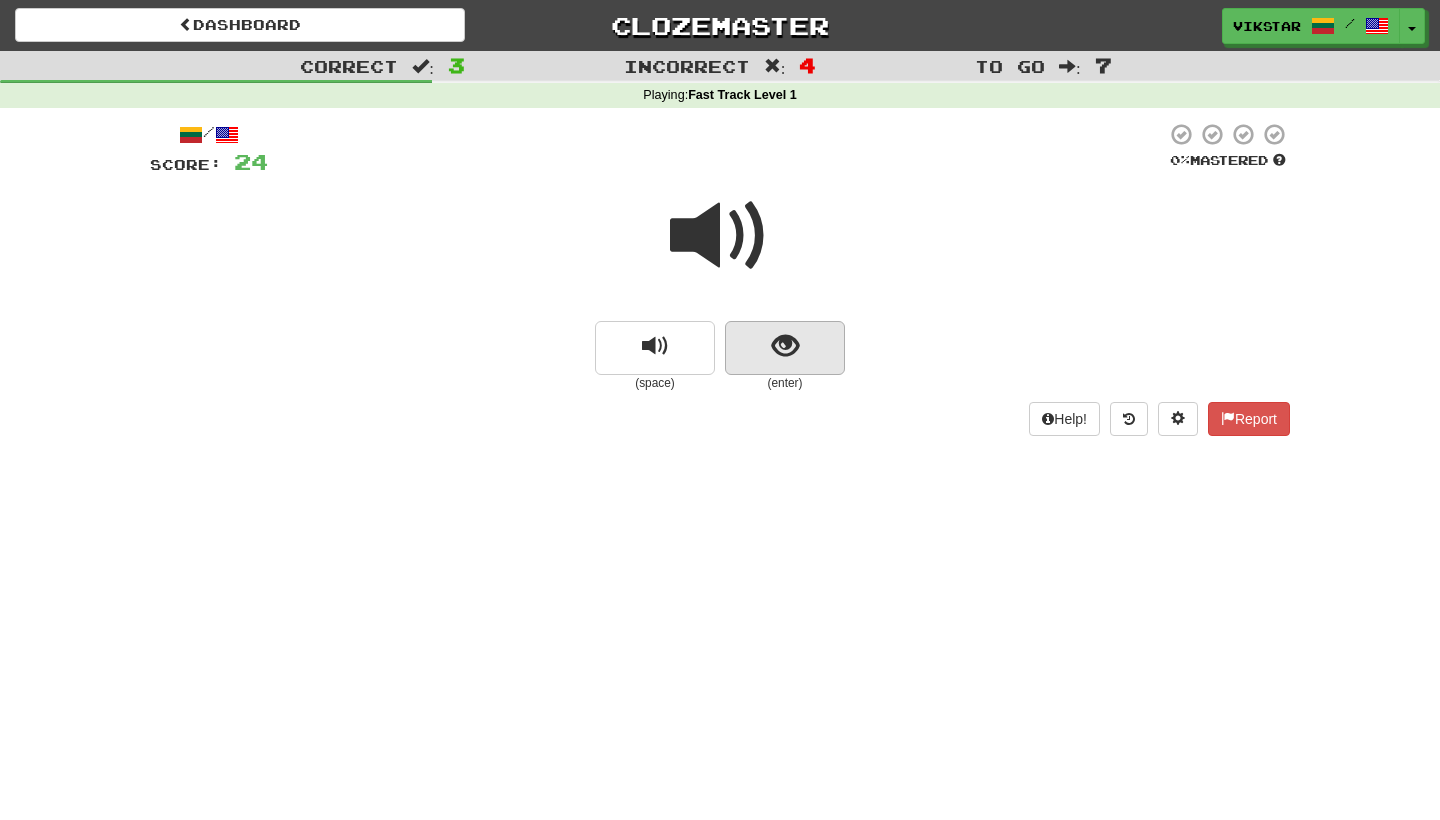 click at bounding box center (785, 346) 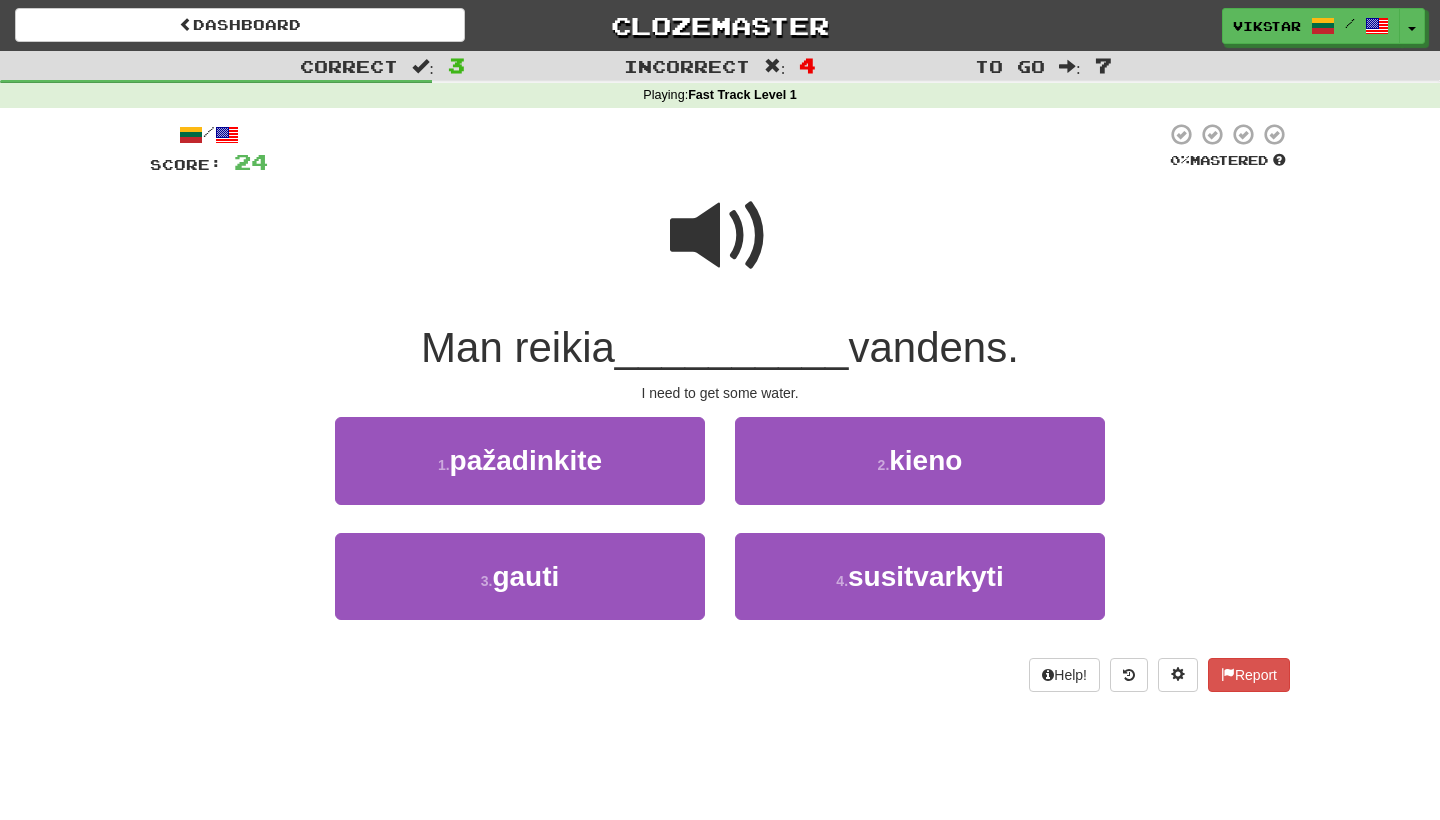 click at bounding box center [720, 236] 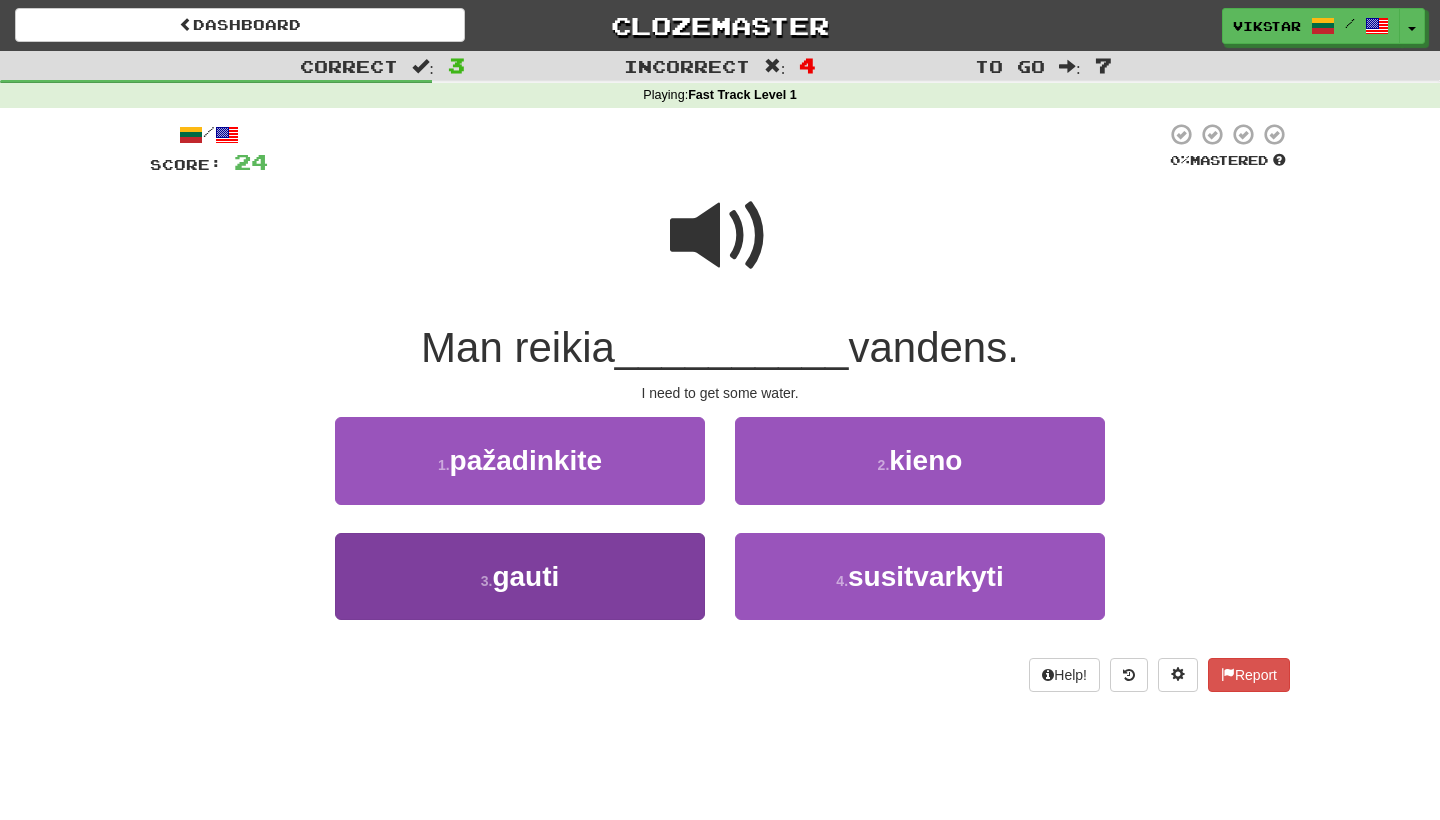click on "3 .  gauti" at bounding box center (520, 576) 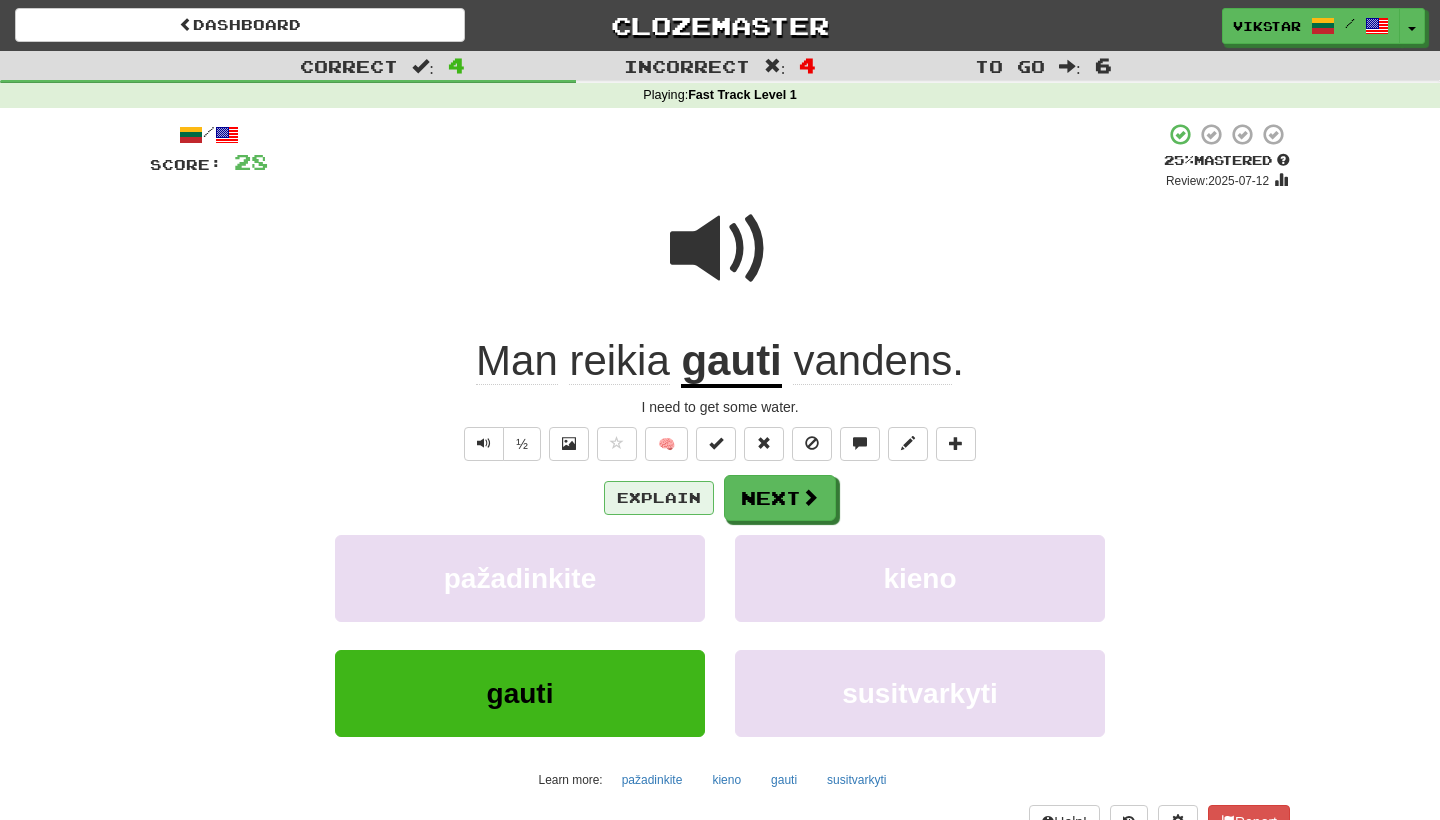 click on "Explain" at bounding box center (659, 498) 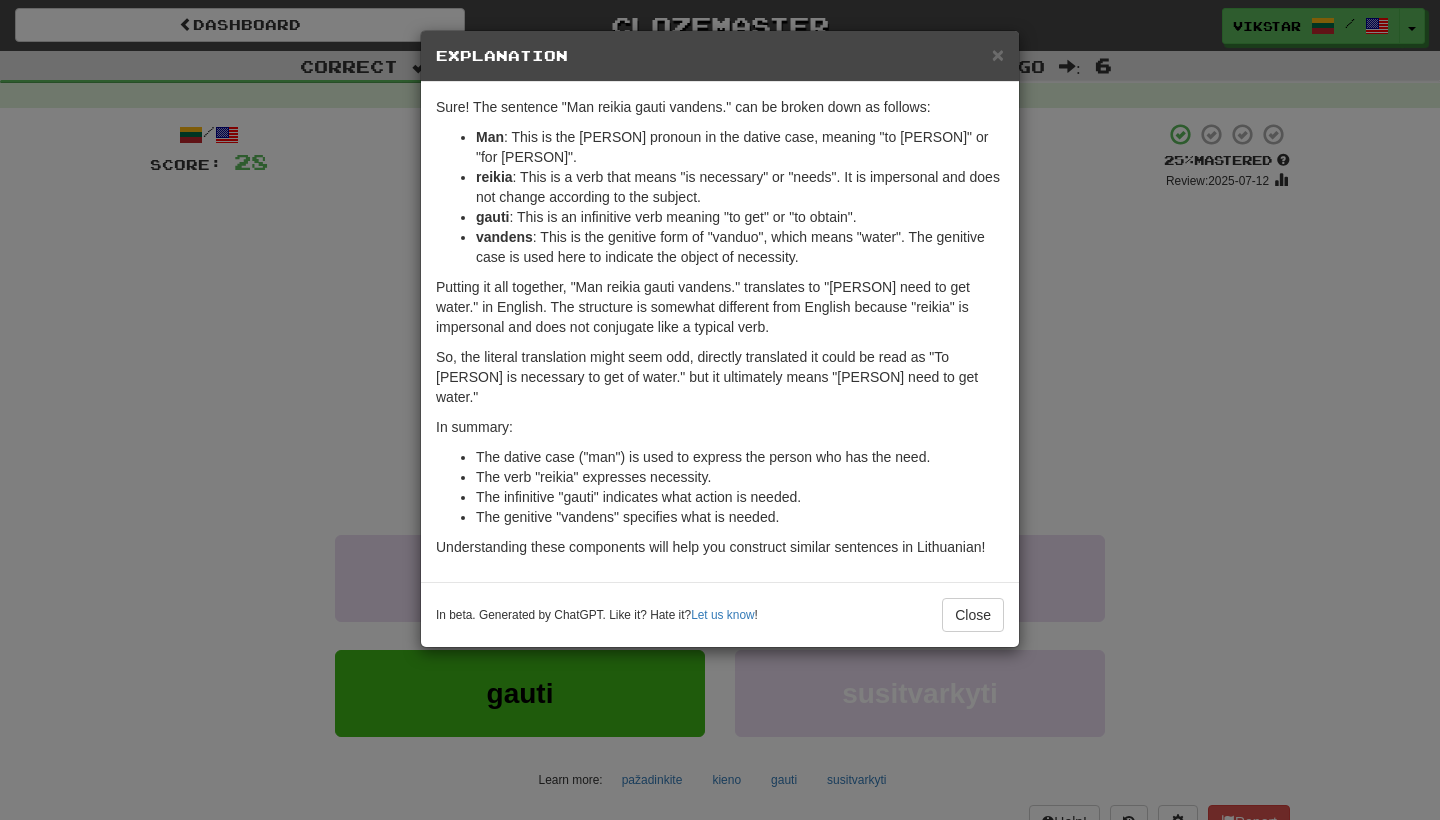 click on "× Explanation" at bounding box center [720, 56] 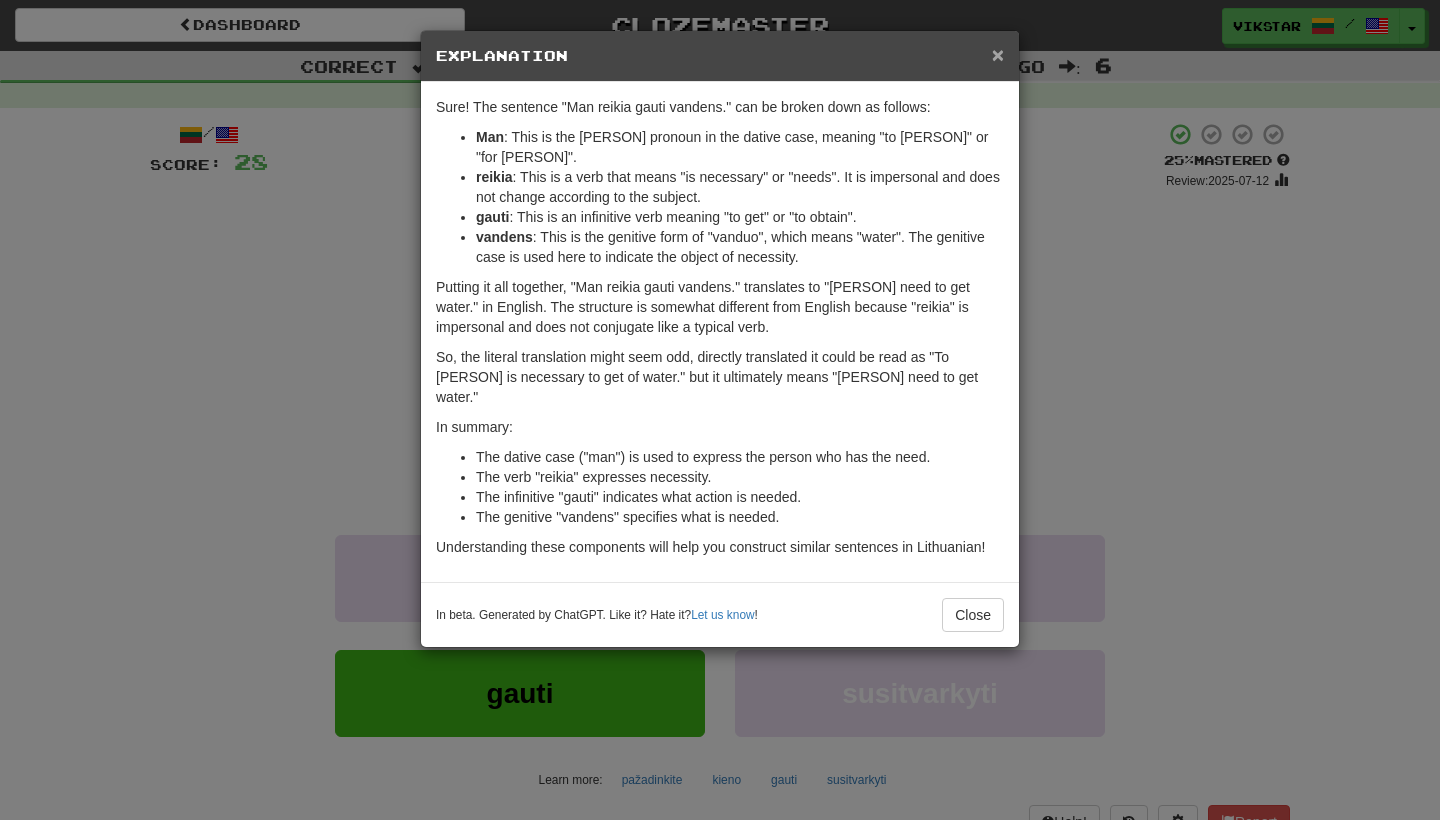 click on "×" at bounding box center (998, 54) 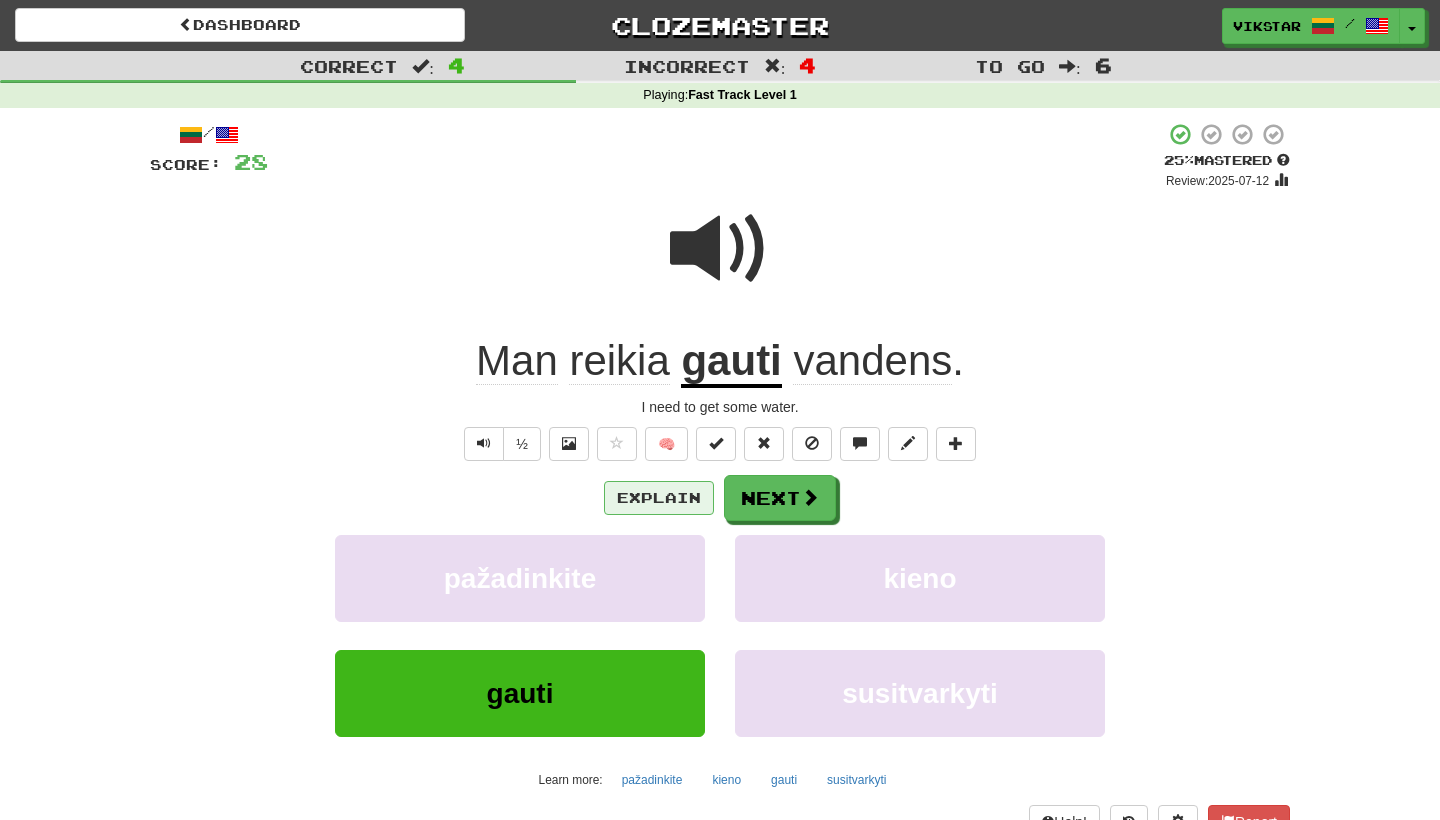 click on "Explain" at bounding box center (659, 498) 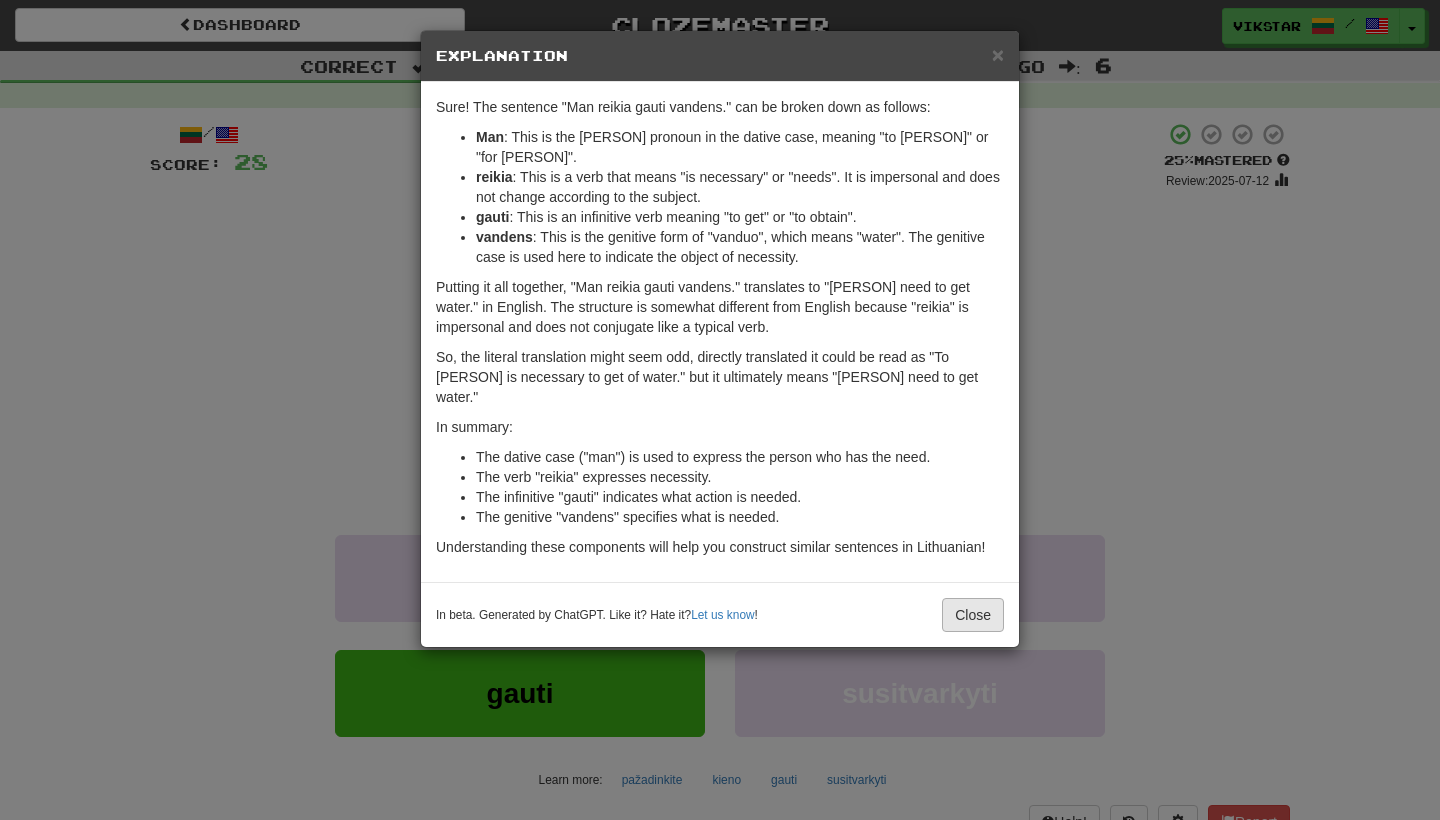 click on "Close" at bounding box center [973, 615] 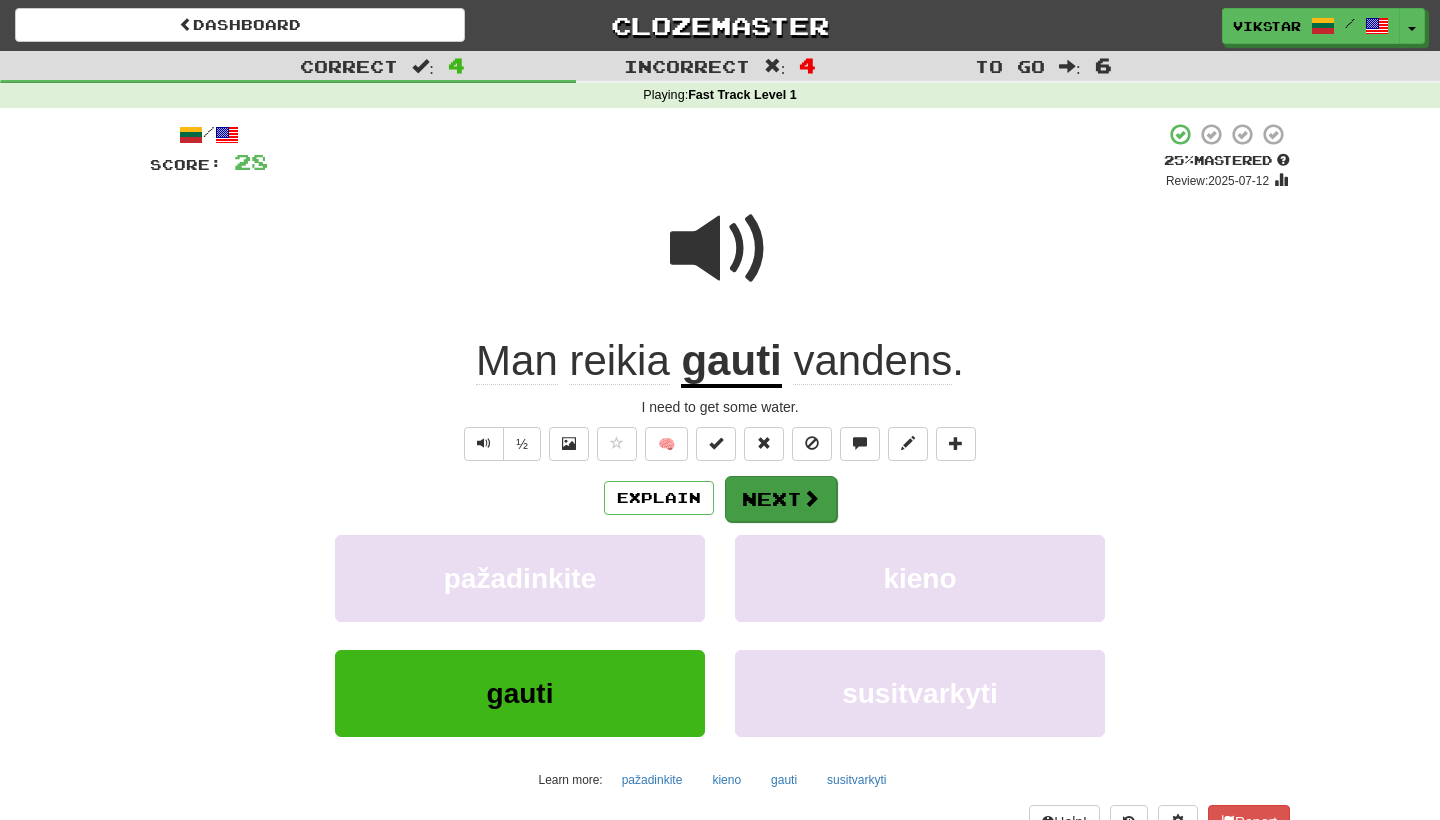 click on "Next" at bounding box center [781, 499] 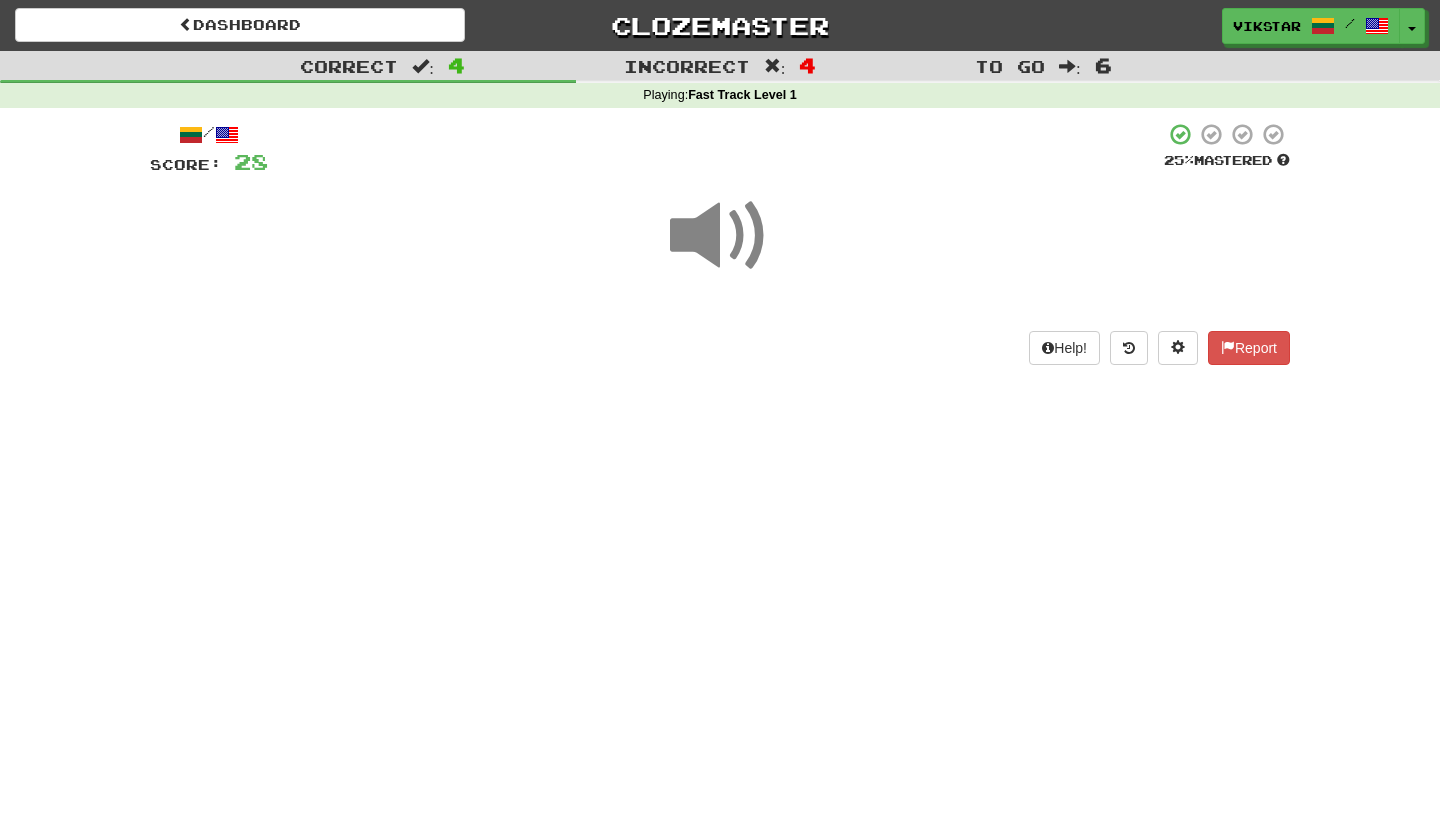 click at bounding box center (720, 236) 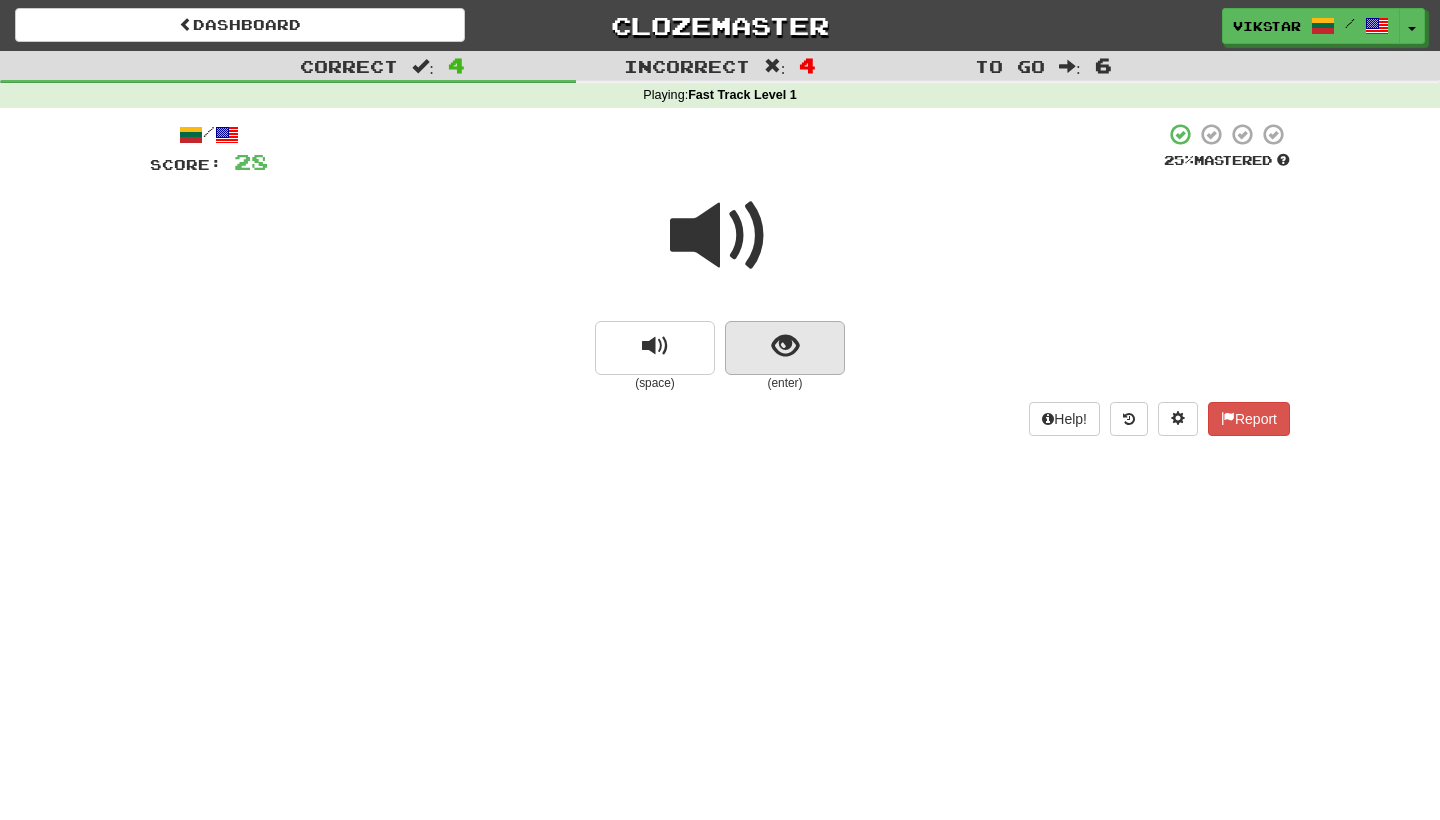 click at bounding box center [785, 346] 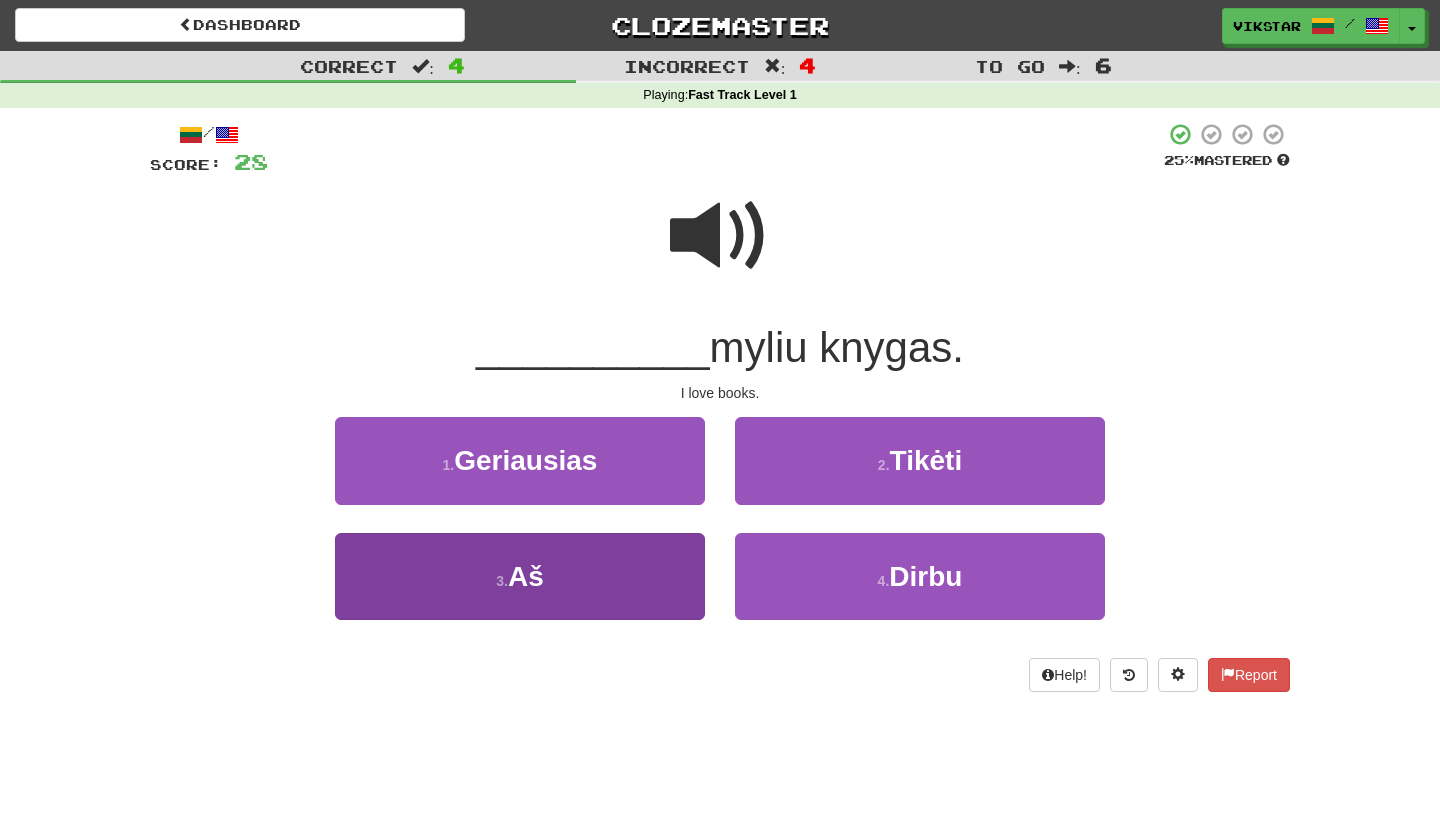 click on "3 .  Aš" at bounding box center (520, 576) 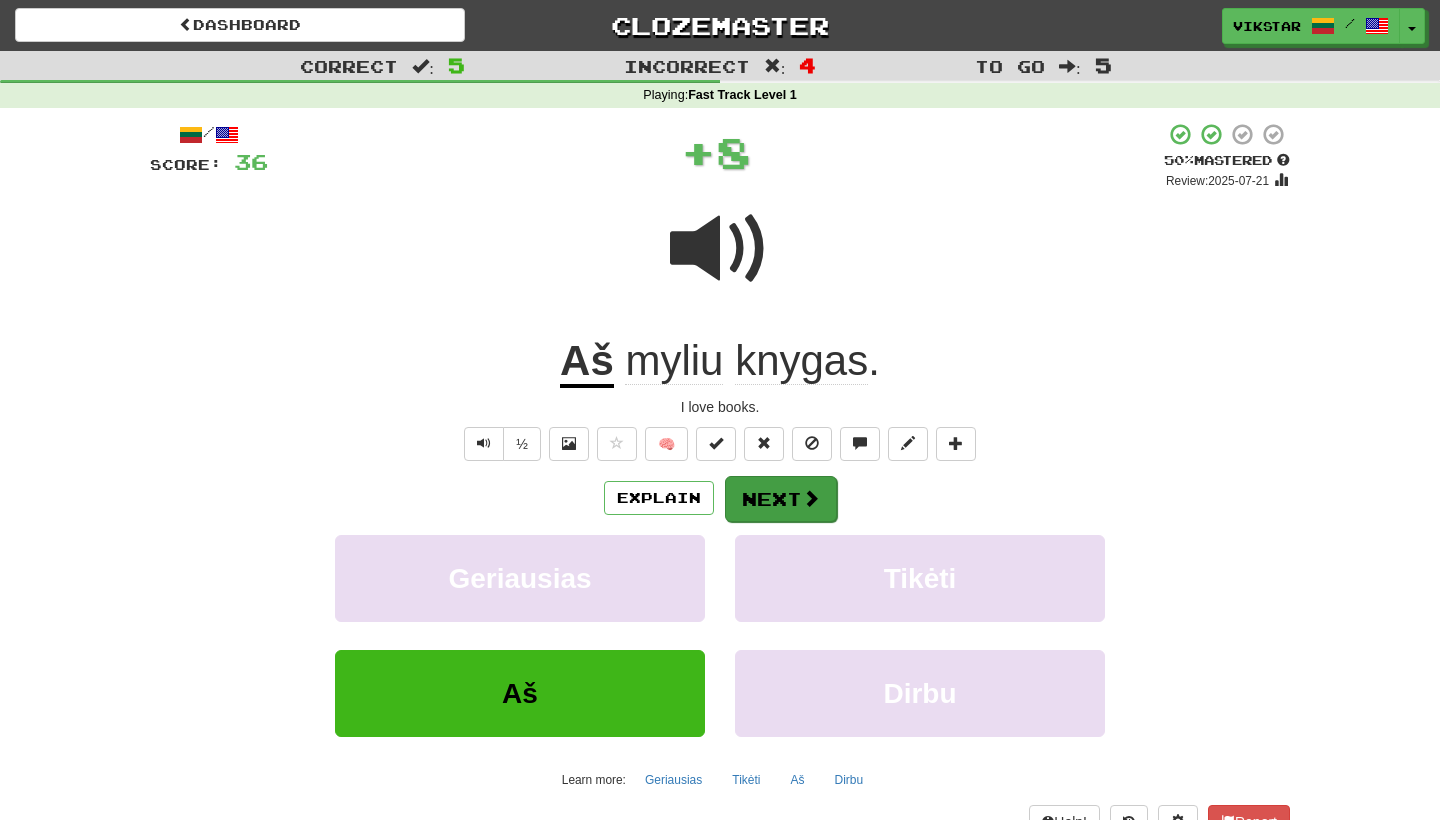 click on "Next" at bounding box center (781, 499) 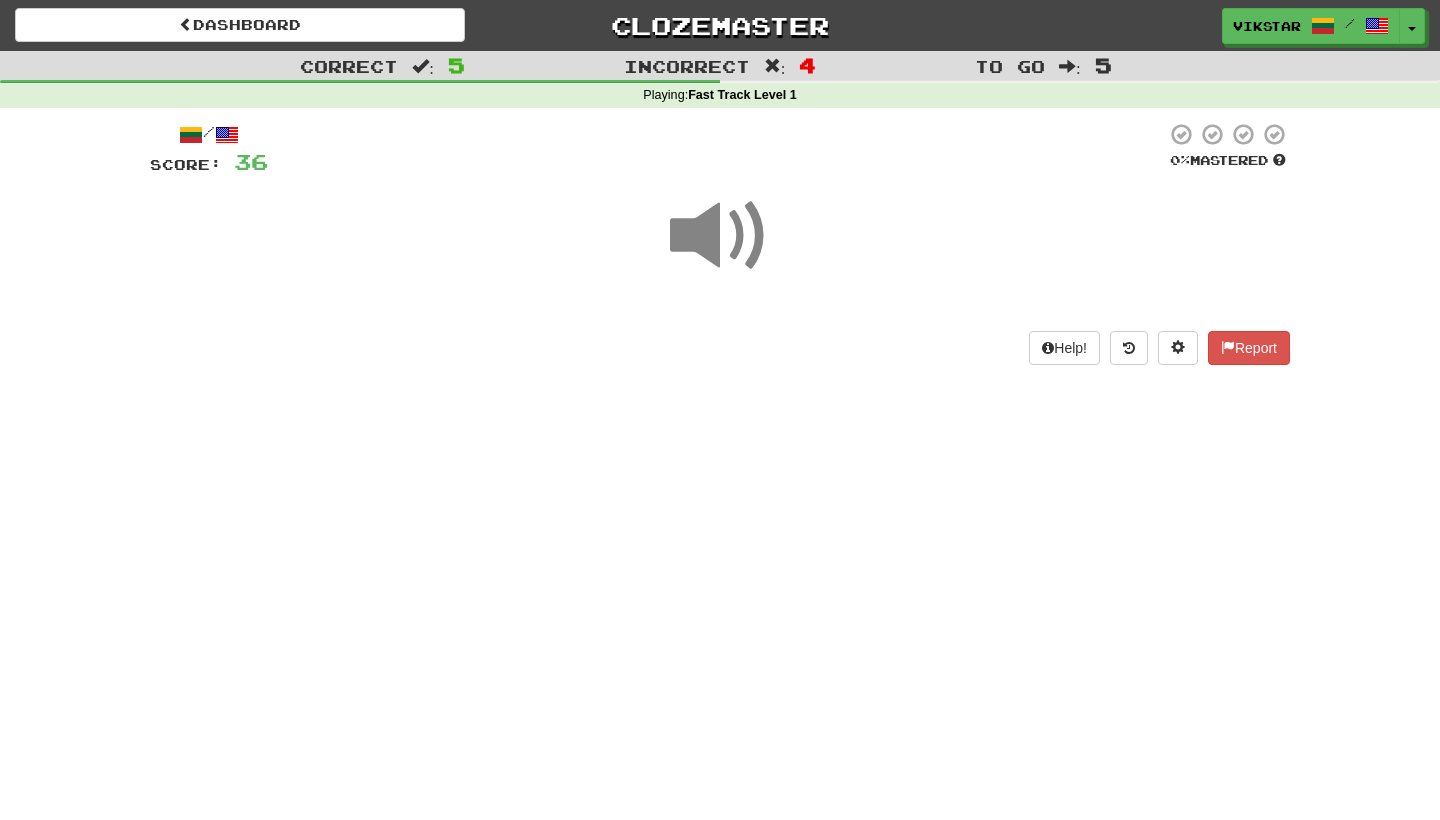 click at bounding box center (720, 236) 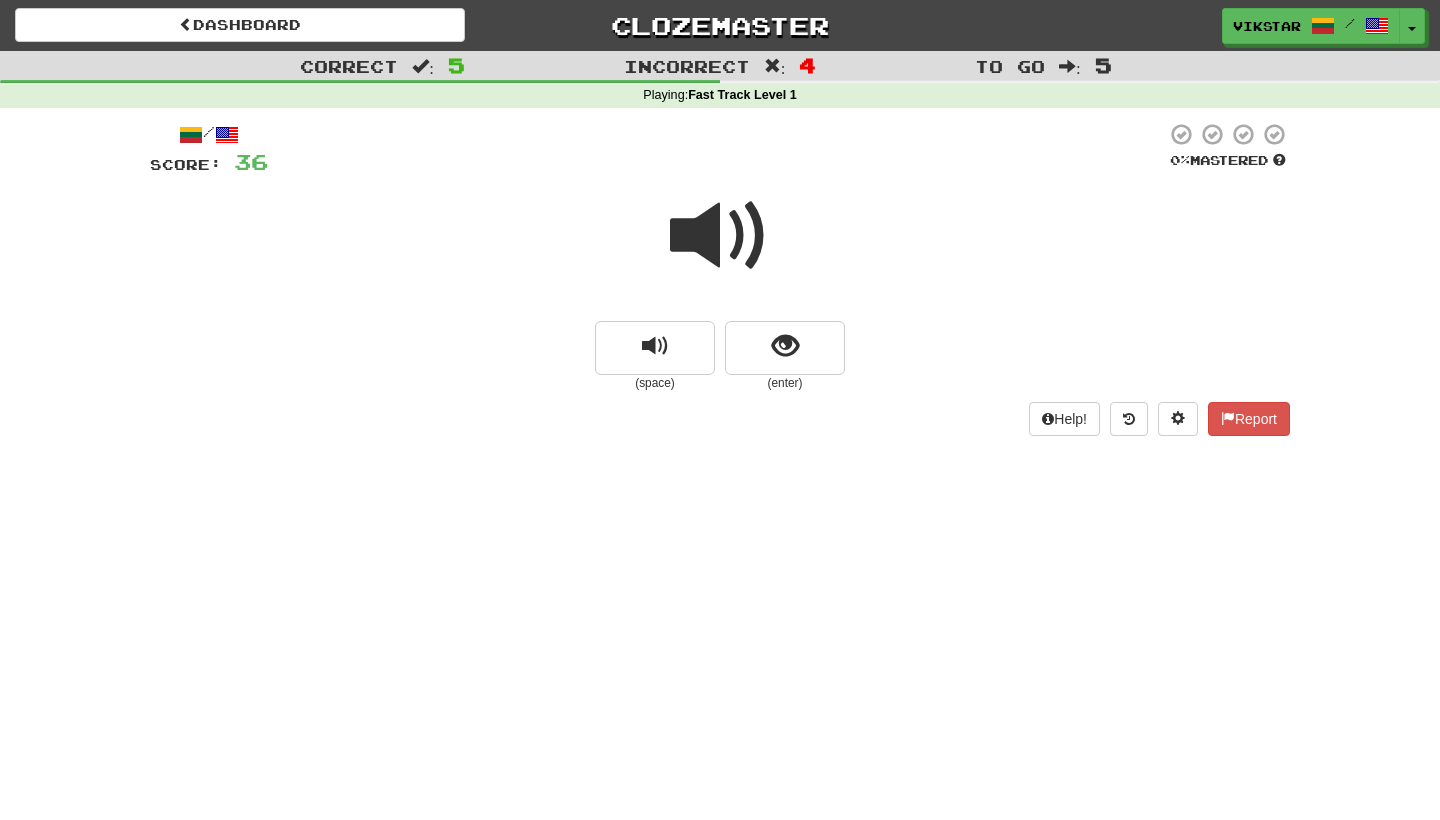 click at bounding box center (720, 236) 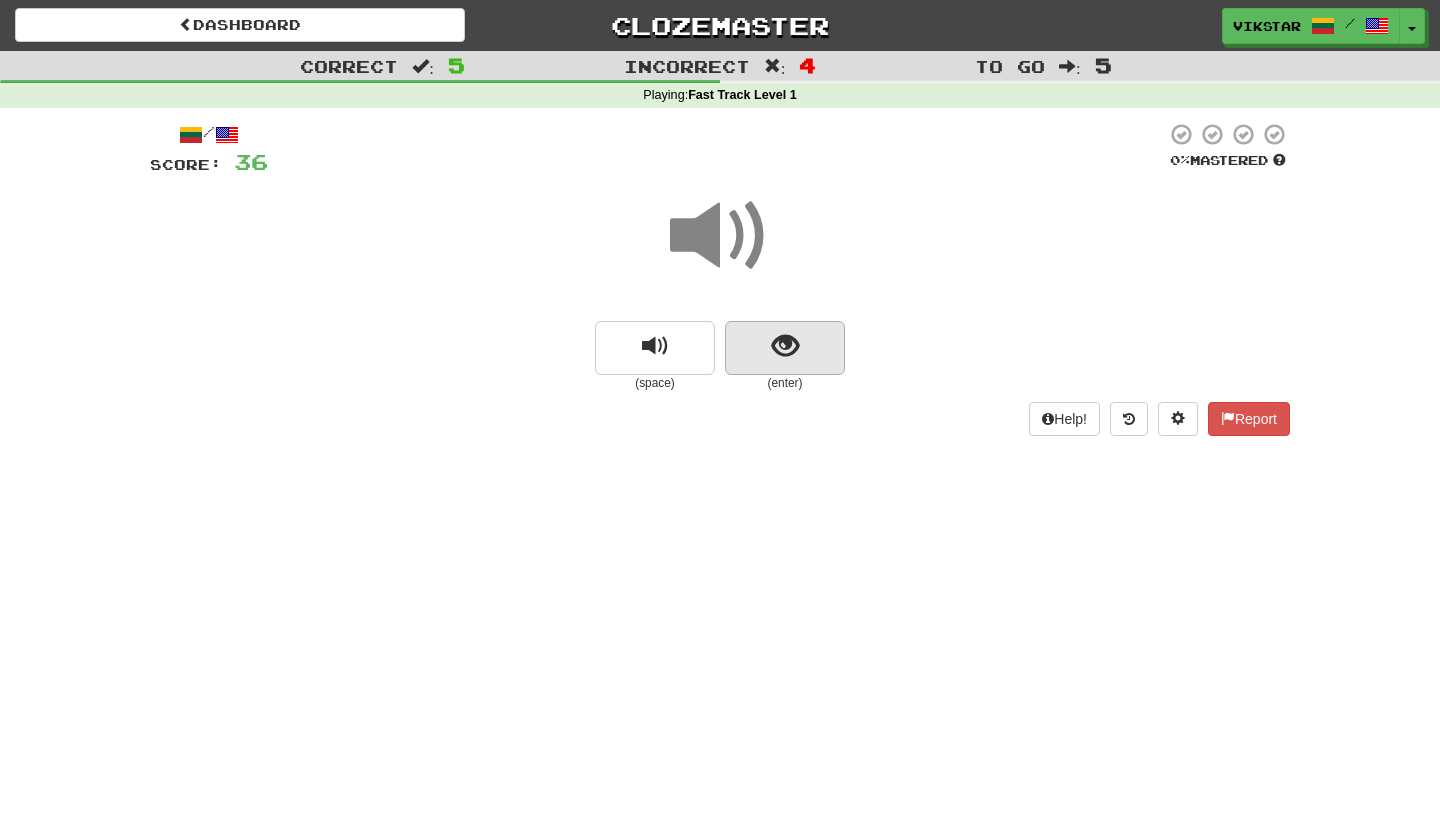 click at bounding box center [785, 348] 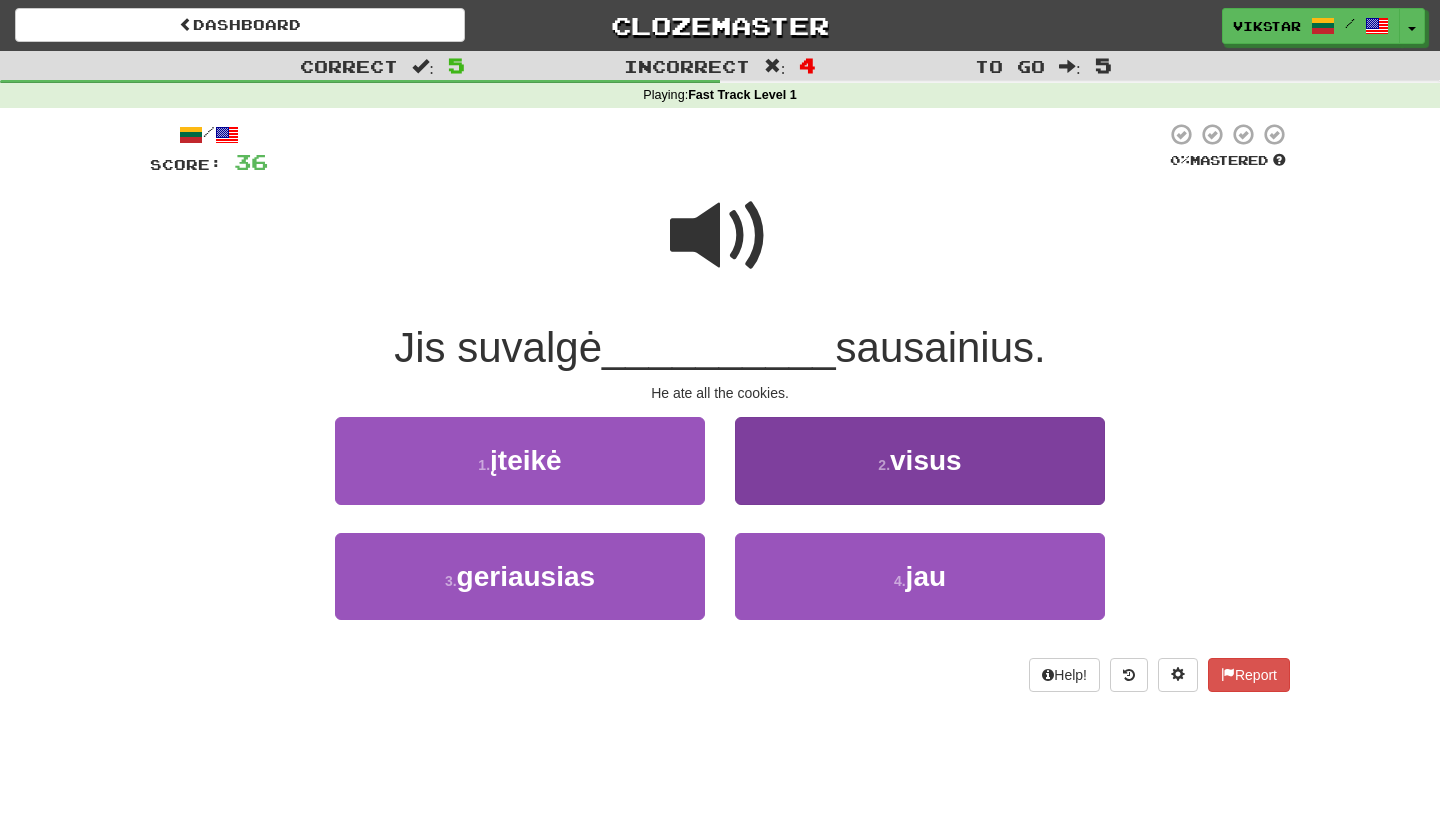 click on "2 .  visus" at bounding box center (920, 460) 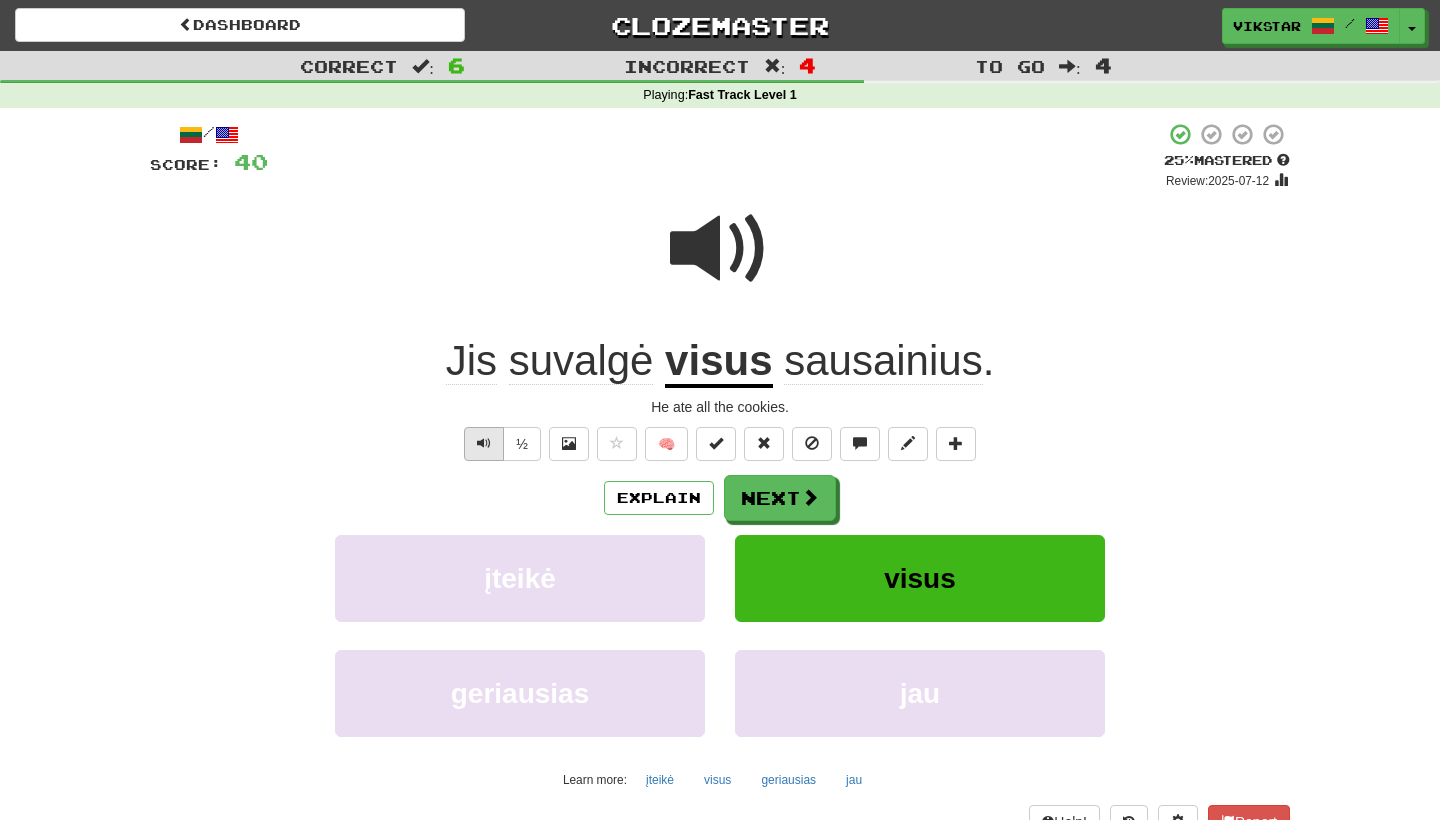 click at bounding box center [484, 443] 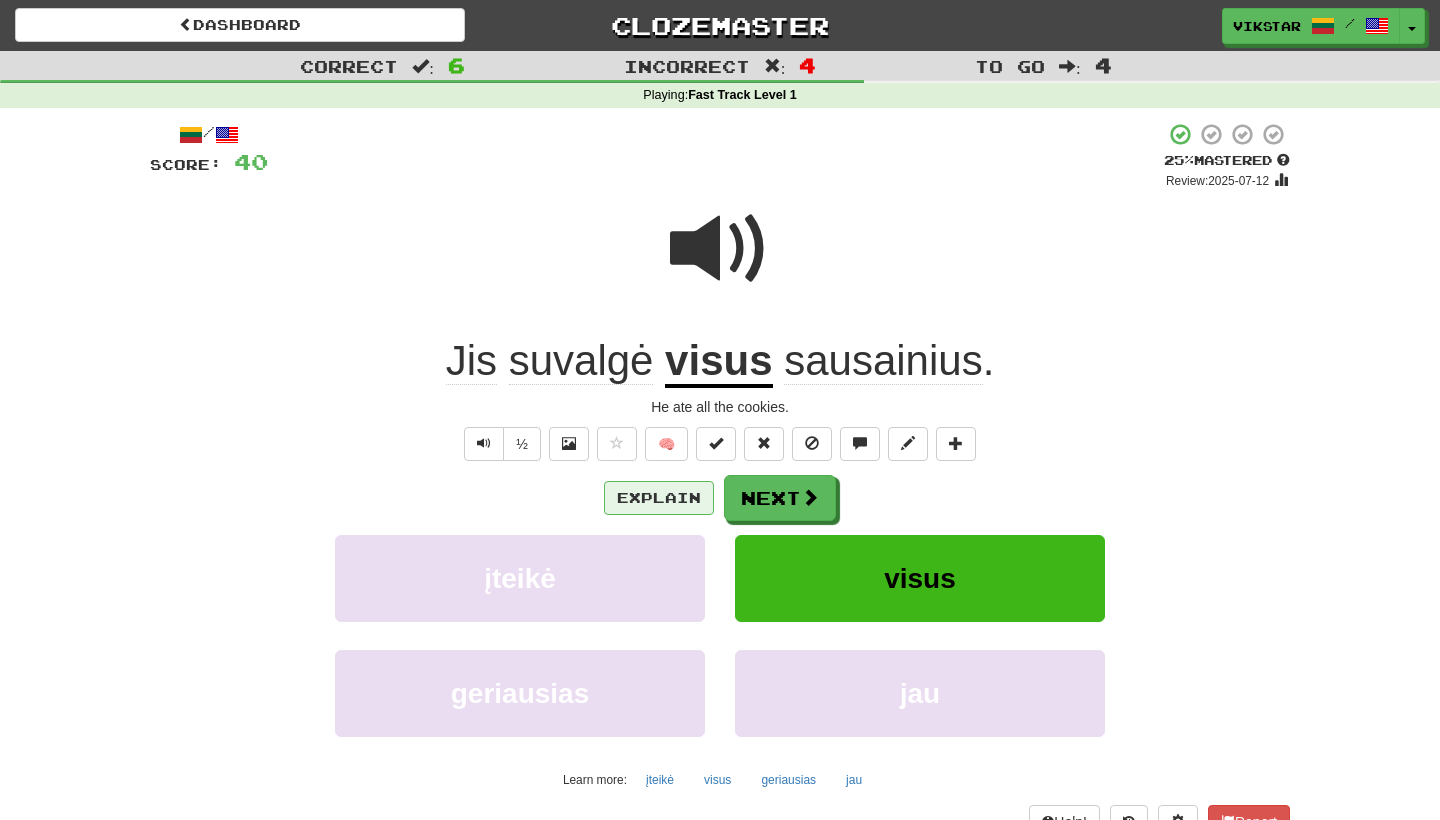 click on "Explain" at bounding box center [659, 498] 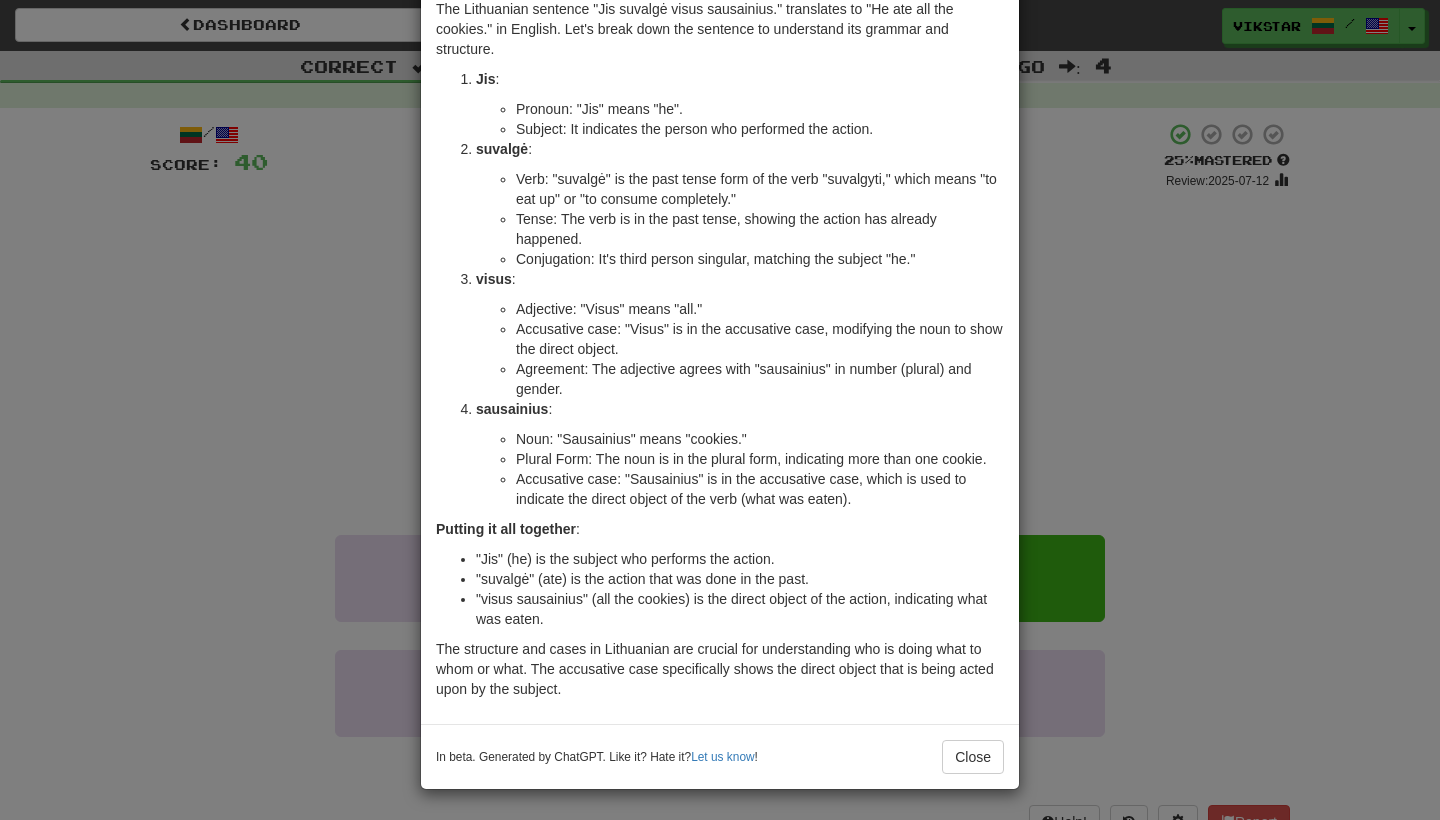 scroll, scrollTop: 98, scrollLeft: 0, axis: vertical 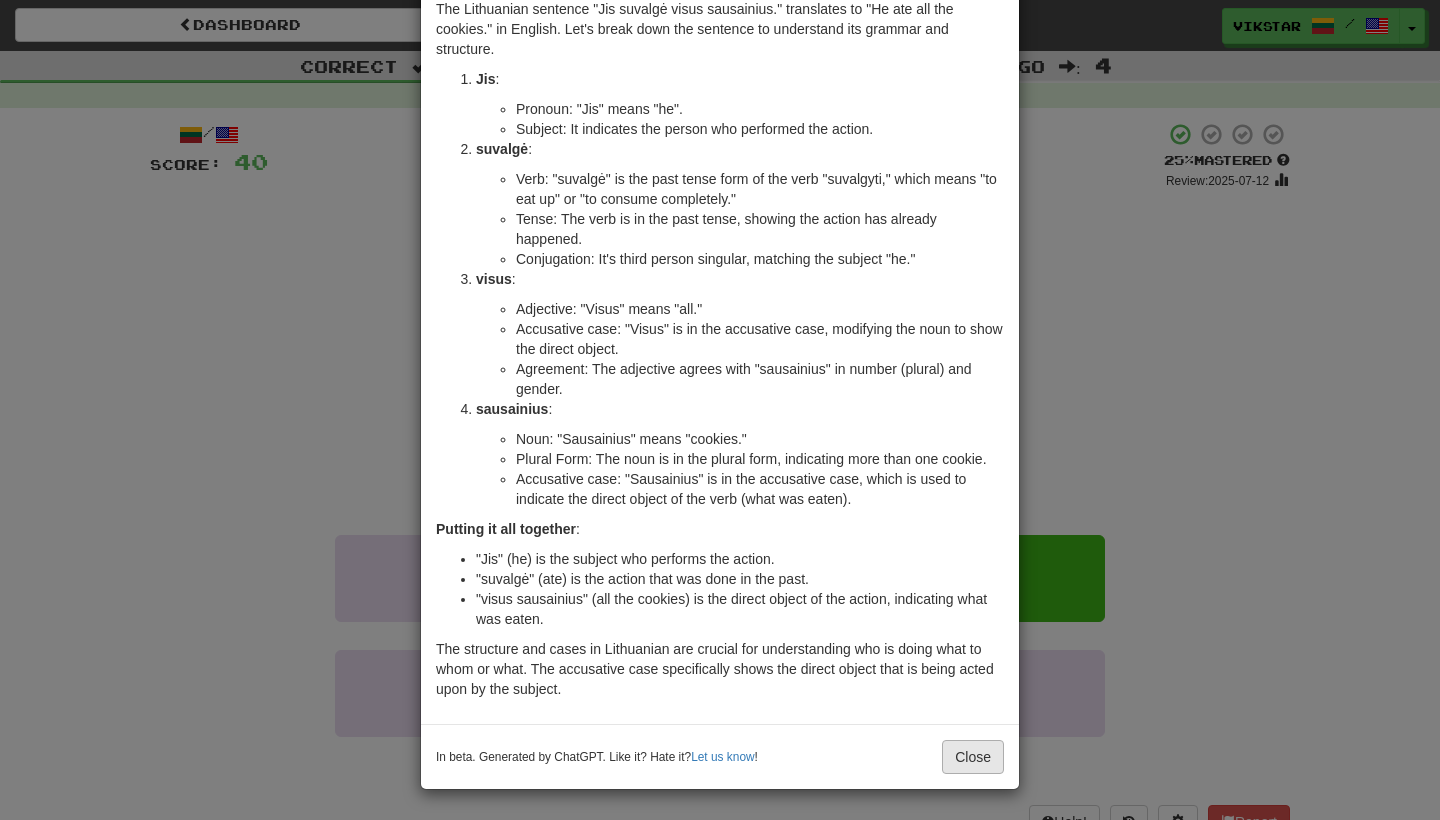 click on "Close" at bounding box center (973, 757) 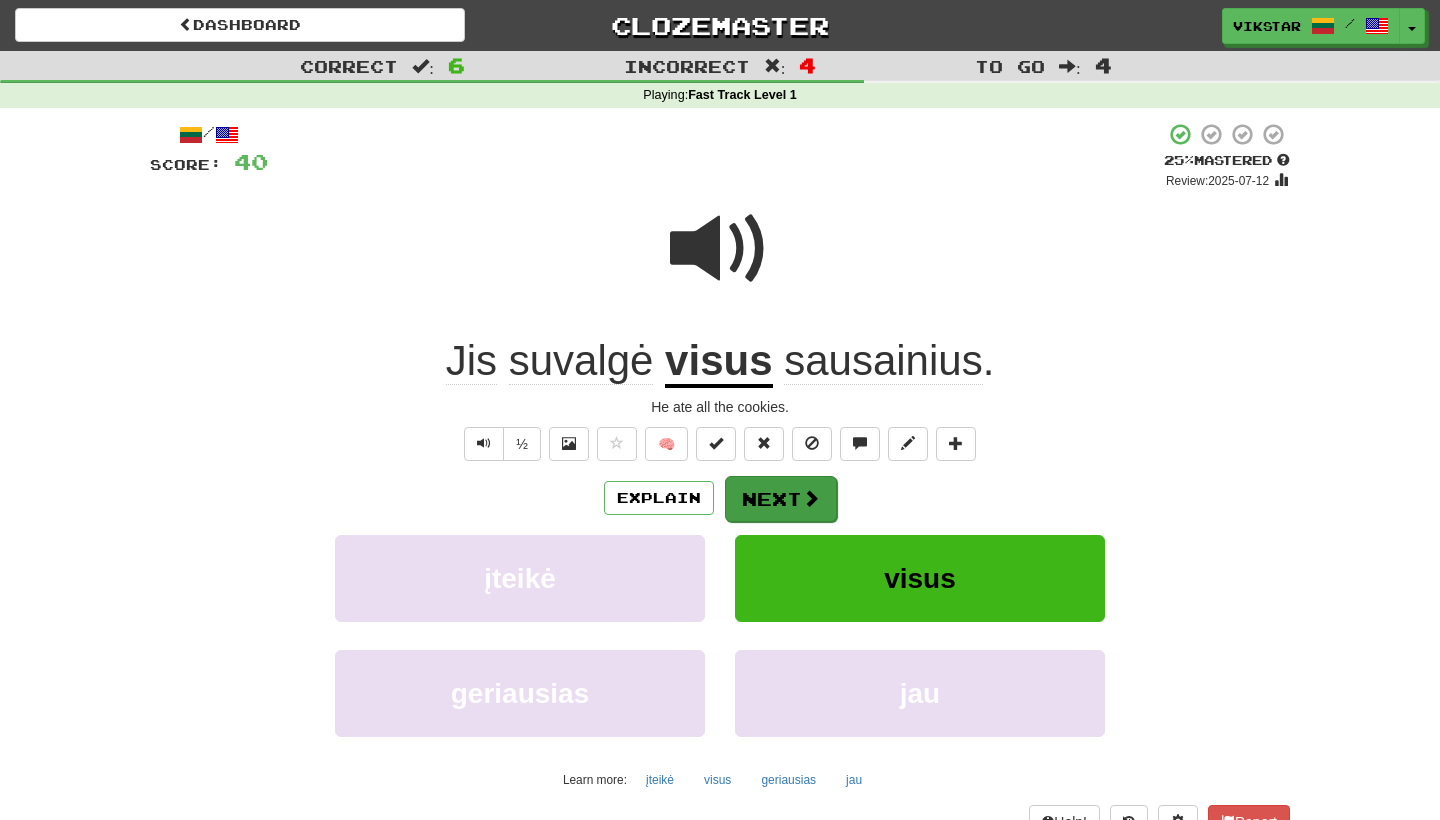 click on "Next" at bounding box center (781, 499) 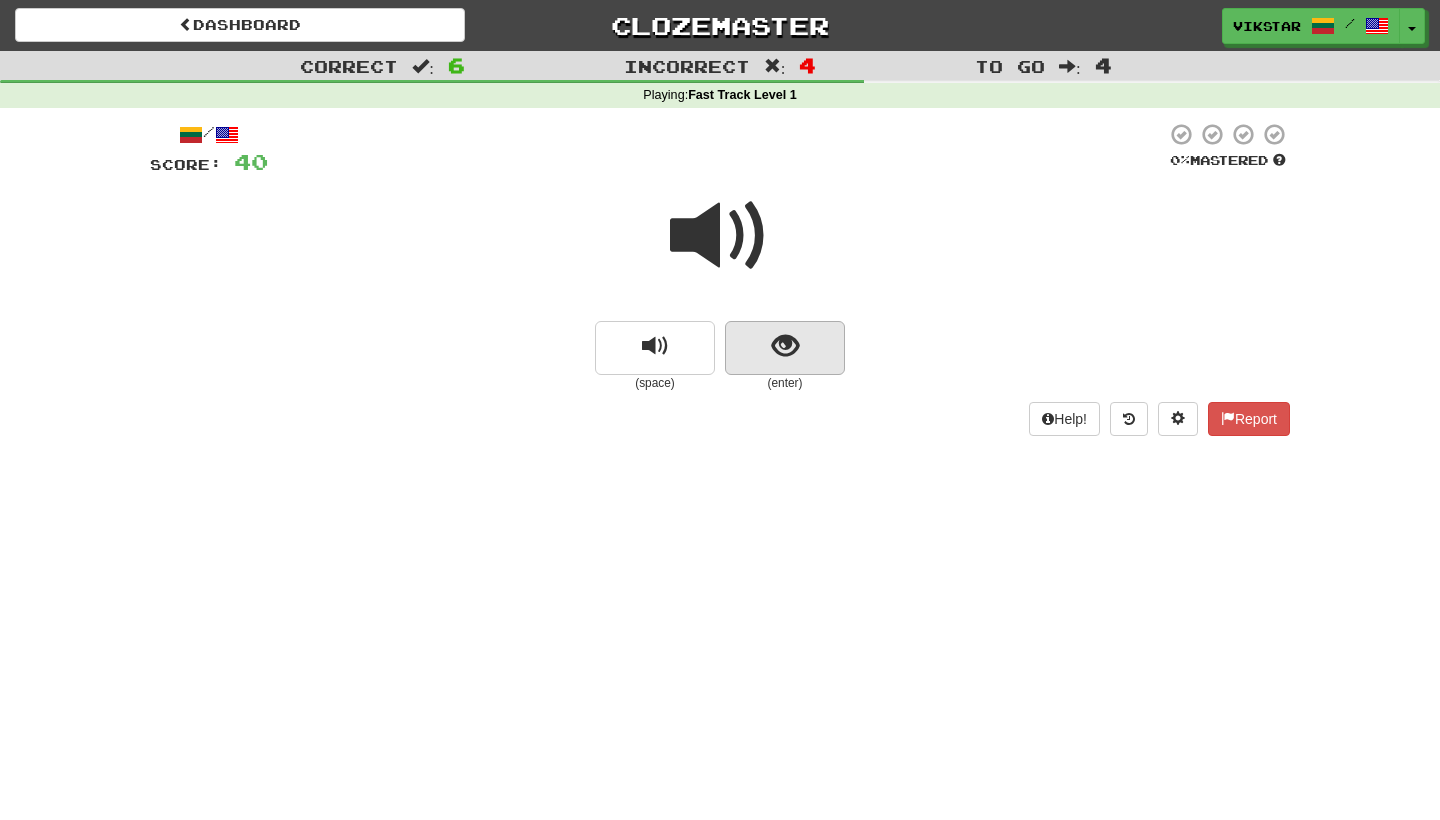 click at bounding box center [785, 348] 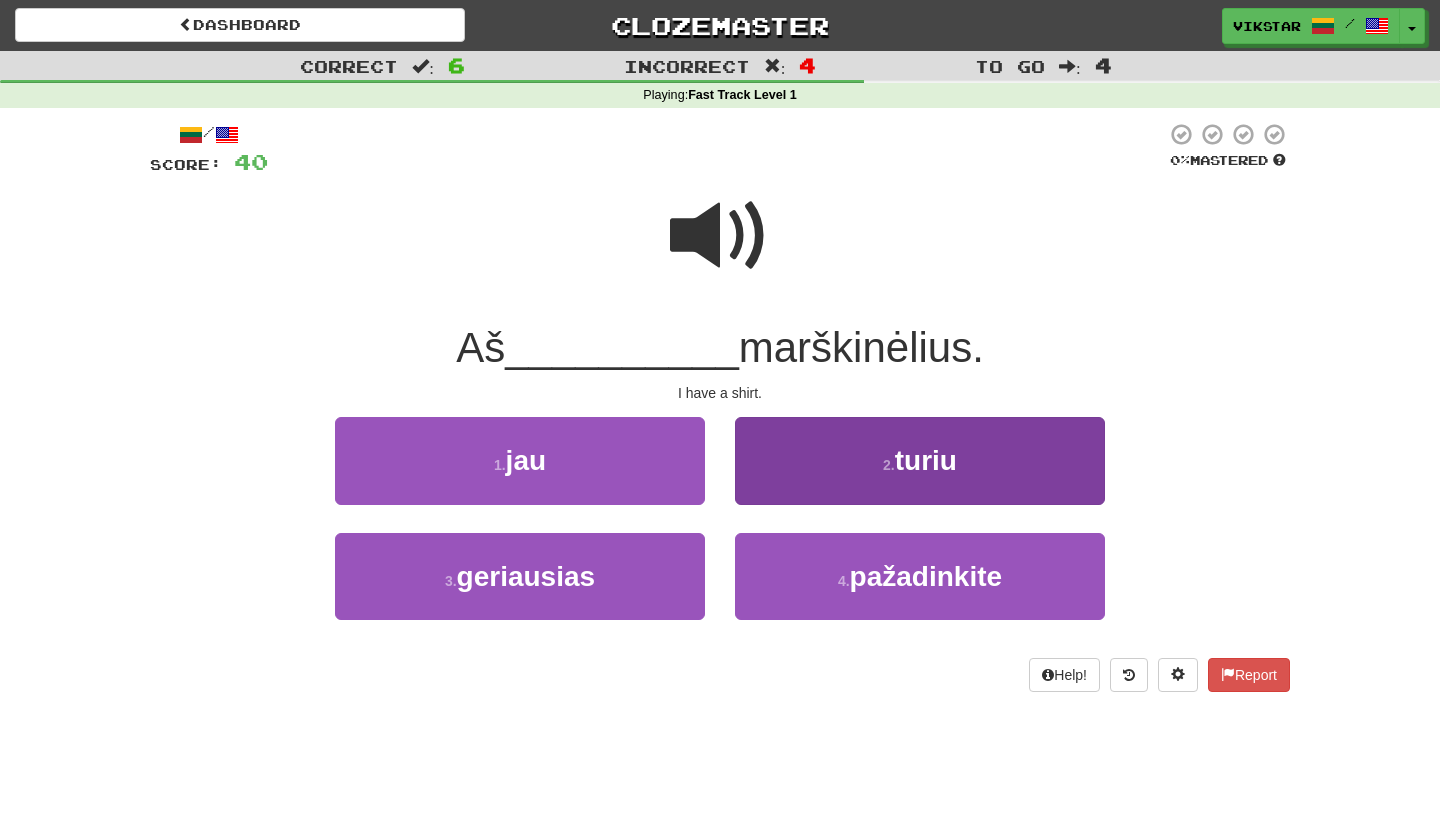 click on "2 .  turiu" at bounding box center (920, 460) 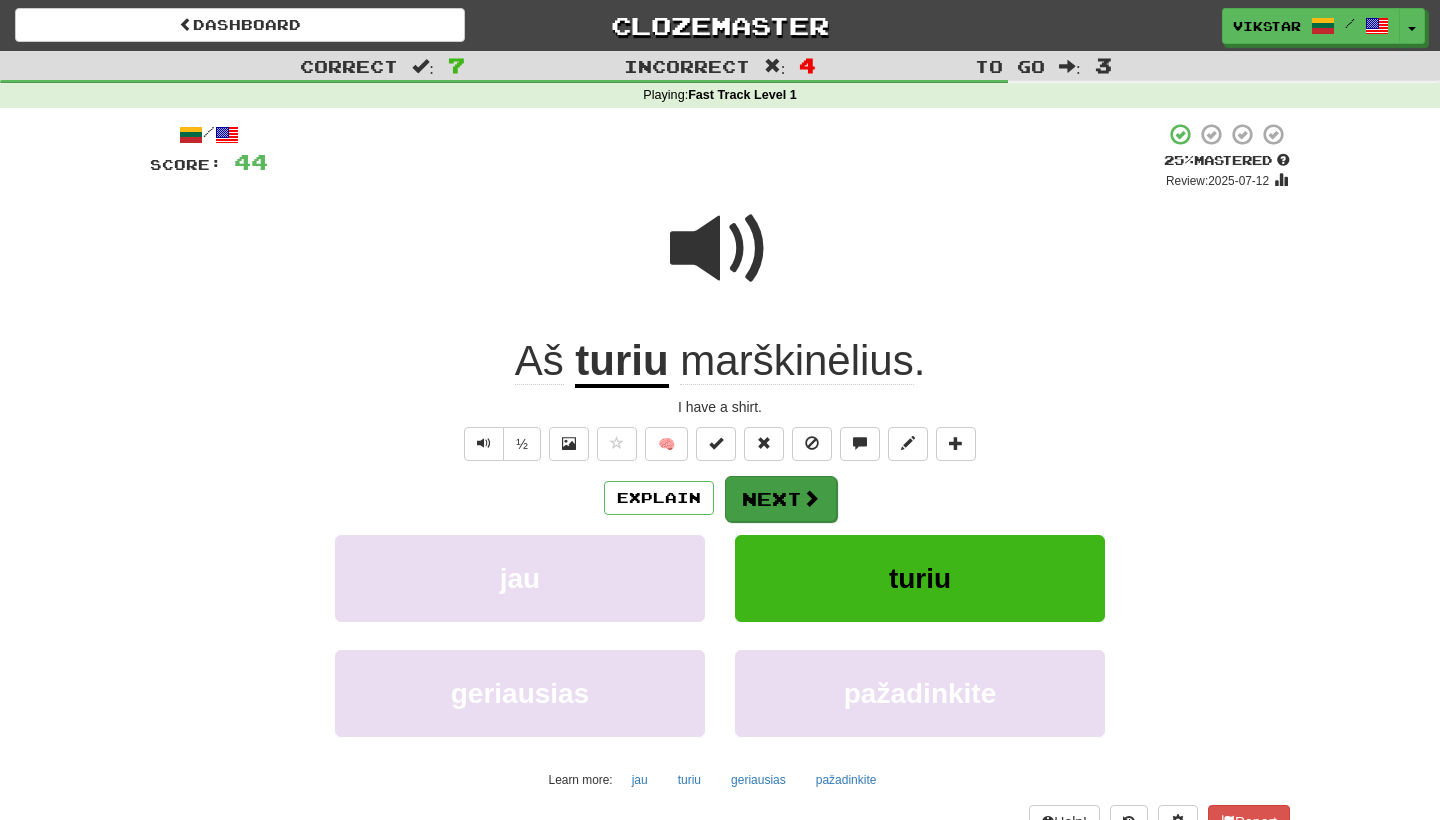 click on "Next" at bounding box center (781, 499) 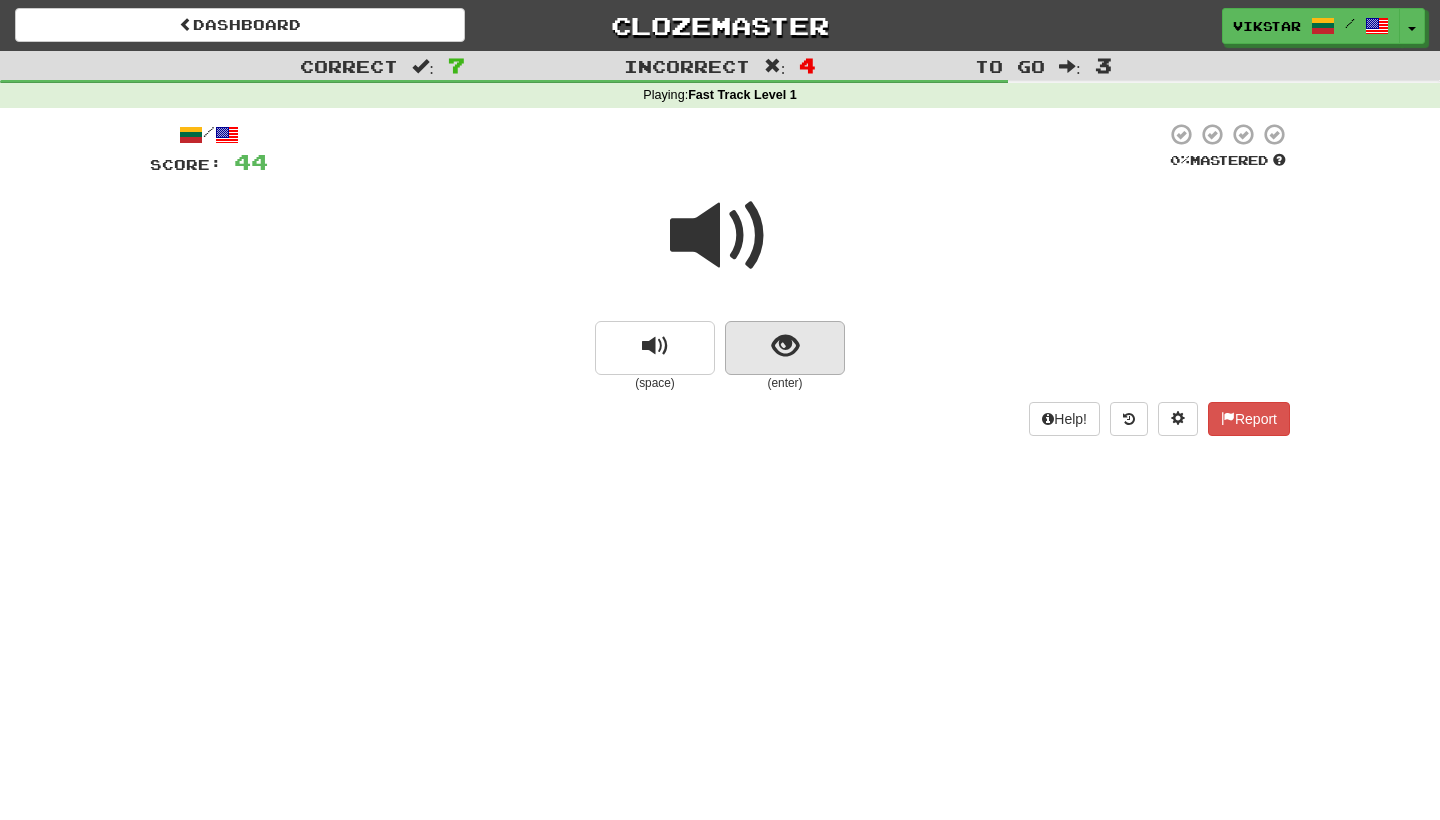 click at bounding box center (785, 348) 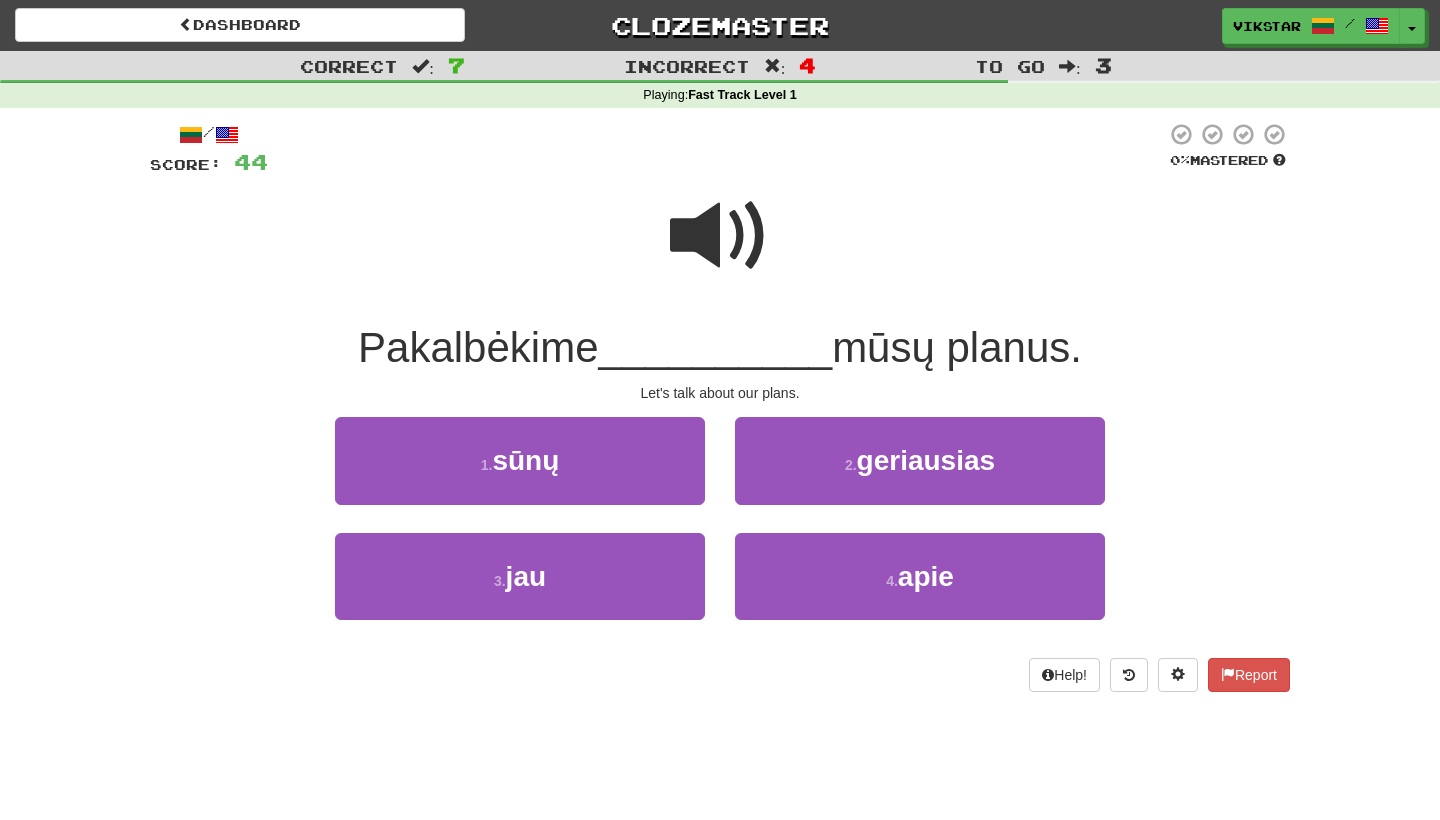 click at bounding box center [720, 236] 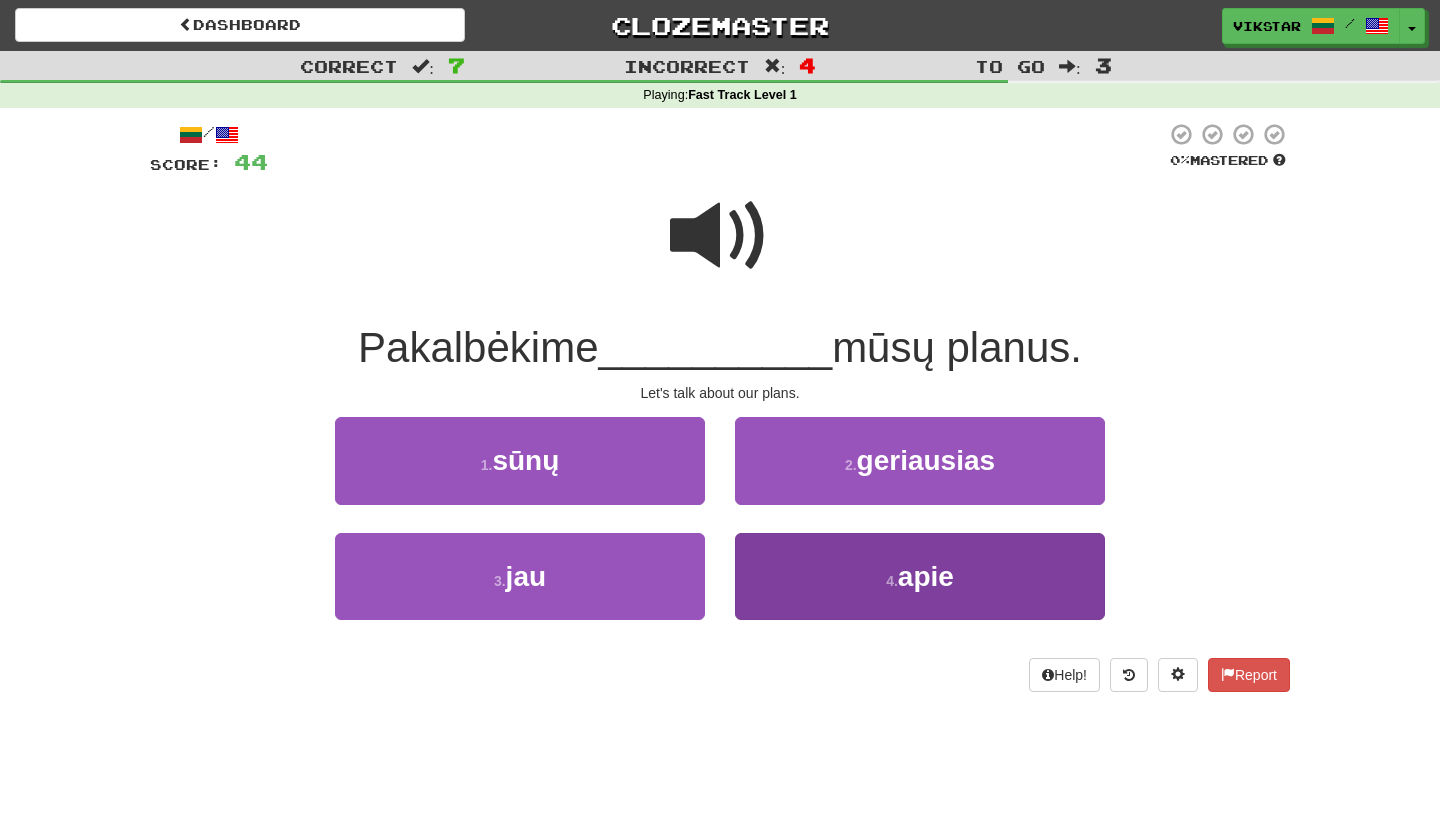 click on "4 .  apie" at bounding box center [920, 576] 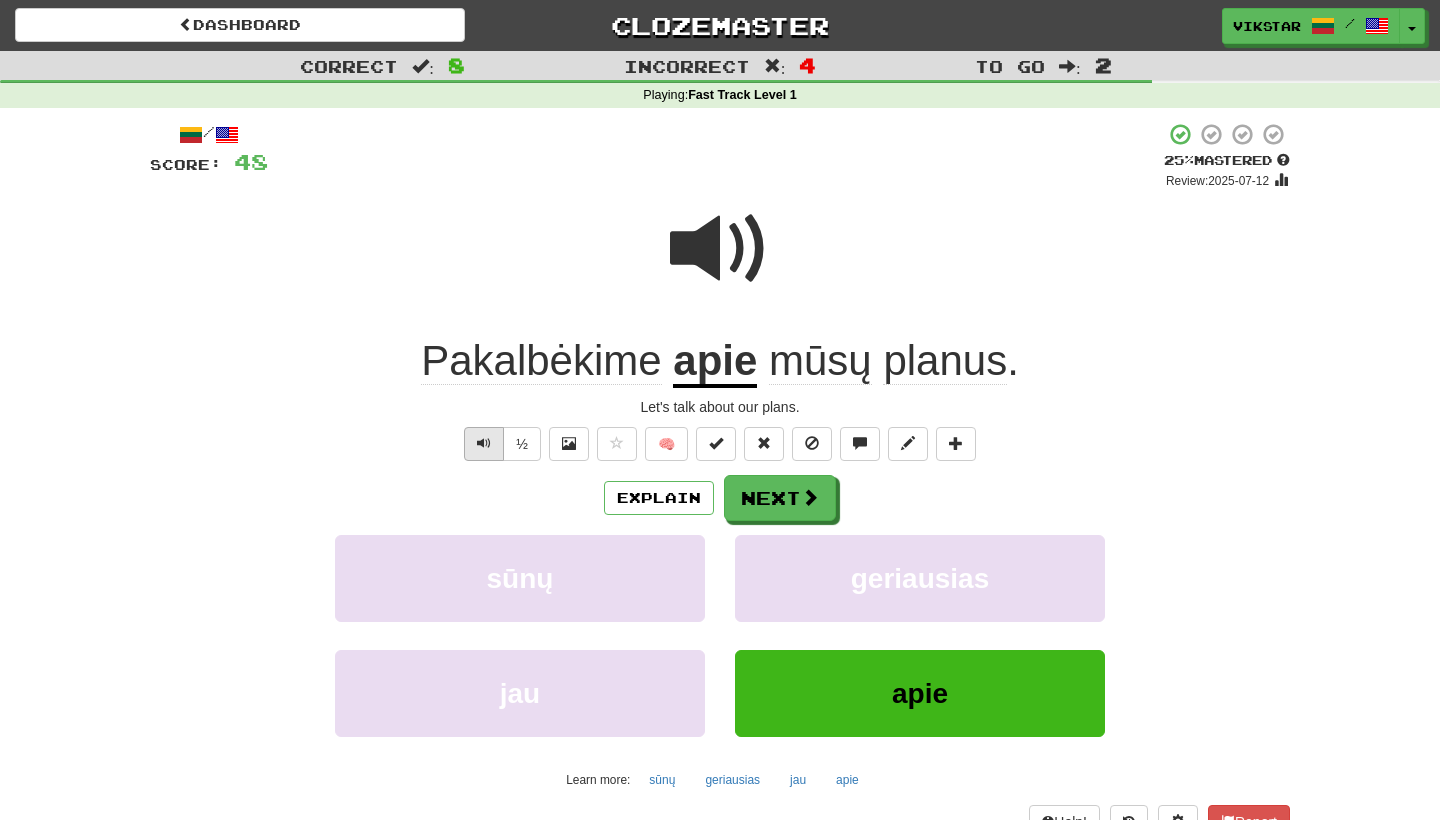 click at bounding box center (484, 443) 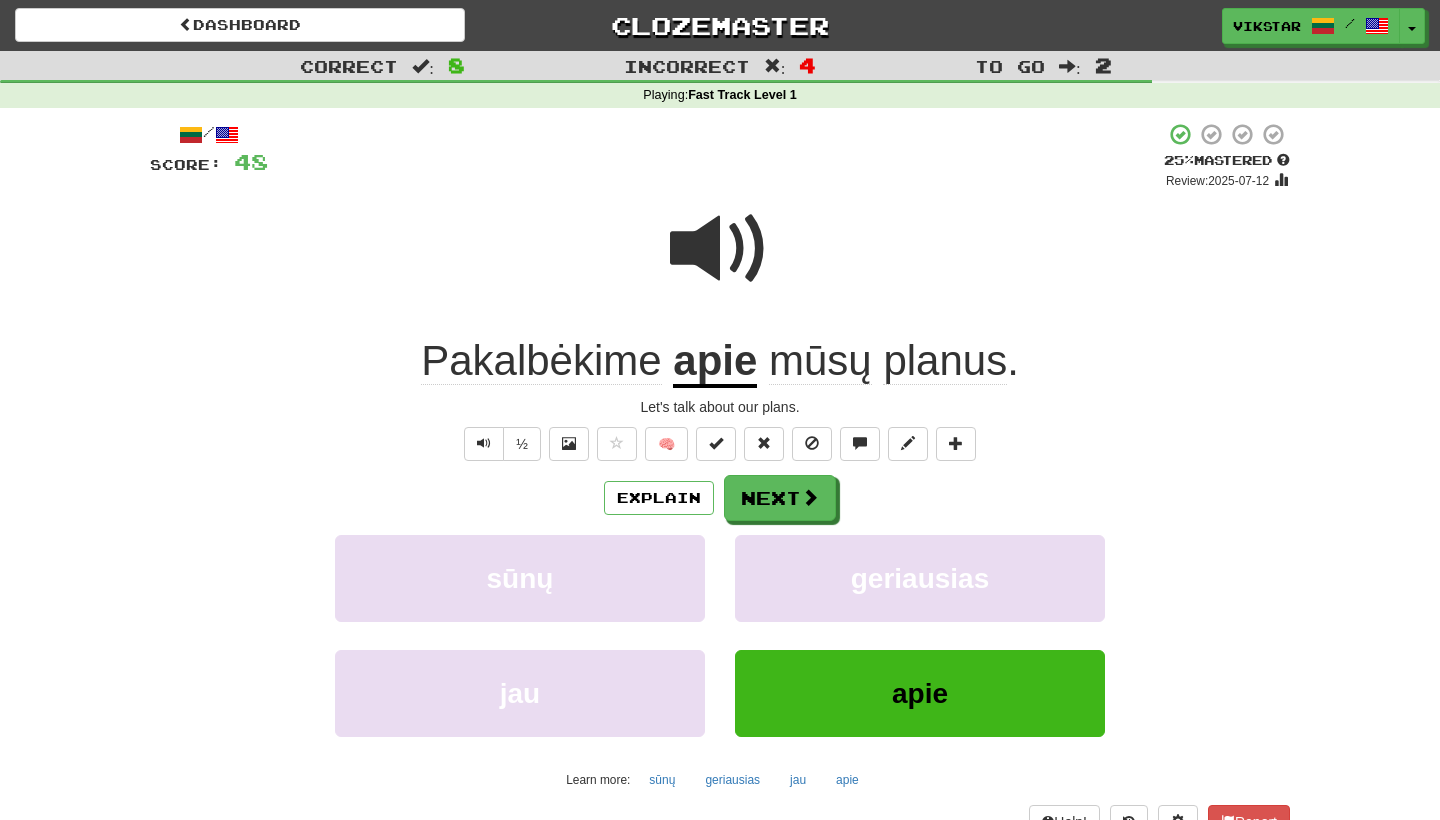 click on "Pakalbėkime" 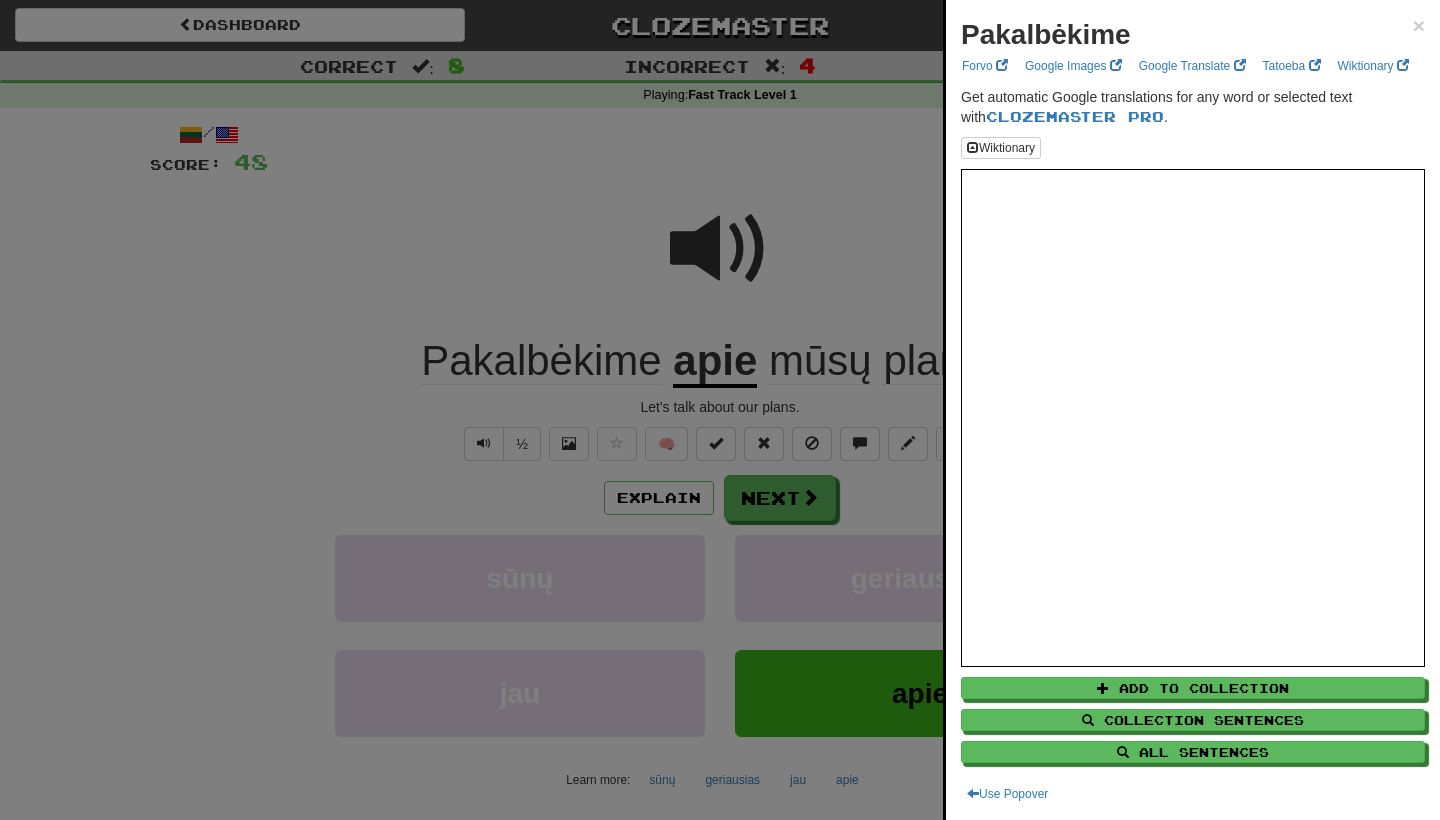 click at bounding box center [720, 410] 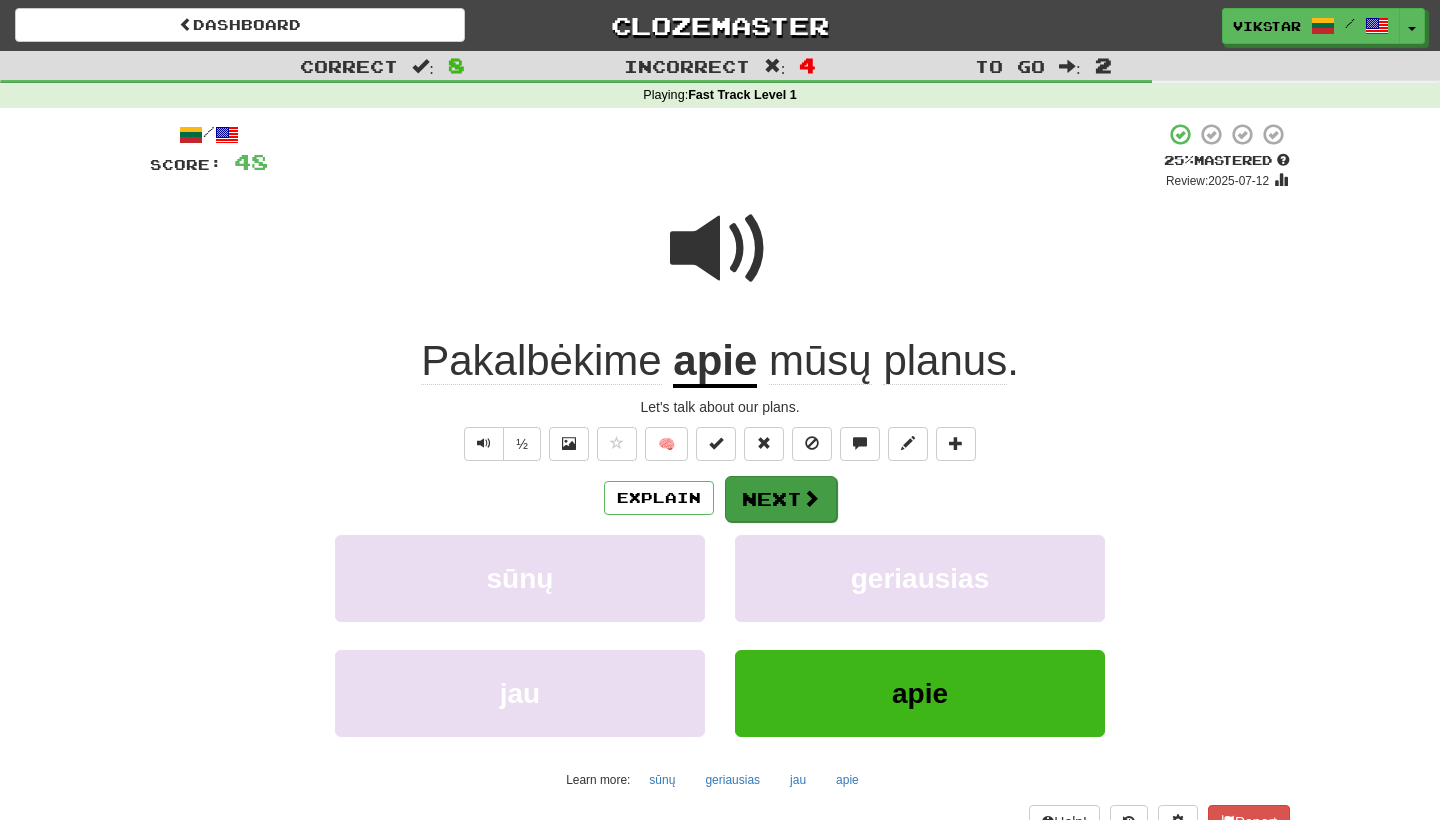 click on "Next" at bounding box center [781, 499] 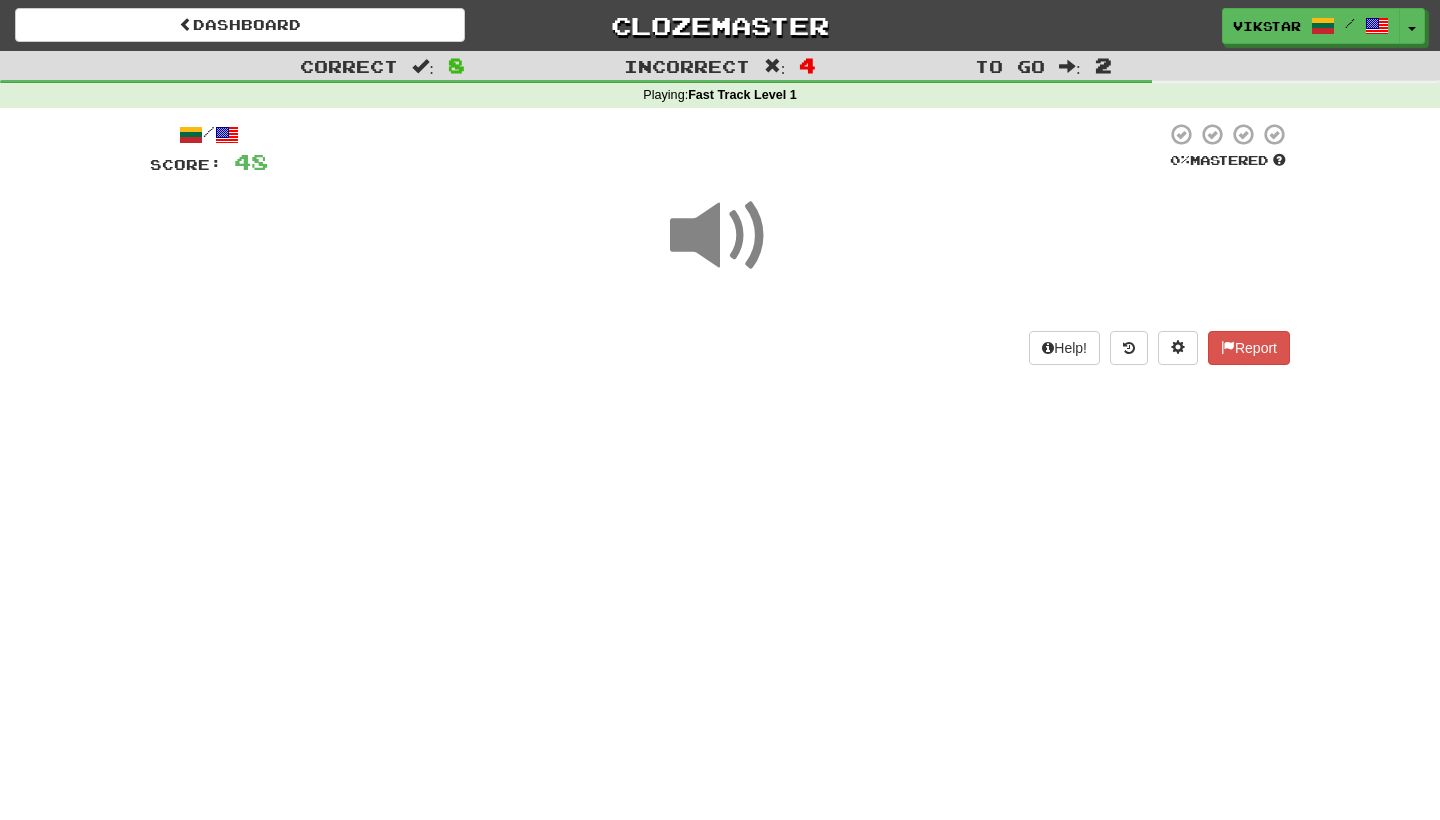 click at bounding box center (720, 236) 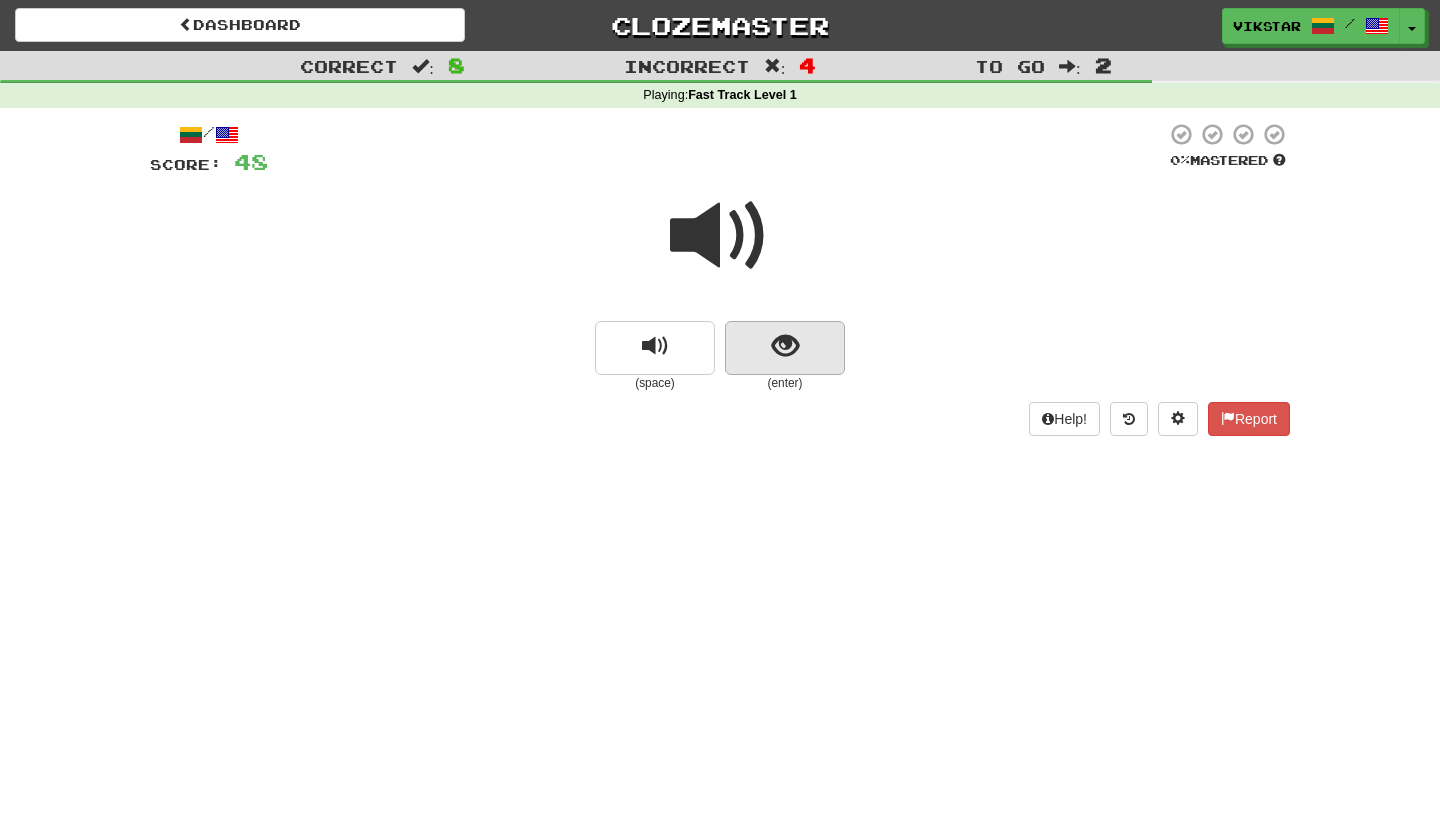 click at bounding box center [785, 348] 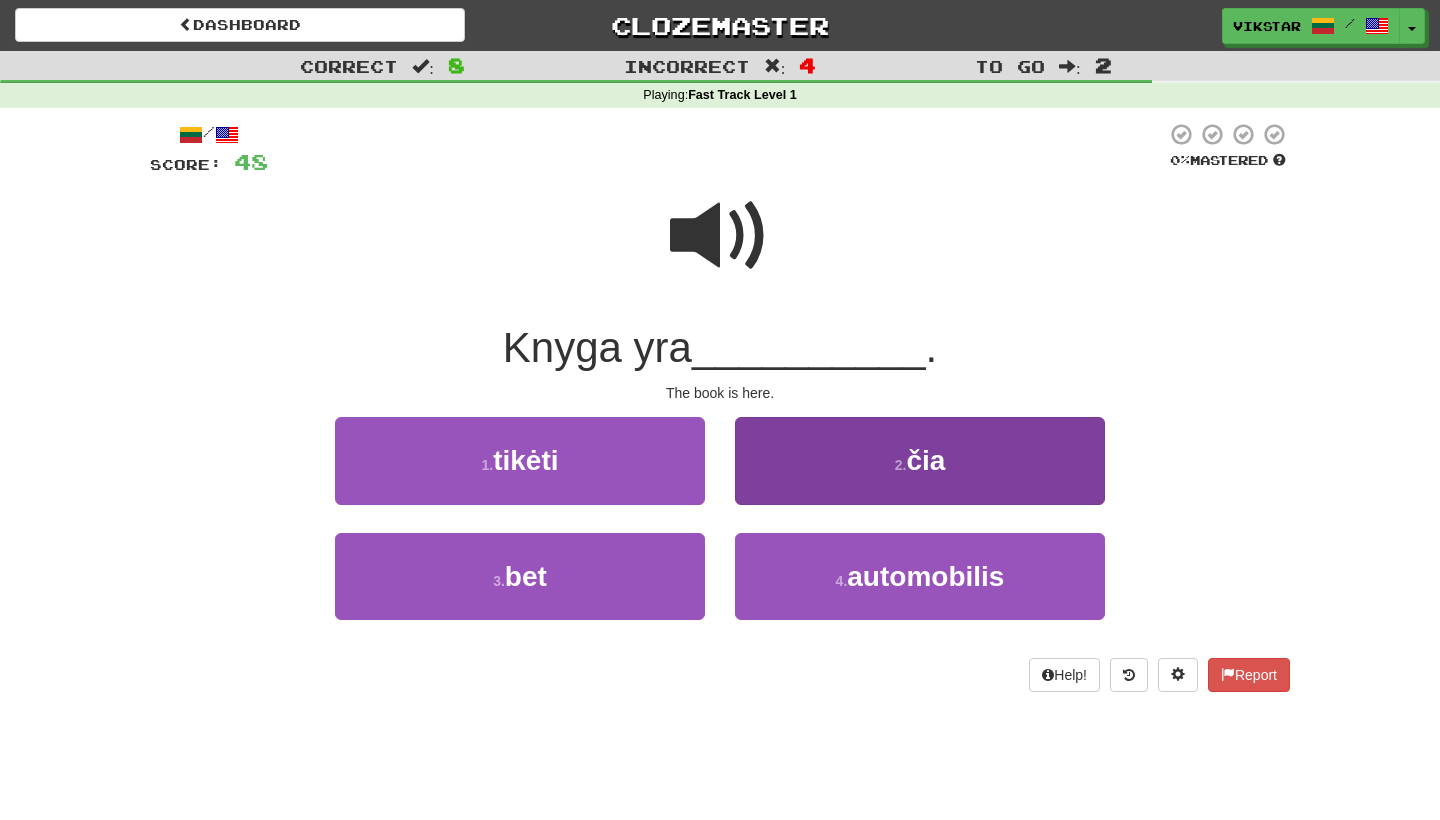 click on "2 .  čia" at bounding box center [920, 460] 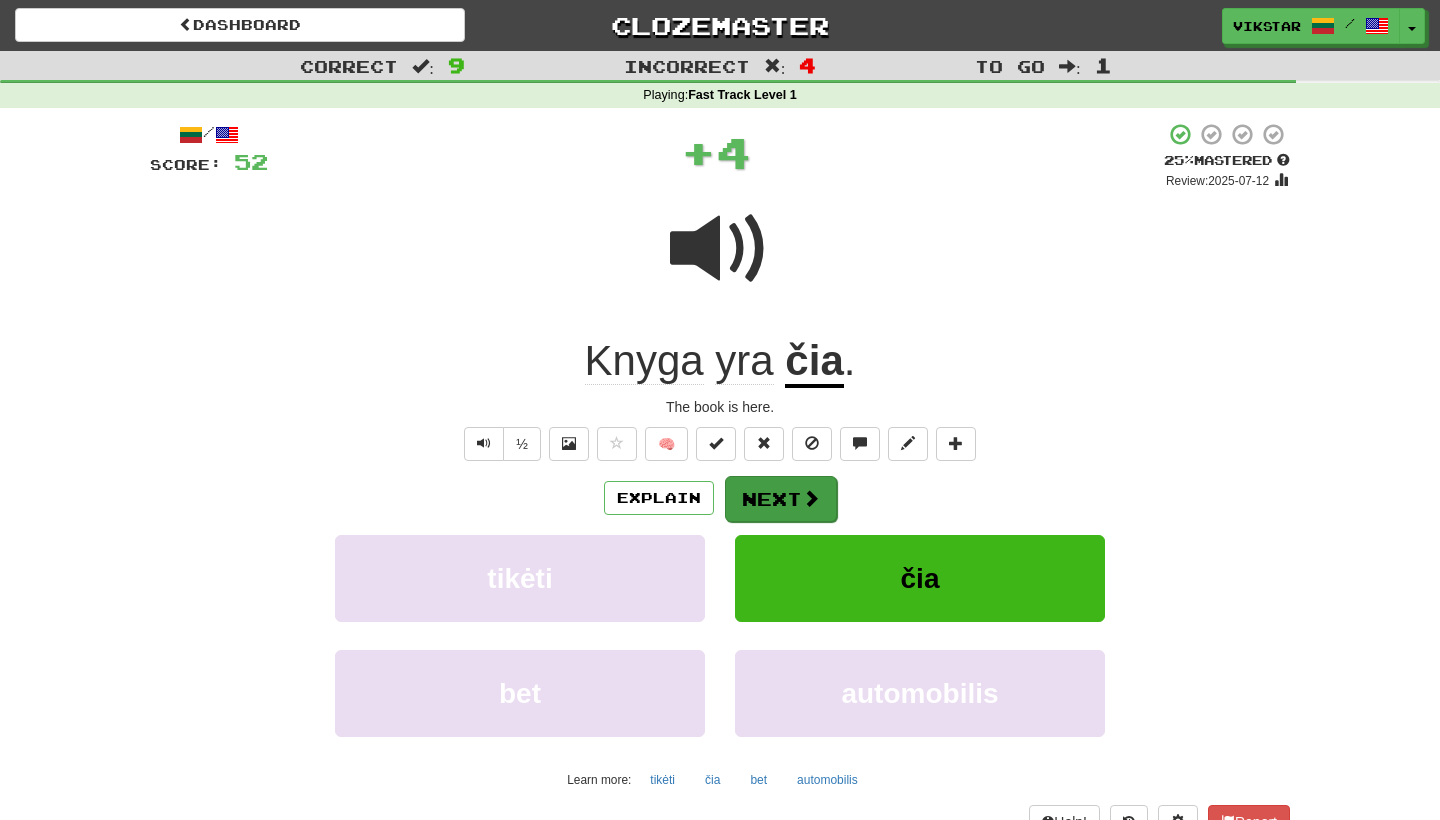 click on "Next" at bounding box center (781, 499) 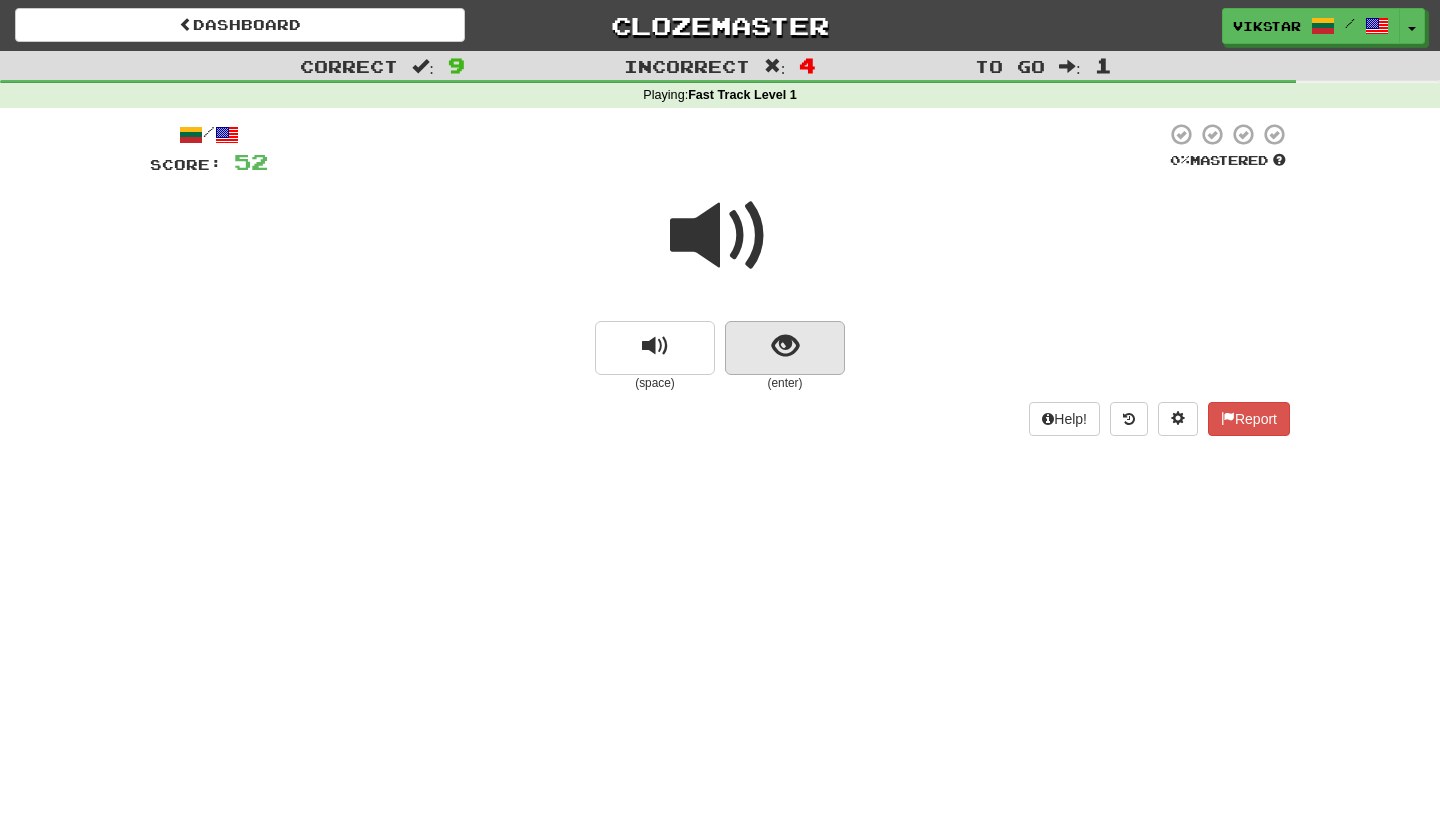 click at bounding box center (785, 346) 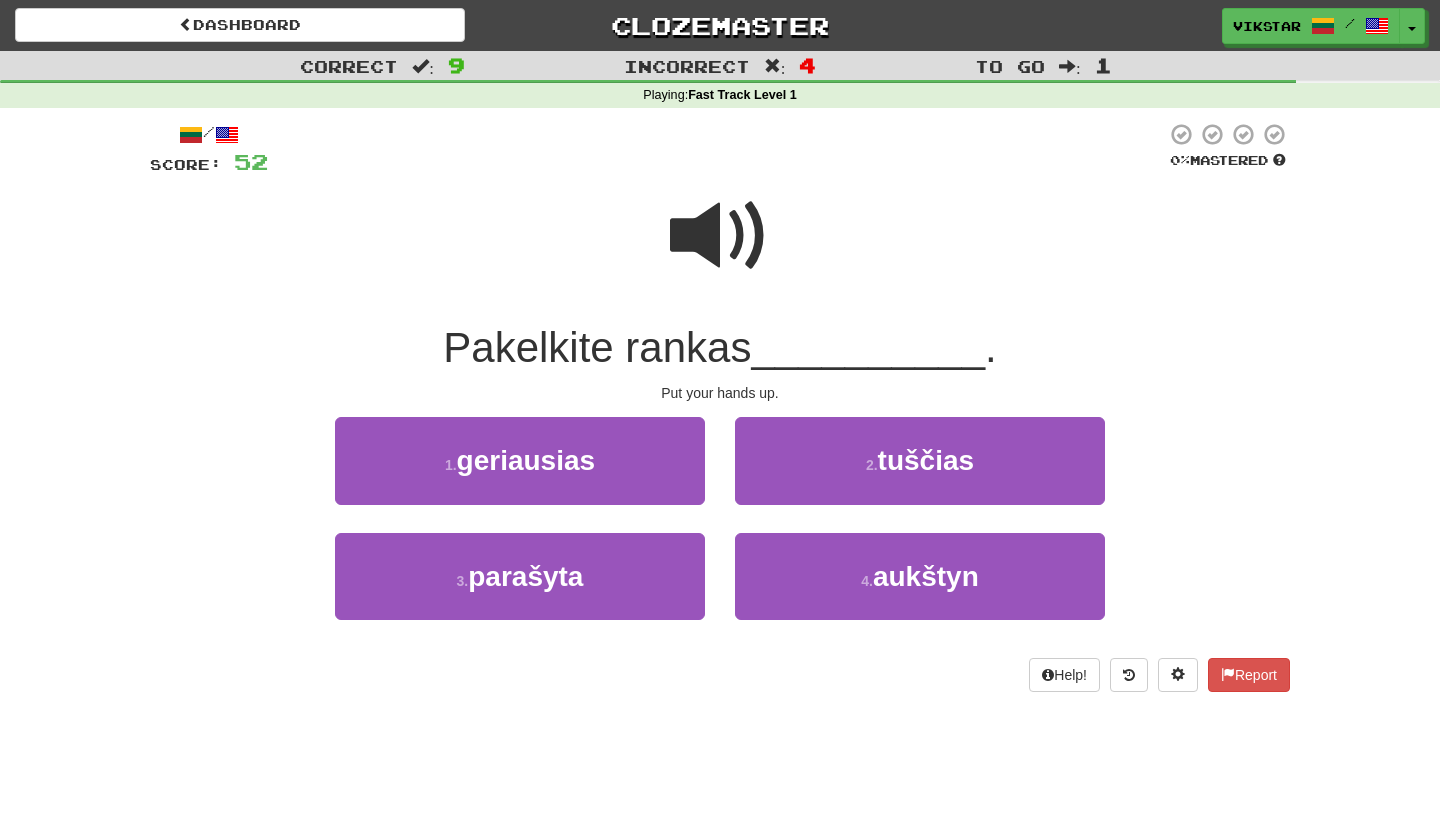 click at bounding box center [720, 236] 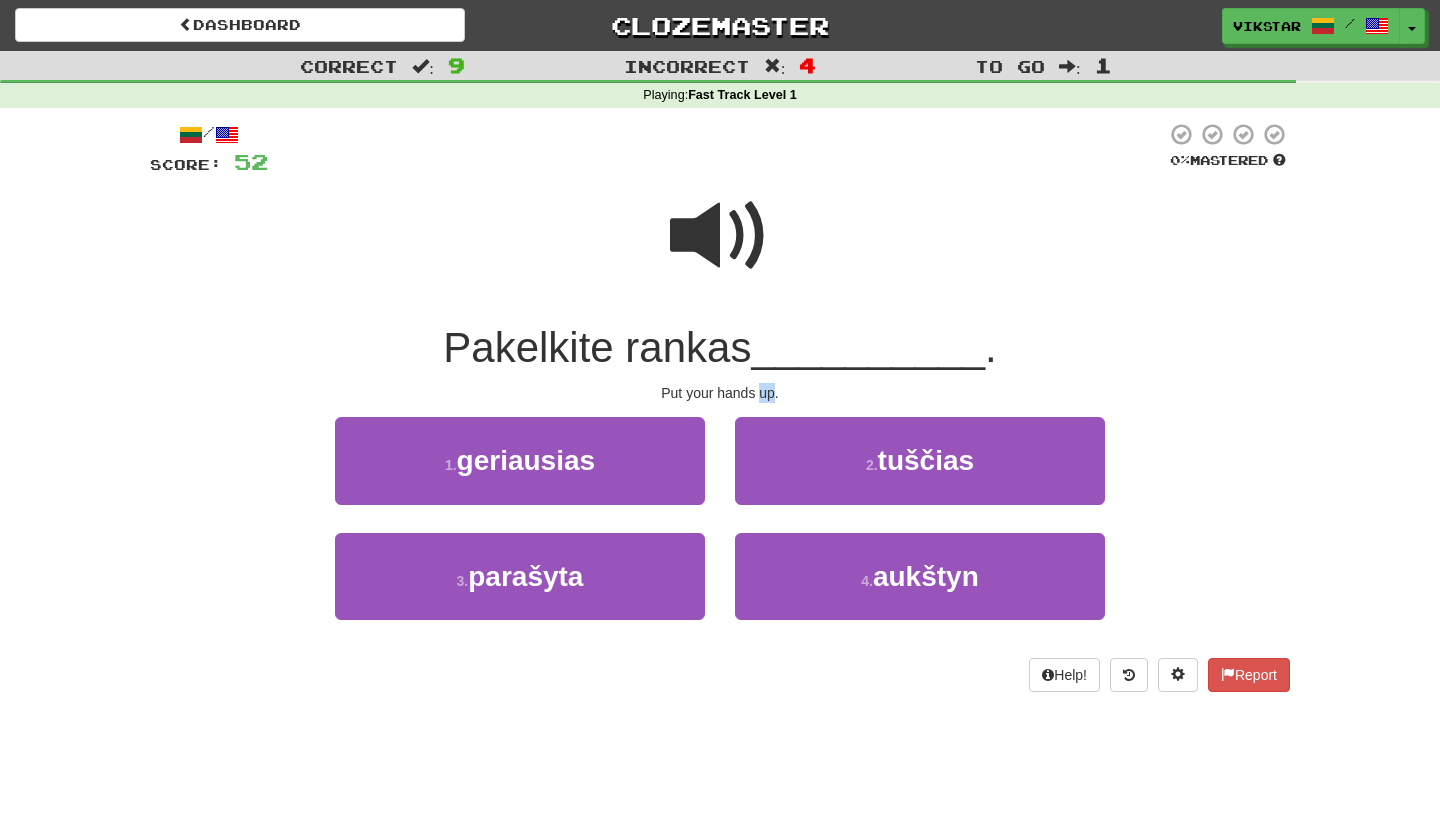 drag, startPoint x: 759, startPoint y: 392, endPoint x: 776, endPoint y: 394, distance: 17.117243 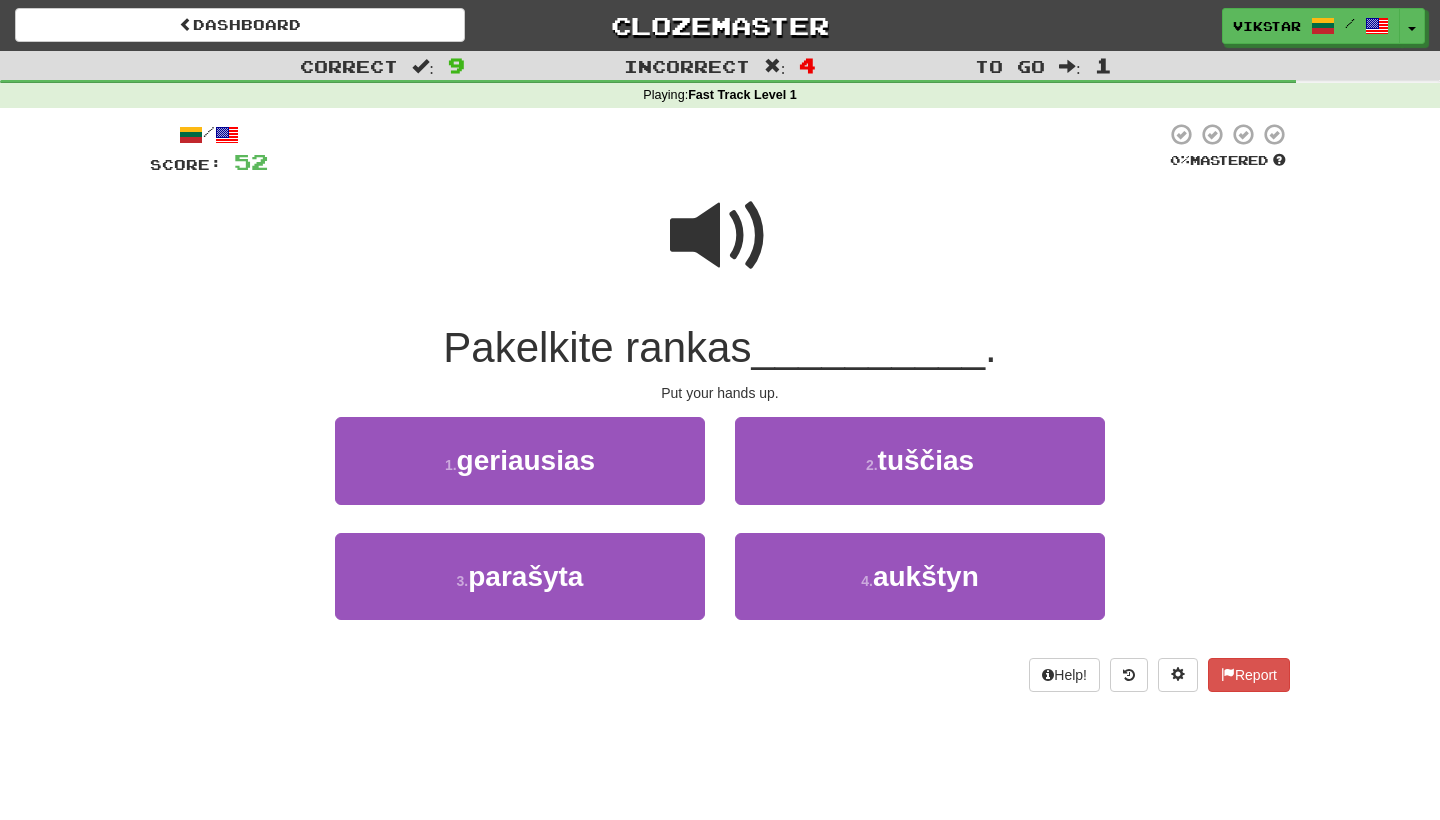 click at bounding box center [720, 249] 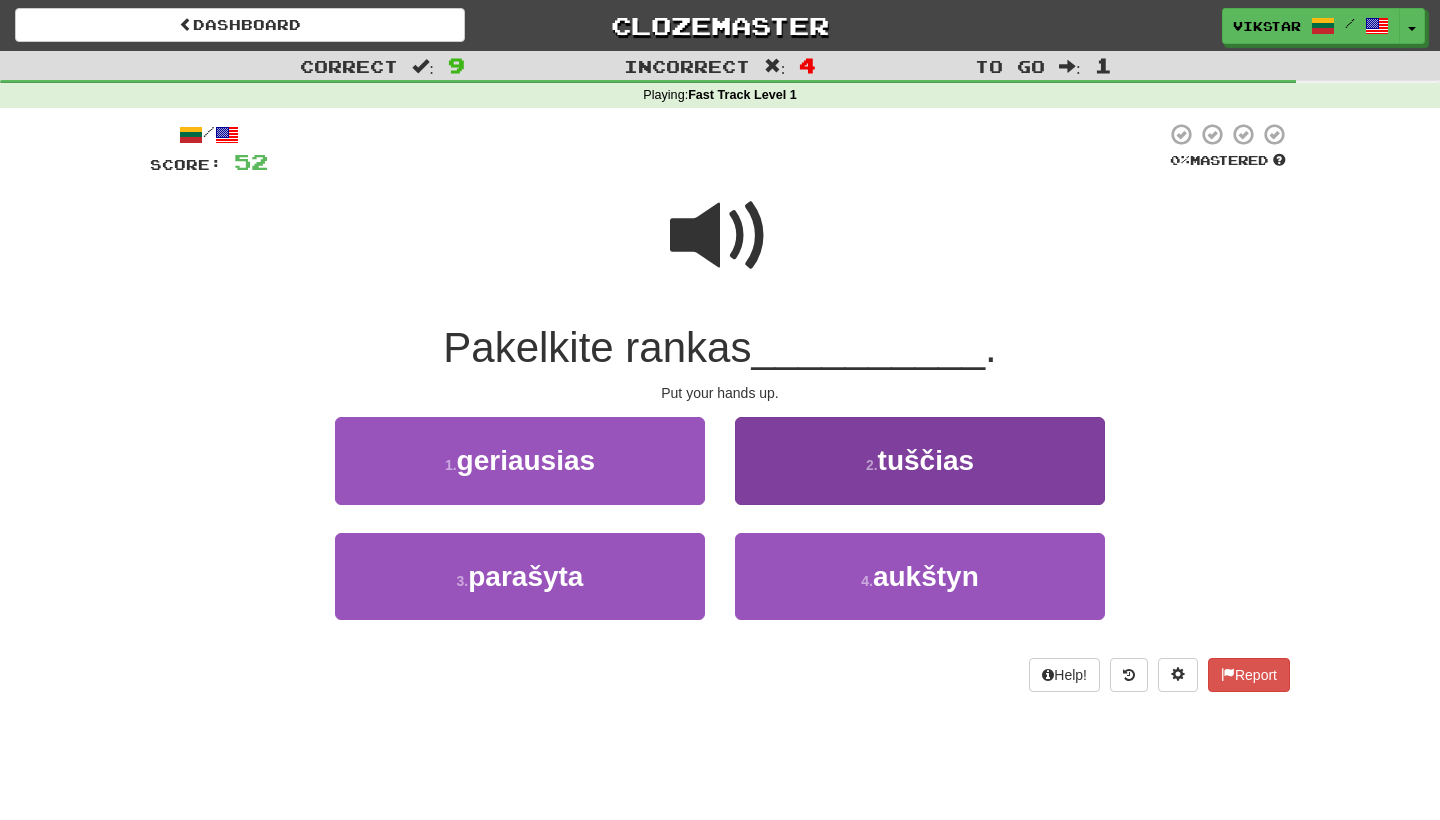 click on "tuščias" at bounding box center (926, 460) 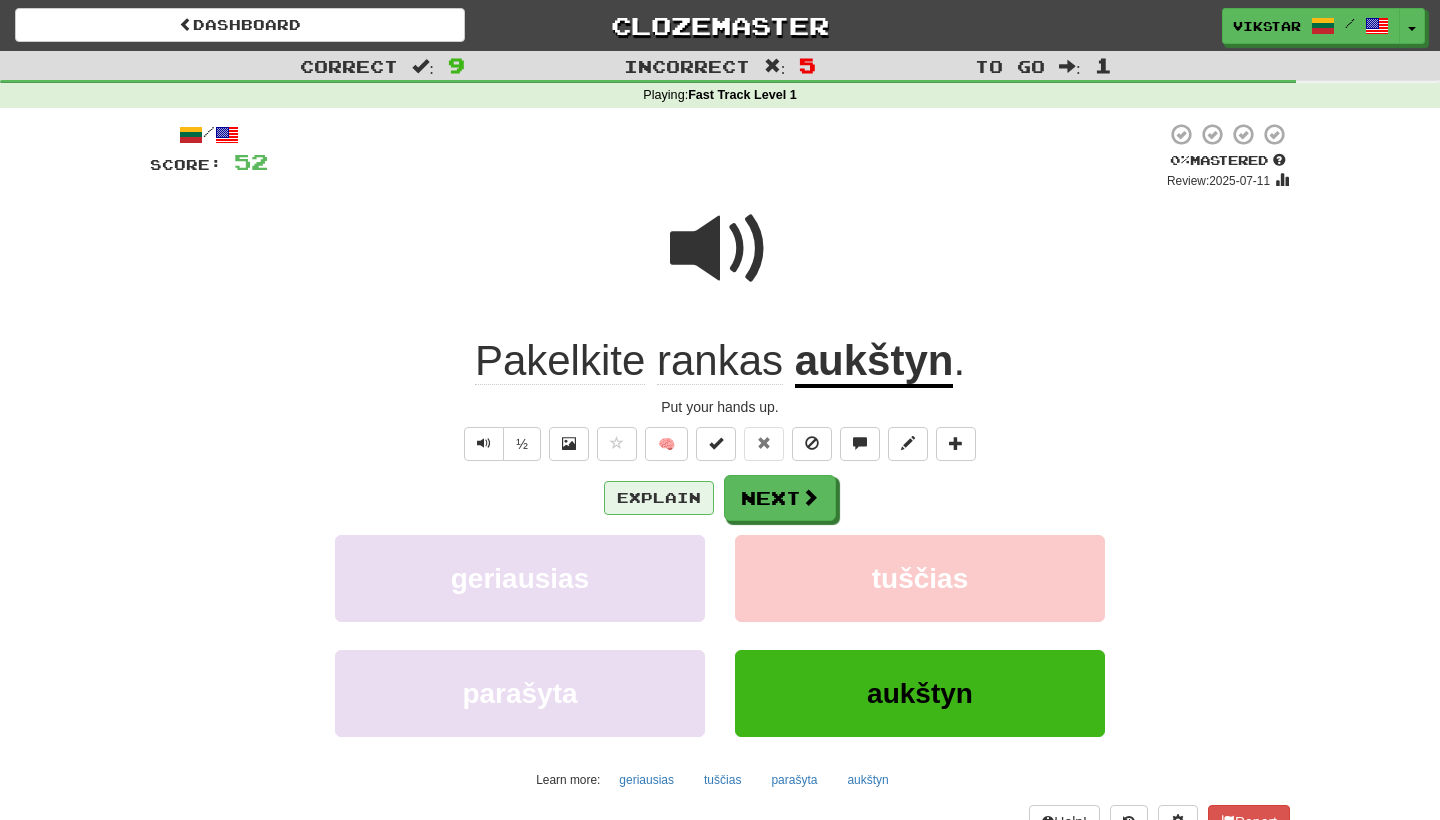 click on "Explain" at bounding box center (659, 498) 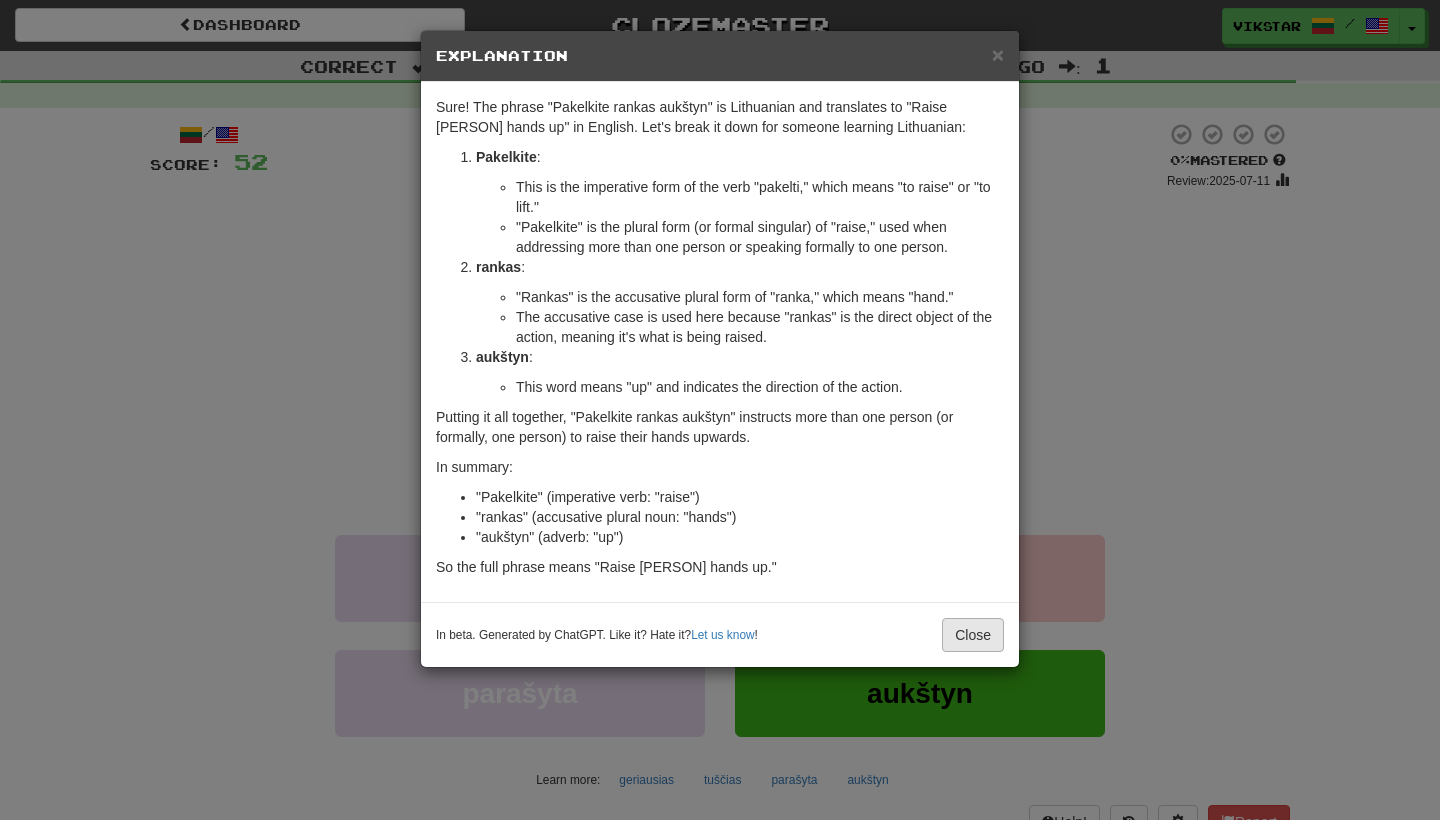click on "Close" at bounding box center [973, 635] 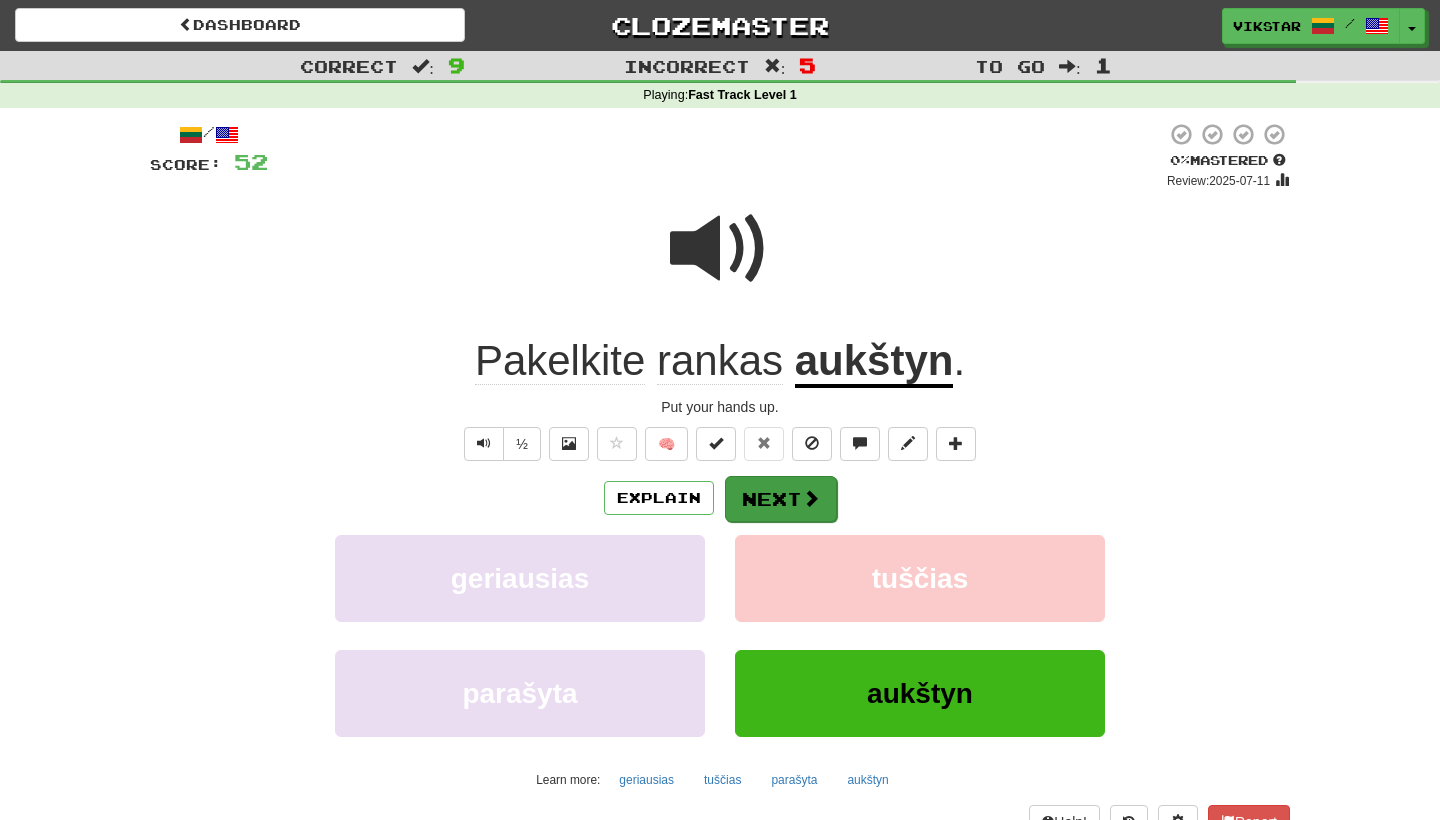 click on "Next" at bounding box center [781, 499] 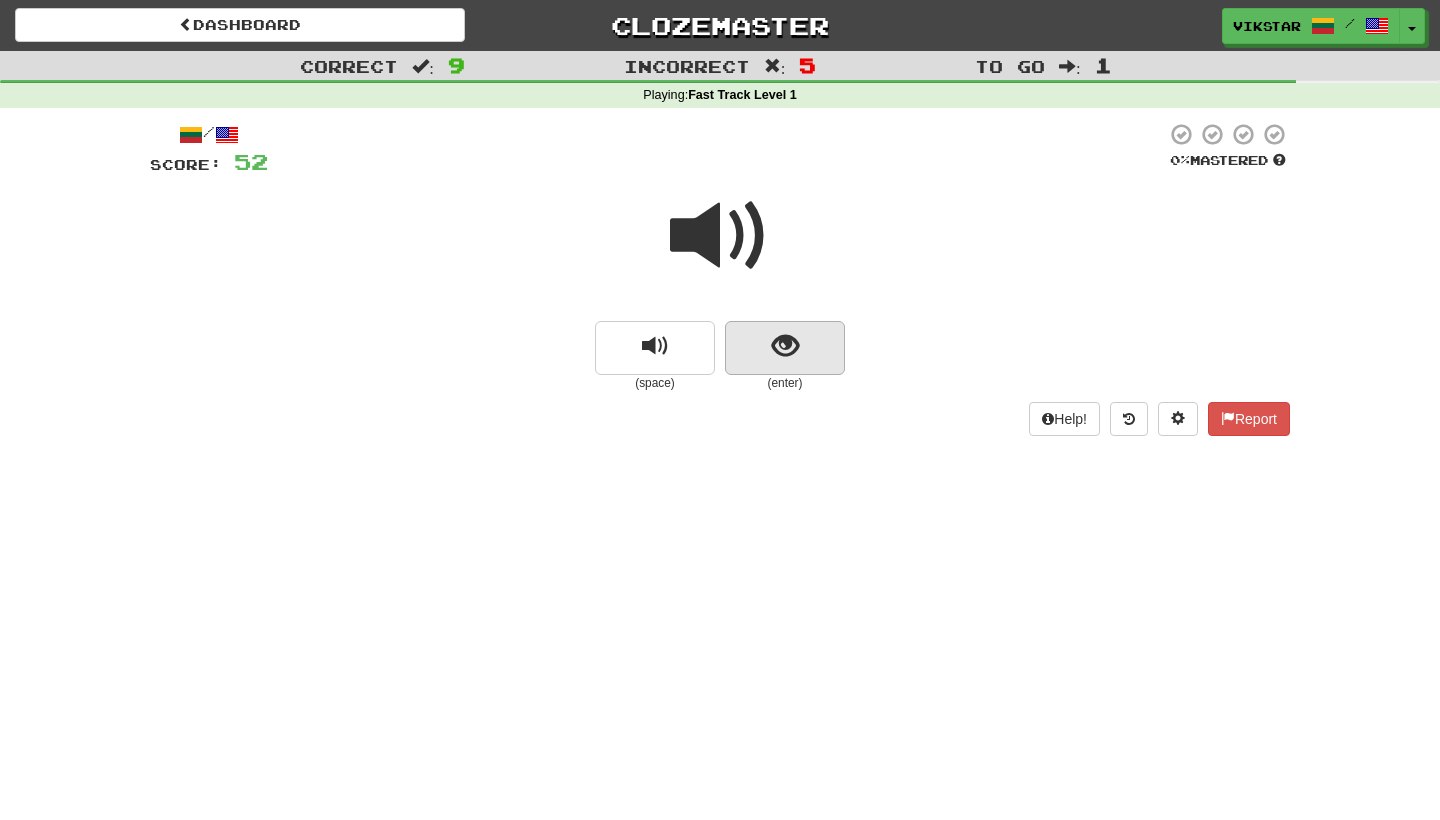 click at bounding box center (785, 346) 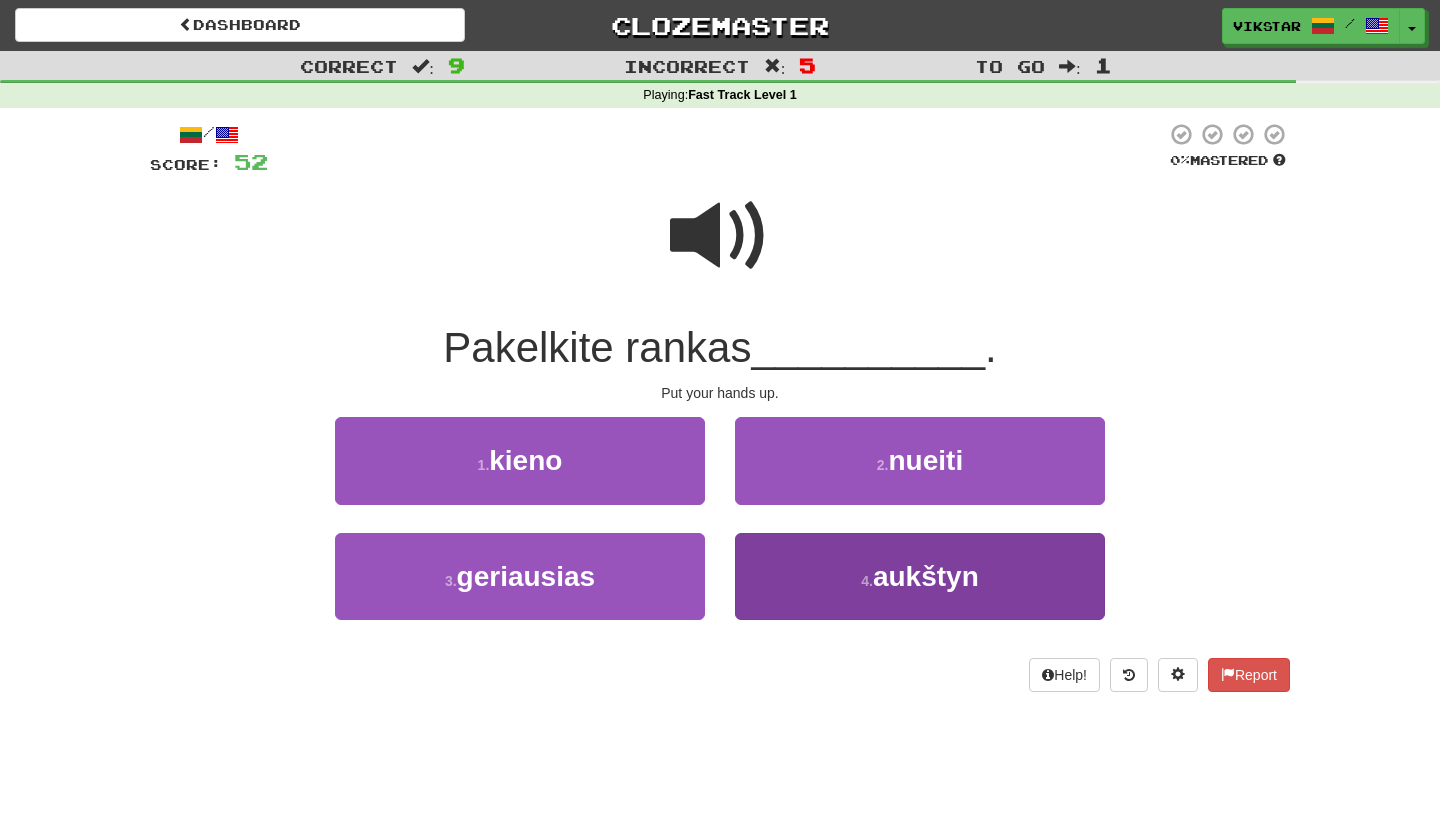 click on "4 .  aukštyn" at bounding box center (920, 576) 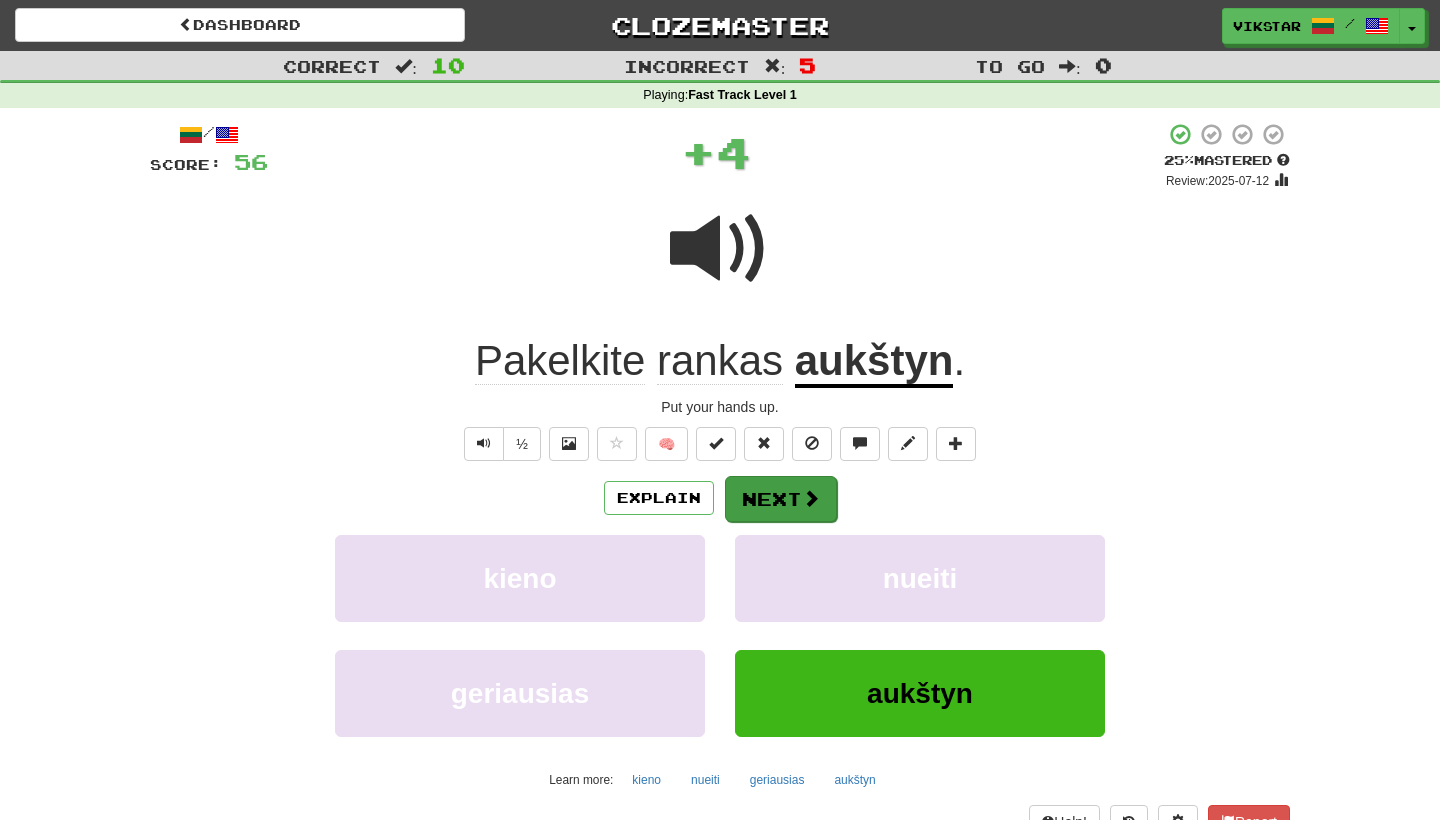 click on "Next" at bounding box center (781, 499) 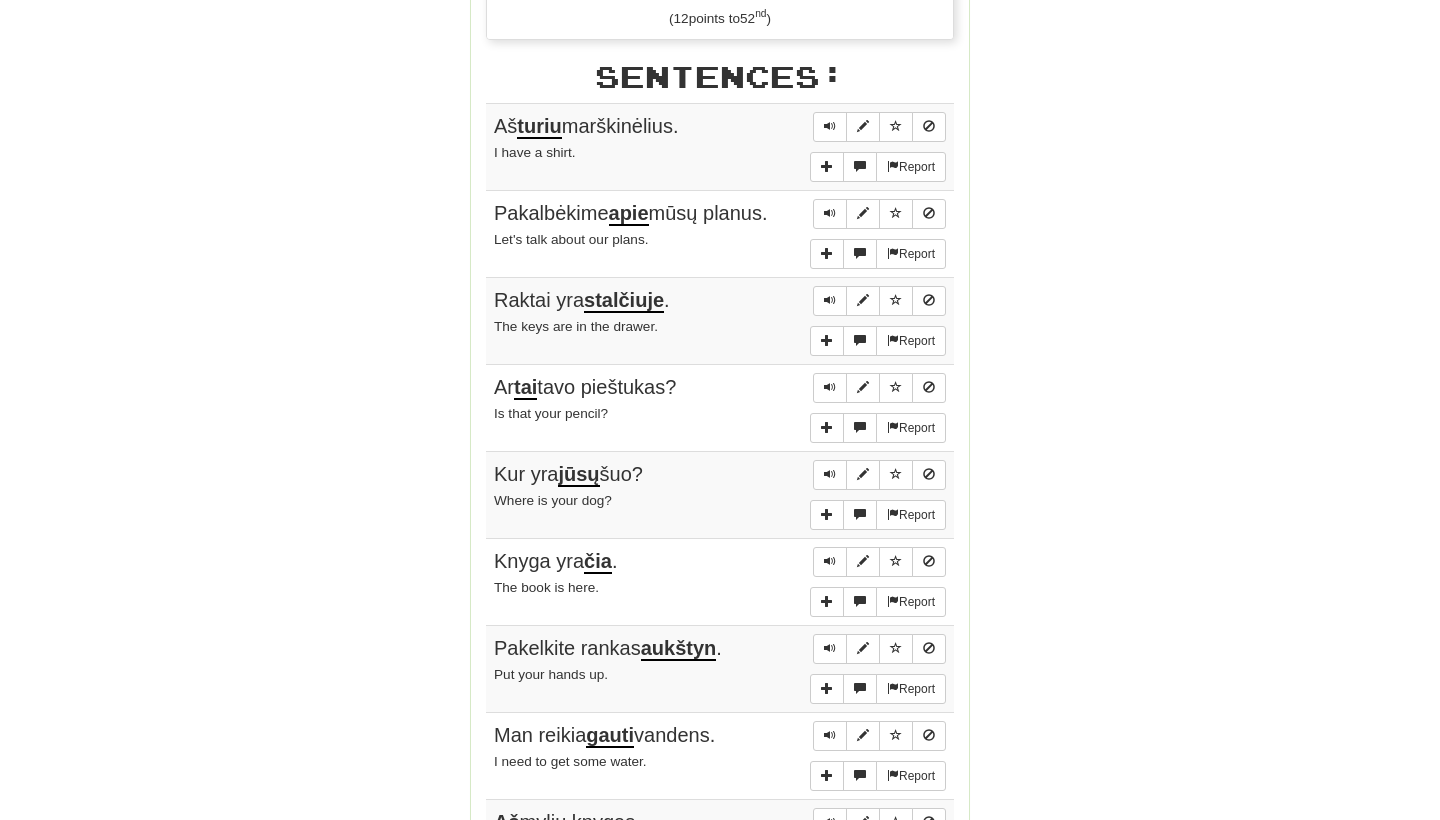 scroll, scrollTop: 1114, scrollLeft: 0, axis: vertical 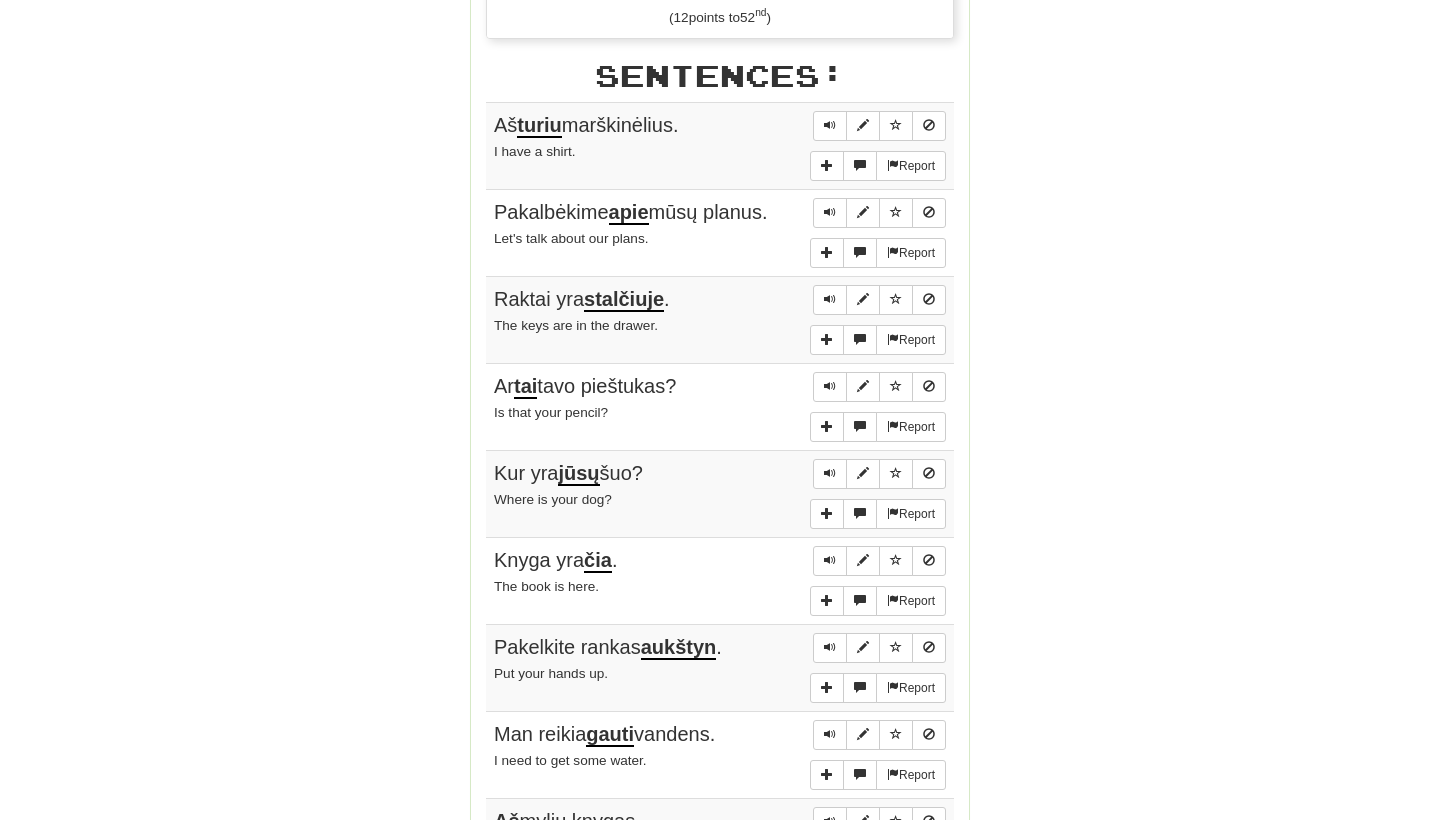 drag, startPoint x: 521, startPoint y: 102, endPoint x: 565, endPoint y: 106, distance: 44.181442 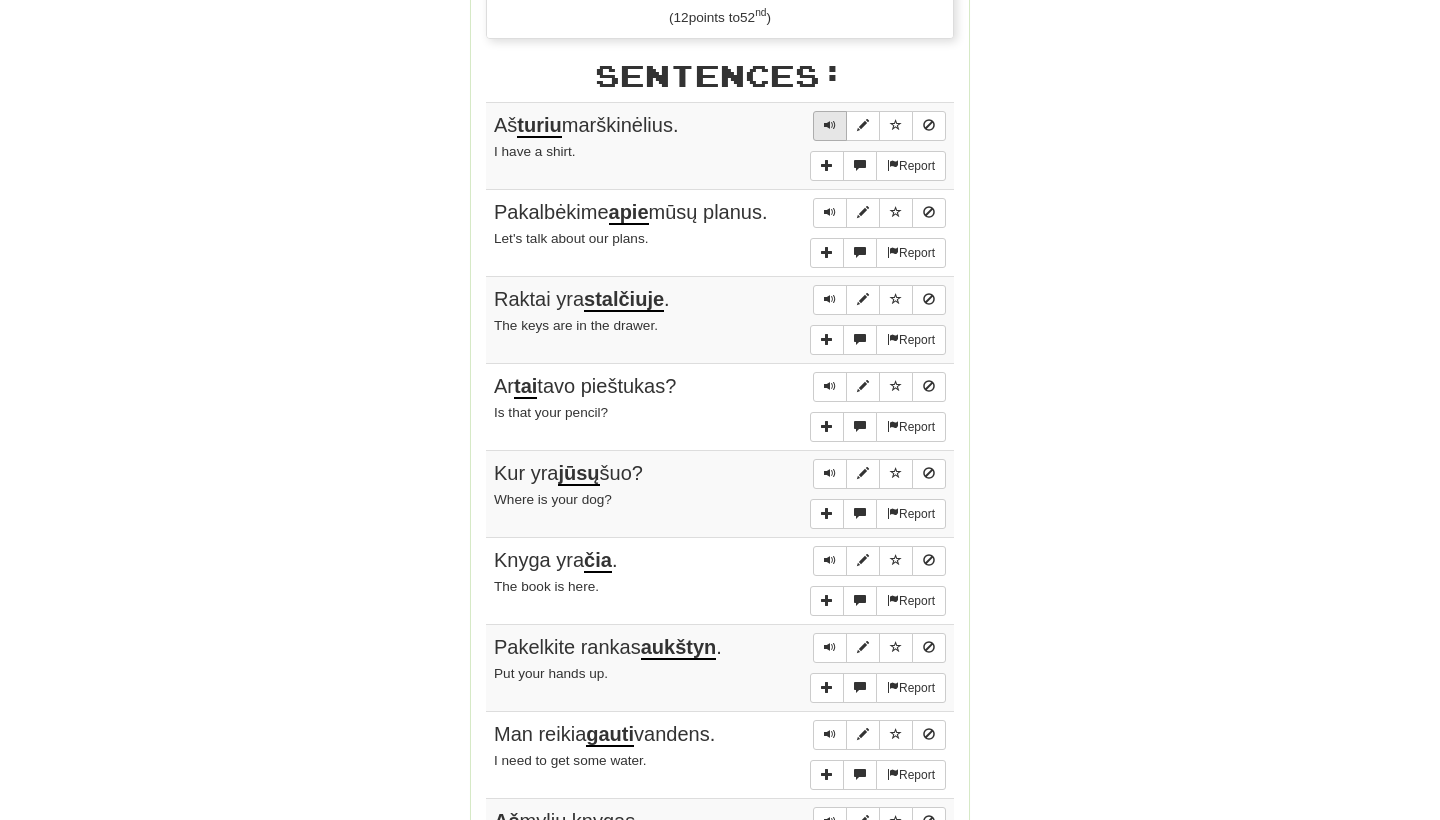 click at bounding box center [830, 126] 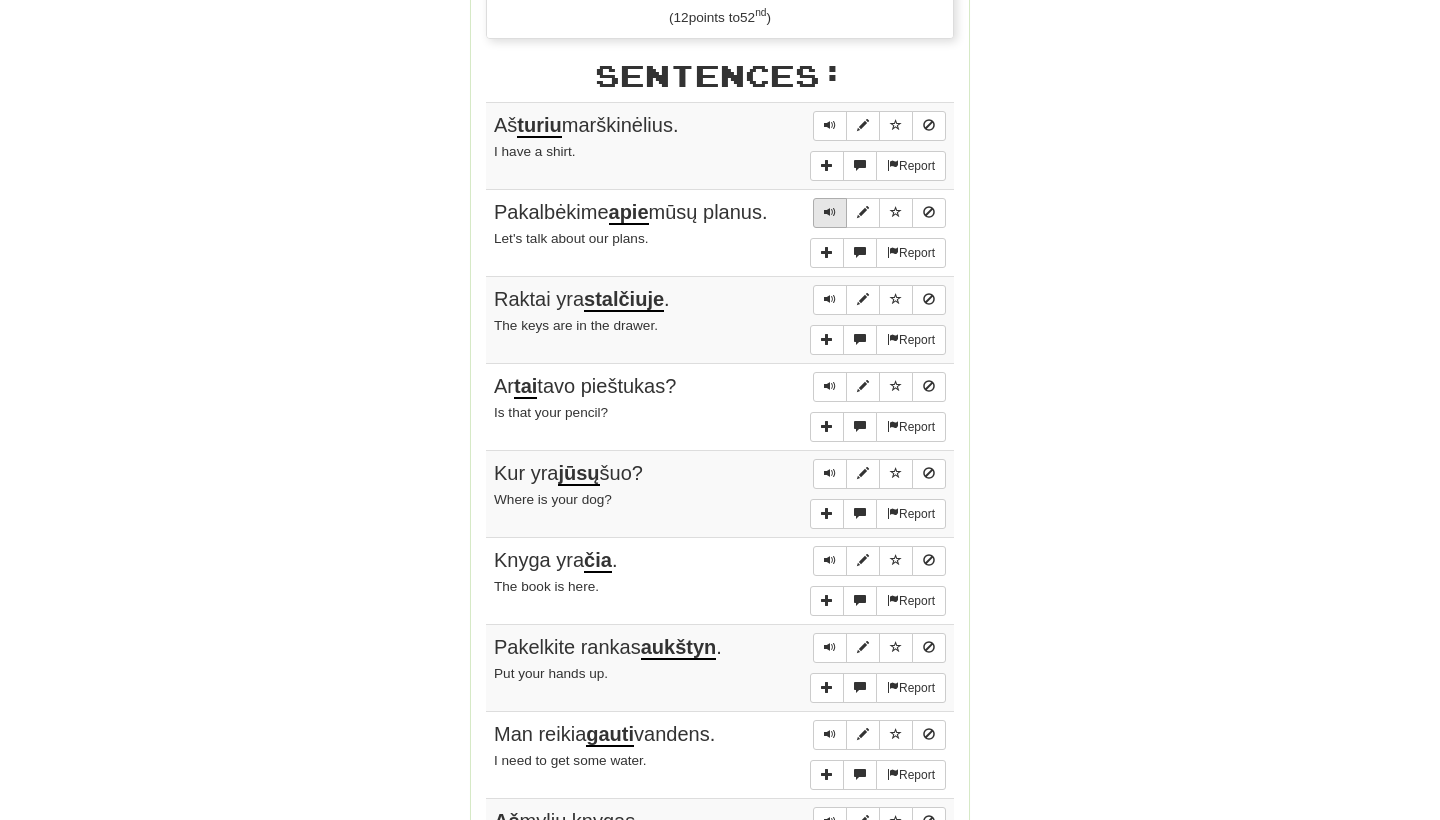 click at bounding box center [830, 212] 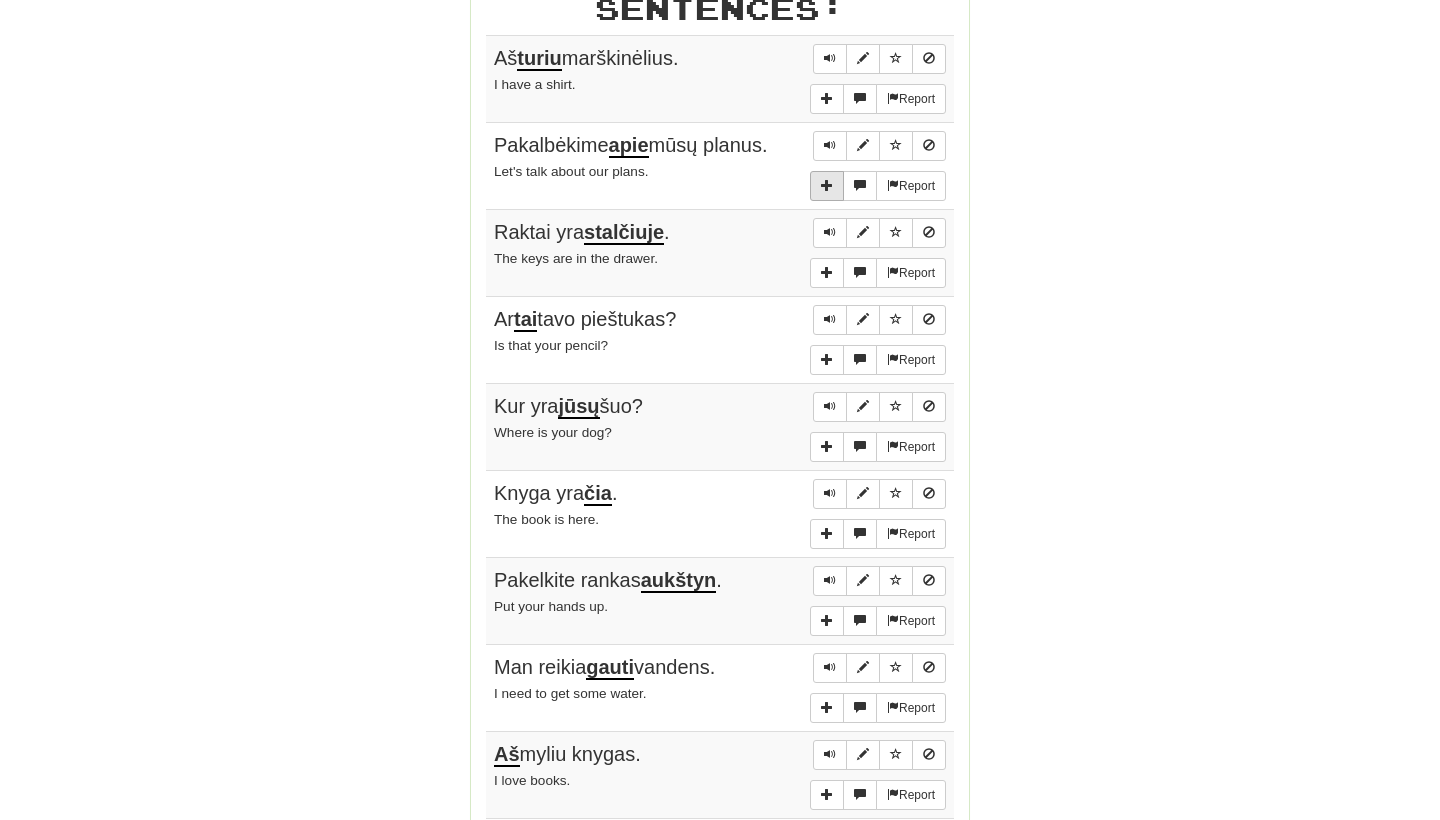 scroll, scrollTop: 1185, scrollLeft: 0, axis: vertical 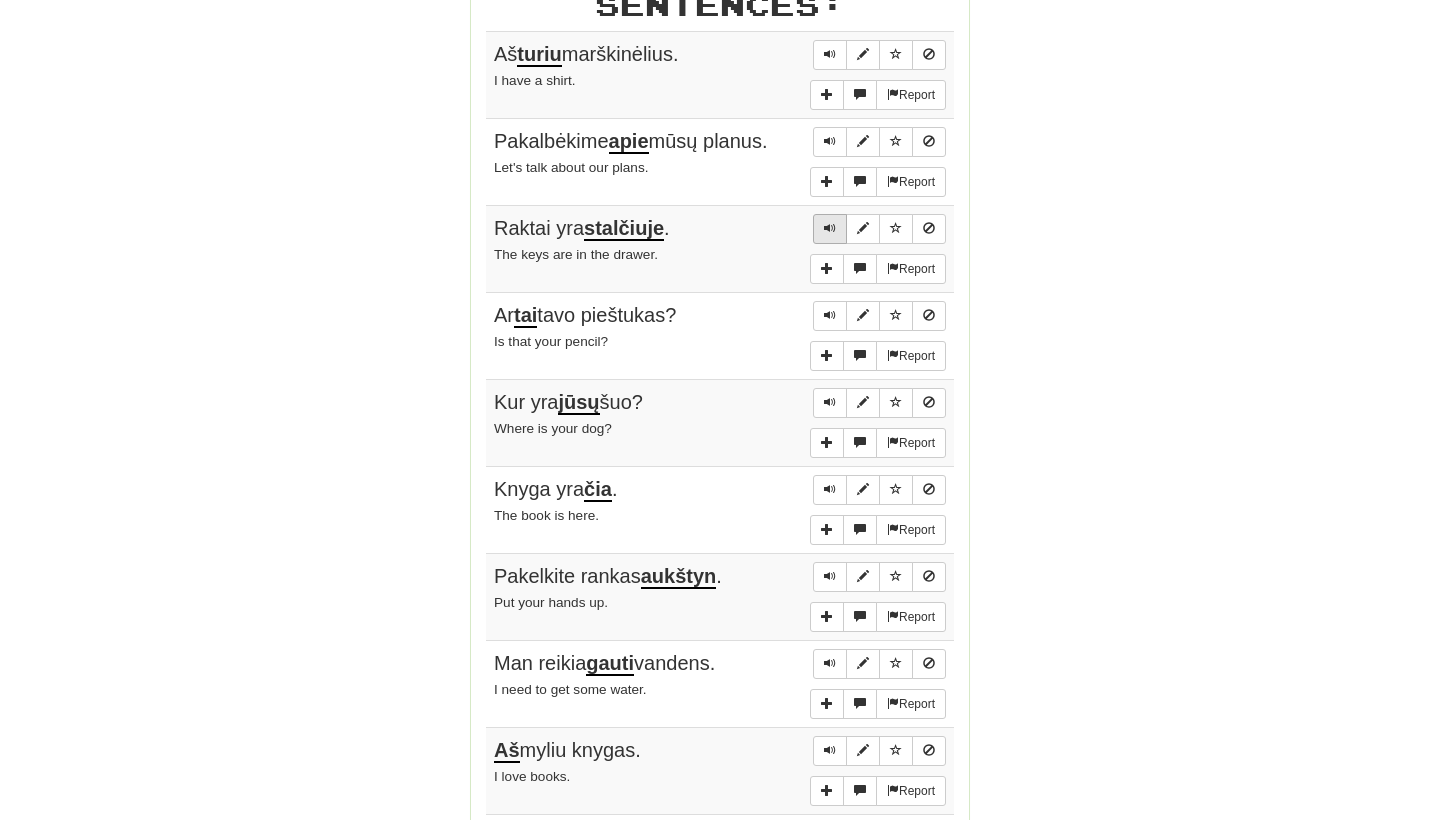 click at bounding box center (830, 228) 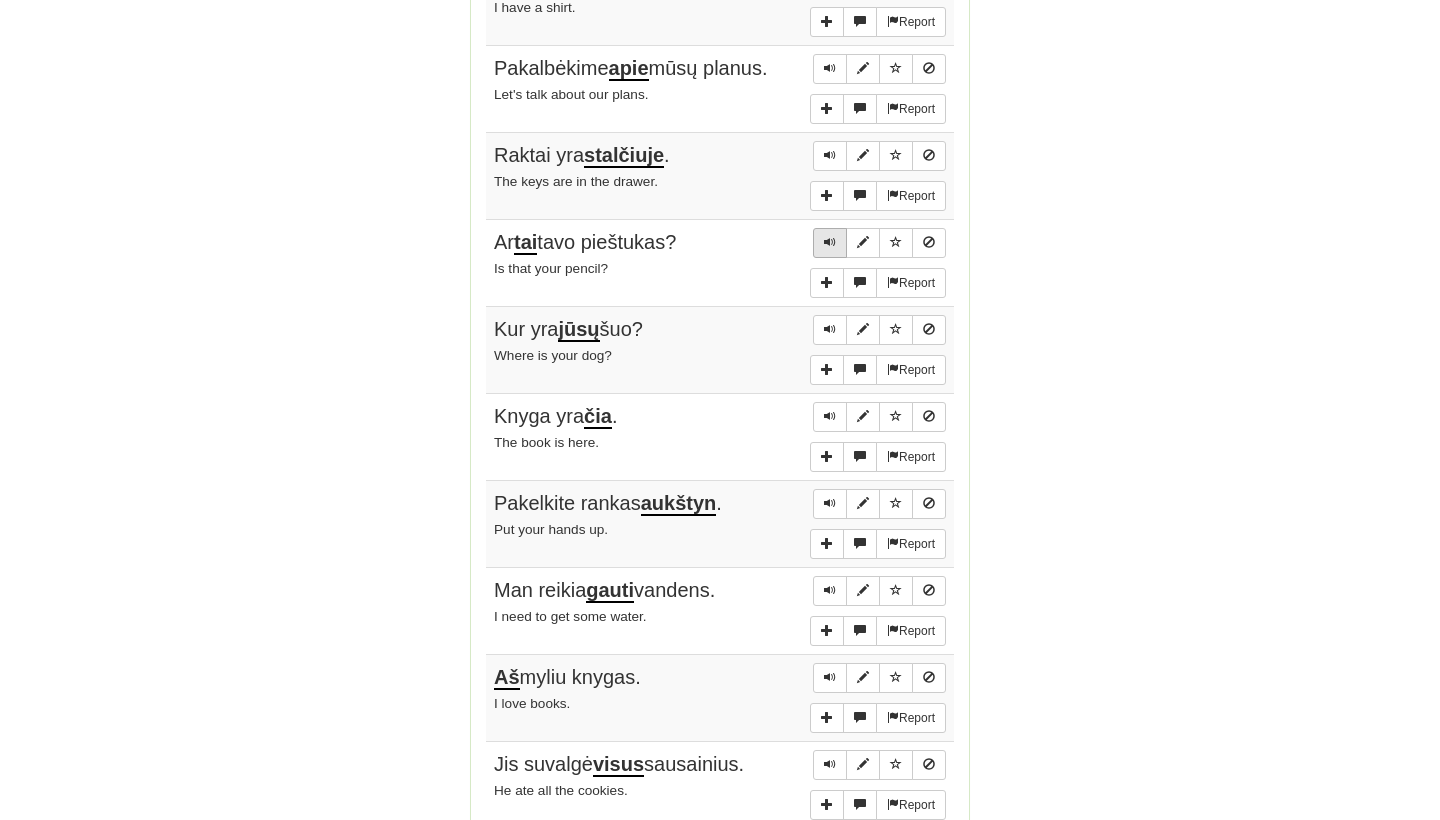 scroll, scrollTop: 1259, scrollLeft: 0, axis: vertical 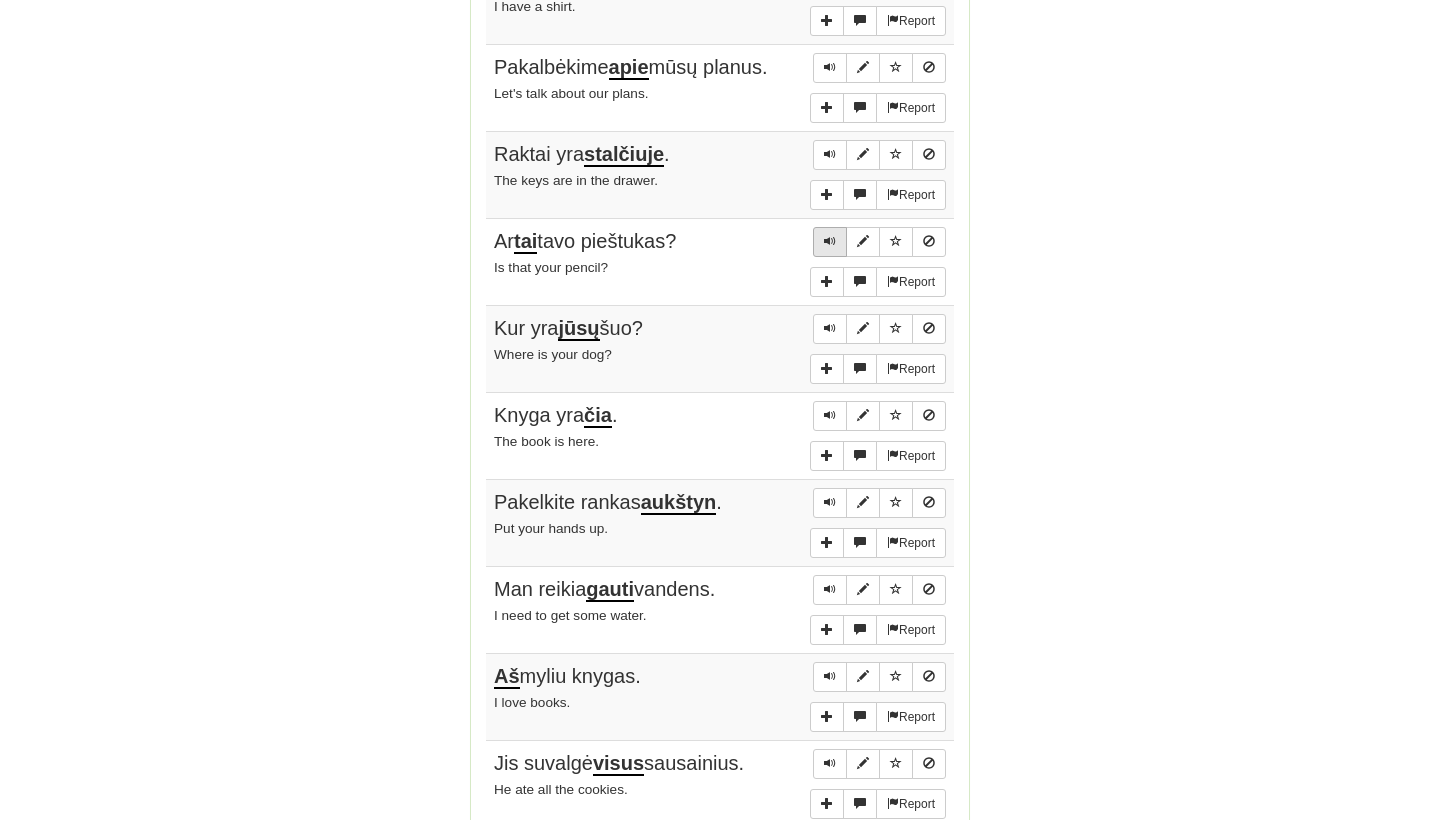 click at bounding box center (830, 241) 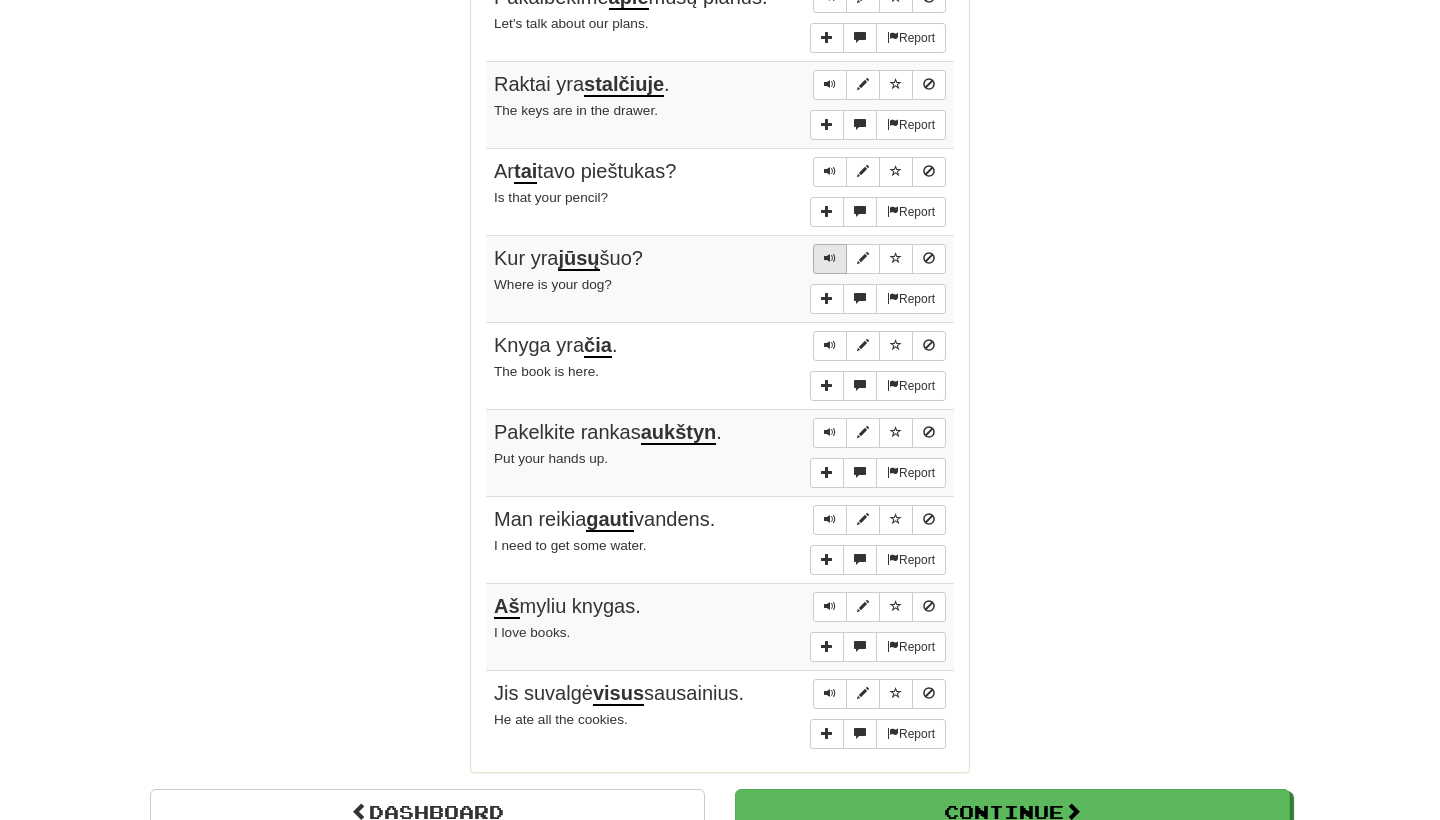 scroll, scrollTop: 1333, scrollLeft: 0, axis: vertical 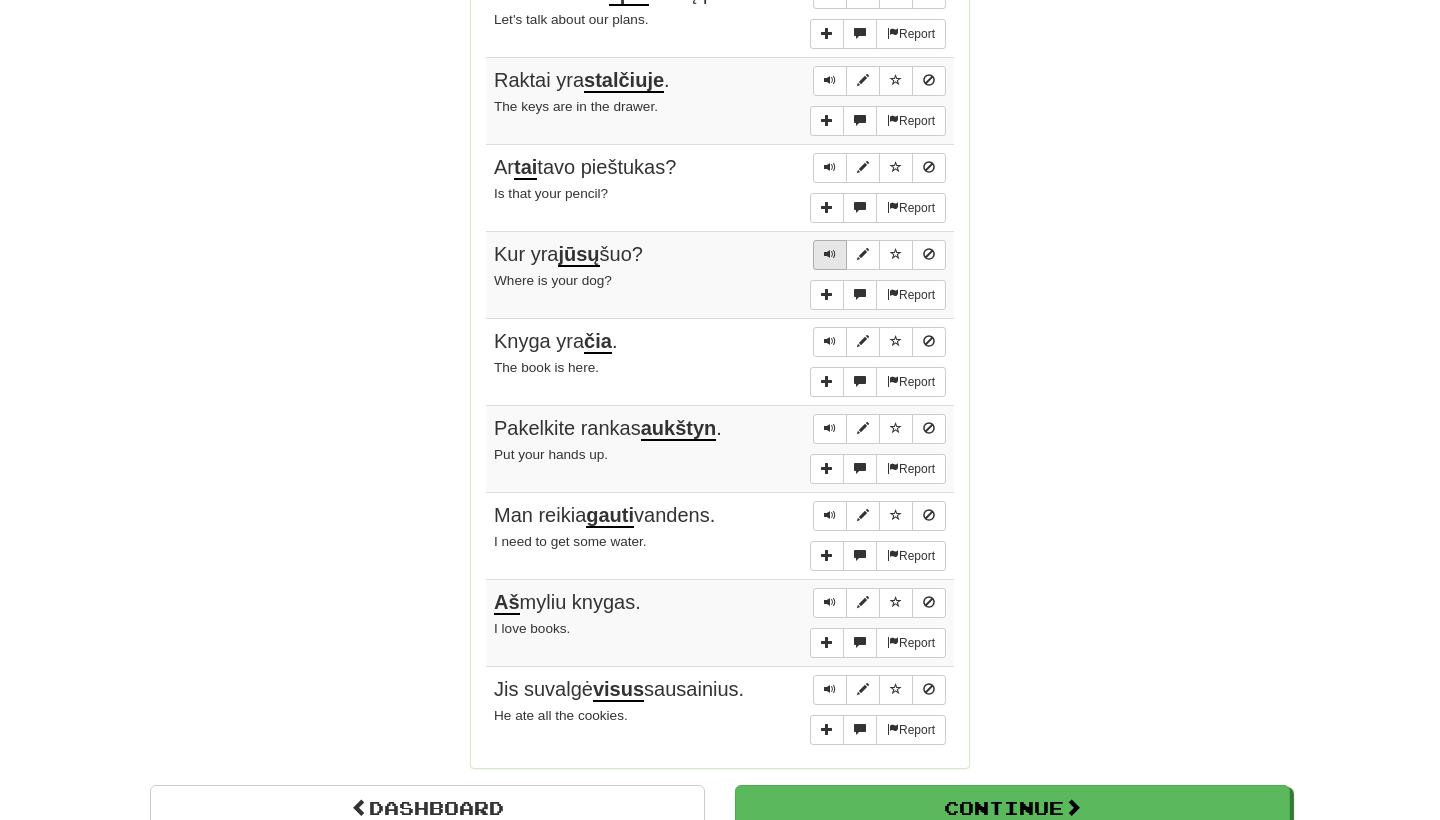 click at bounding box center (830, 254) 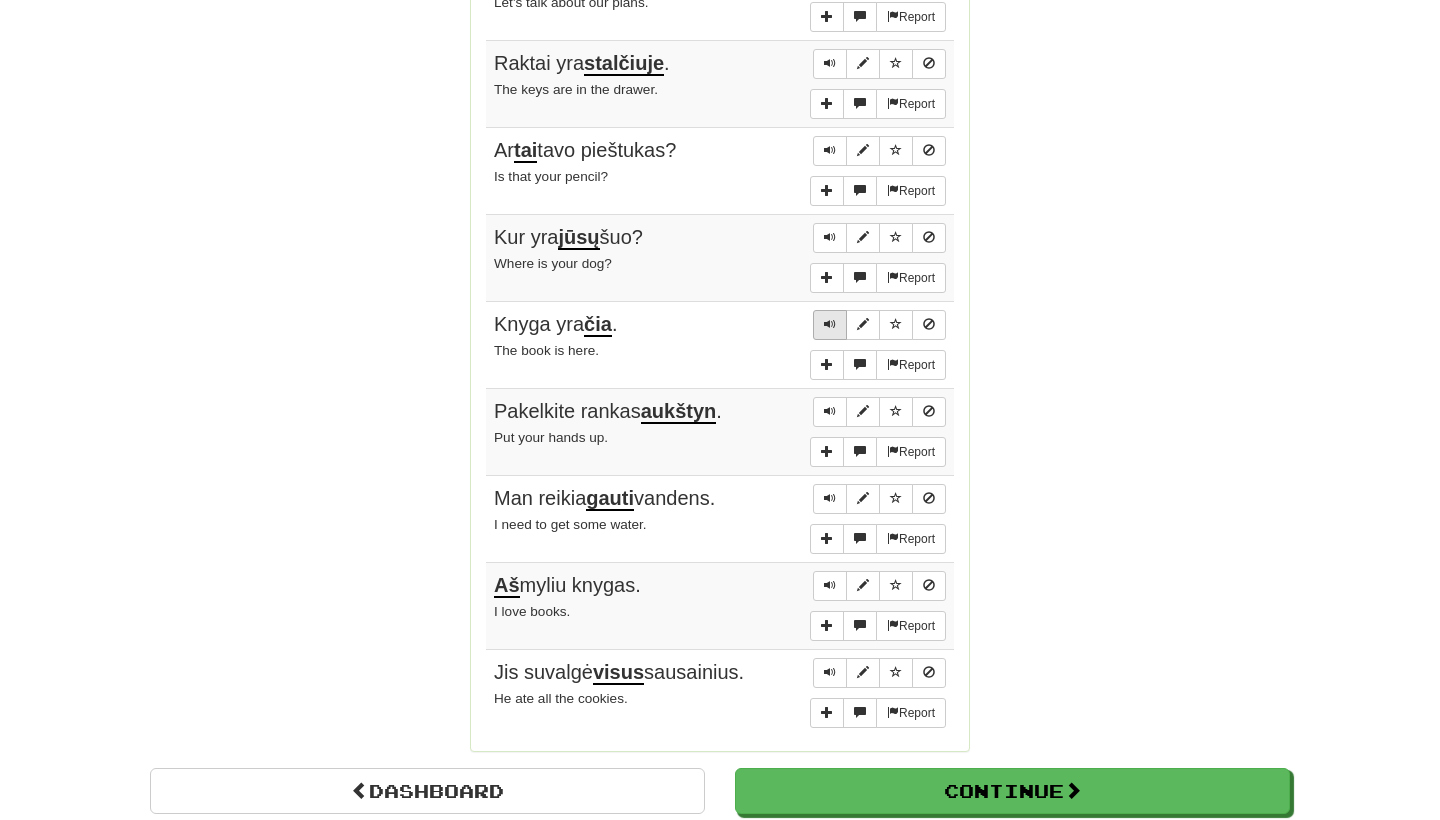 scroll, scrollTop: 1365, scrollLeft: 0, axis: vertical 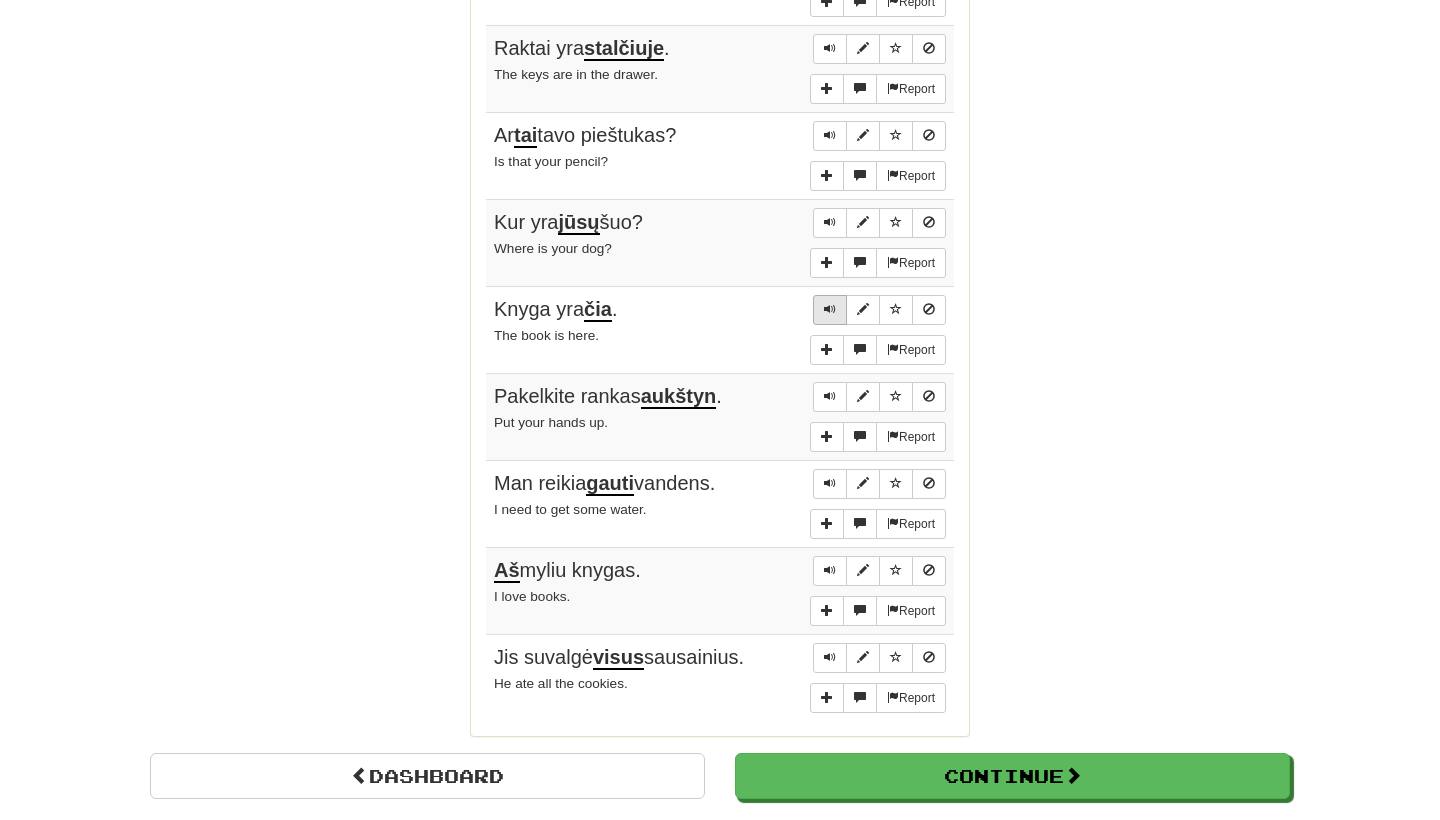 click at bounding box center (830, 309) 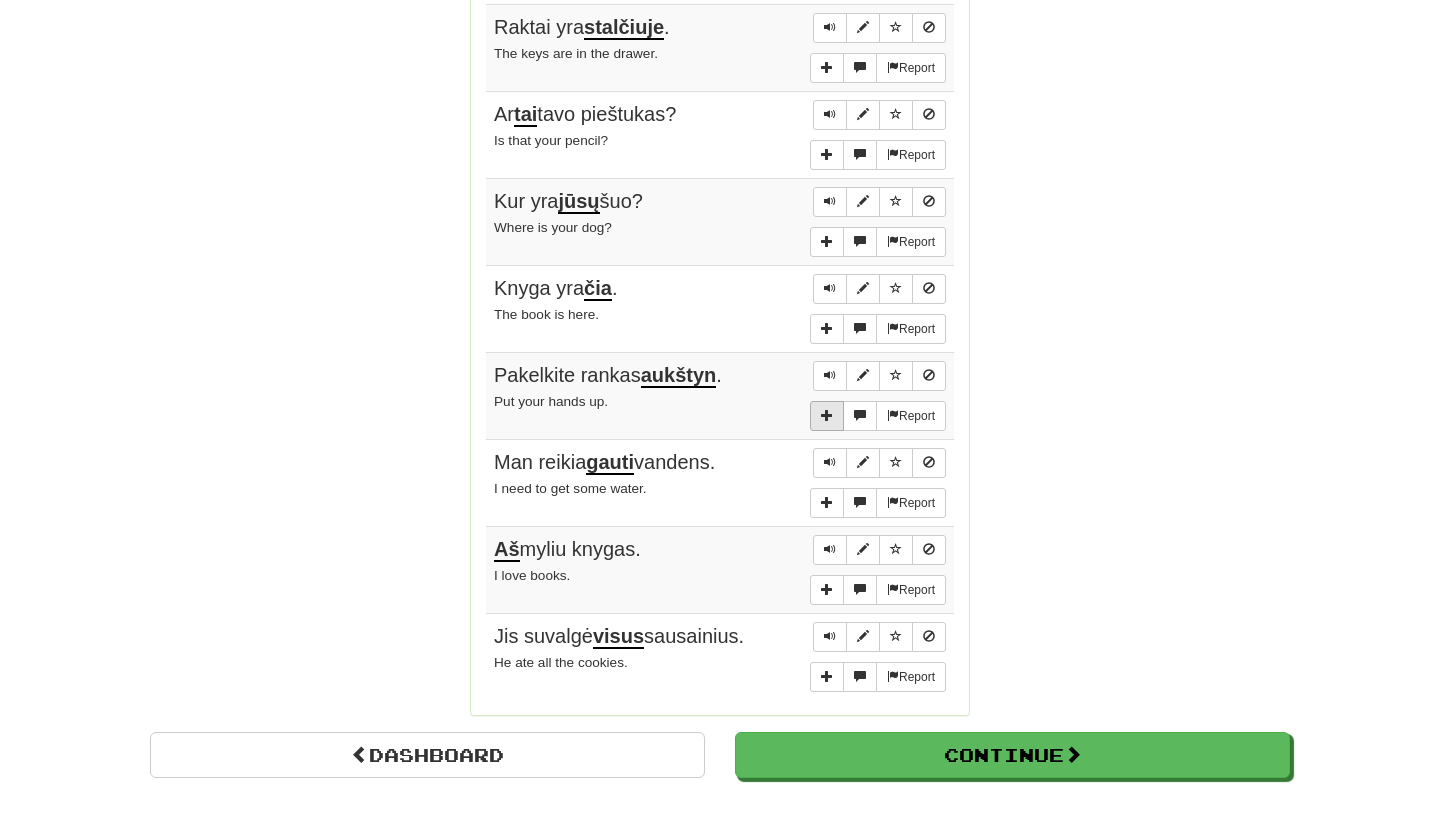 scroll, scrollTop: 1389, scrollLeft: 0, axis: vertical 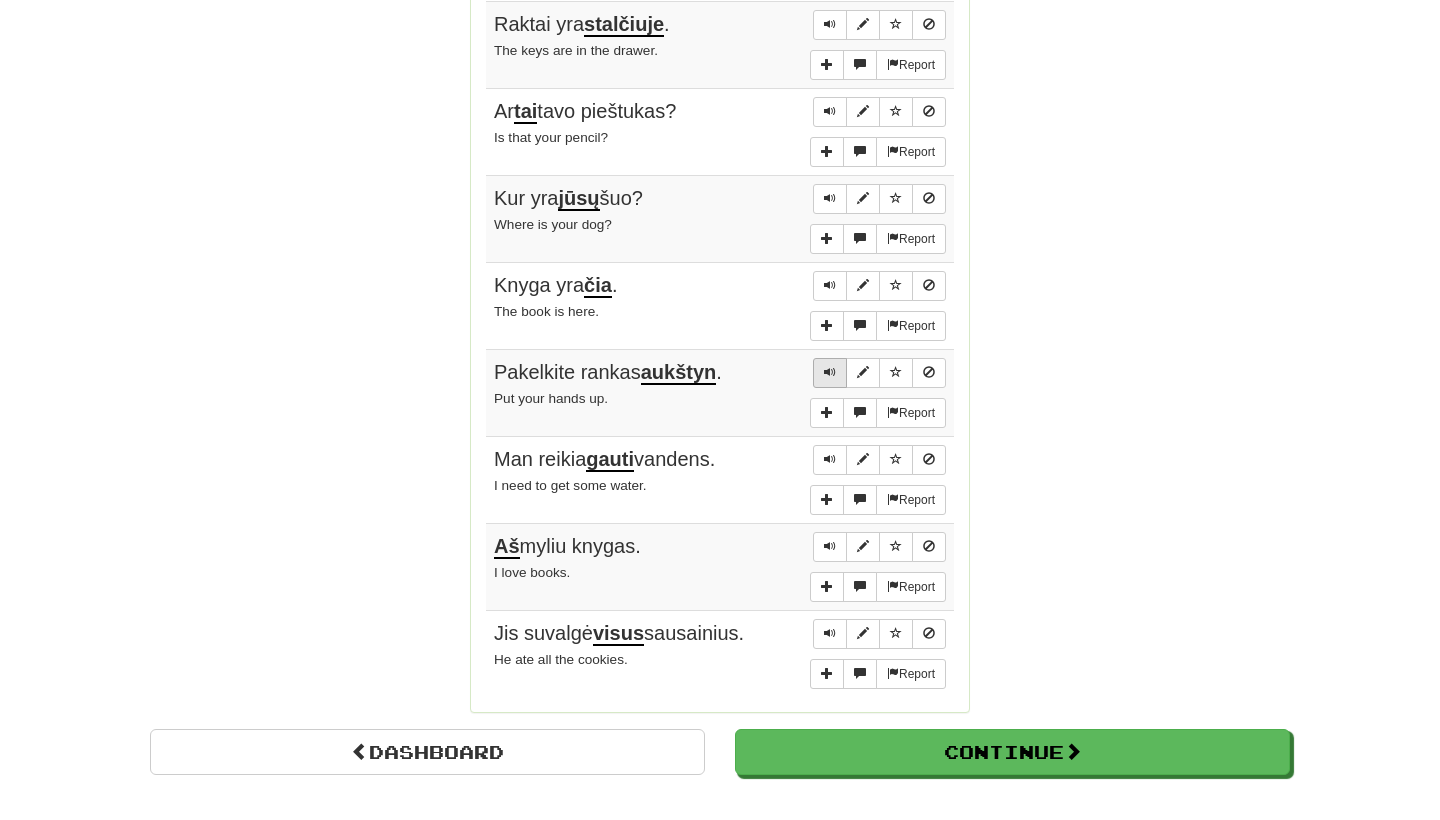 click at bounding box center [830, 373] 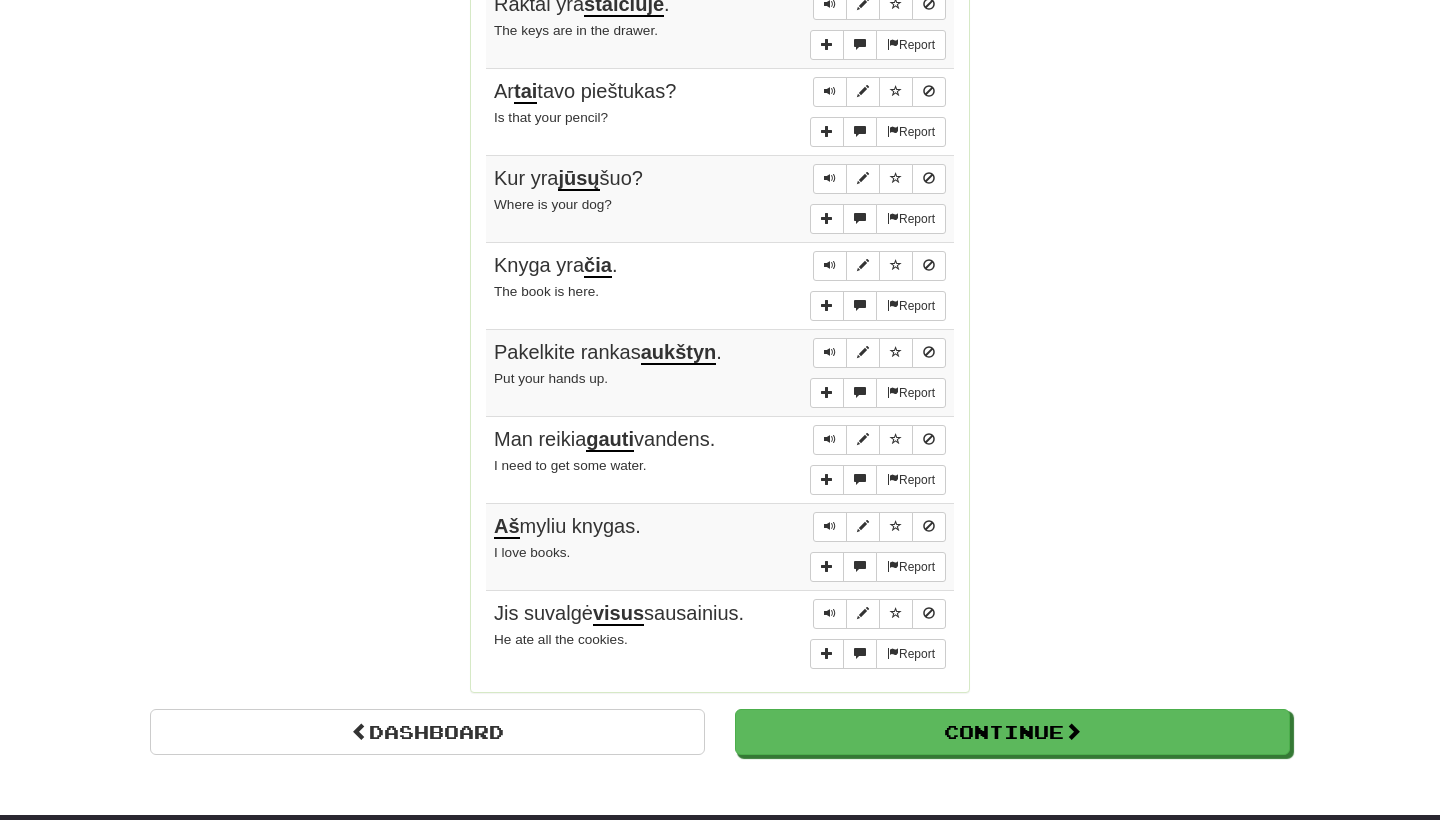 scroll, scrollTop: 1410, scrollLeft: 0, axis: vertical 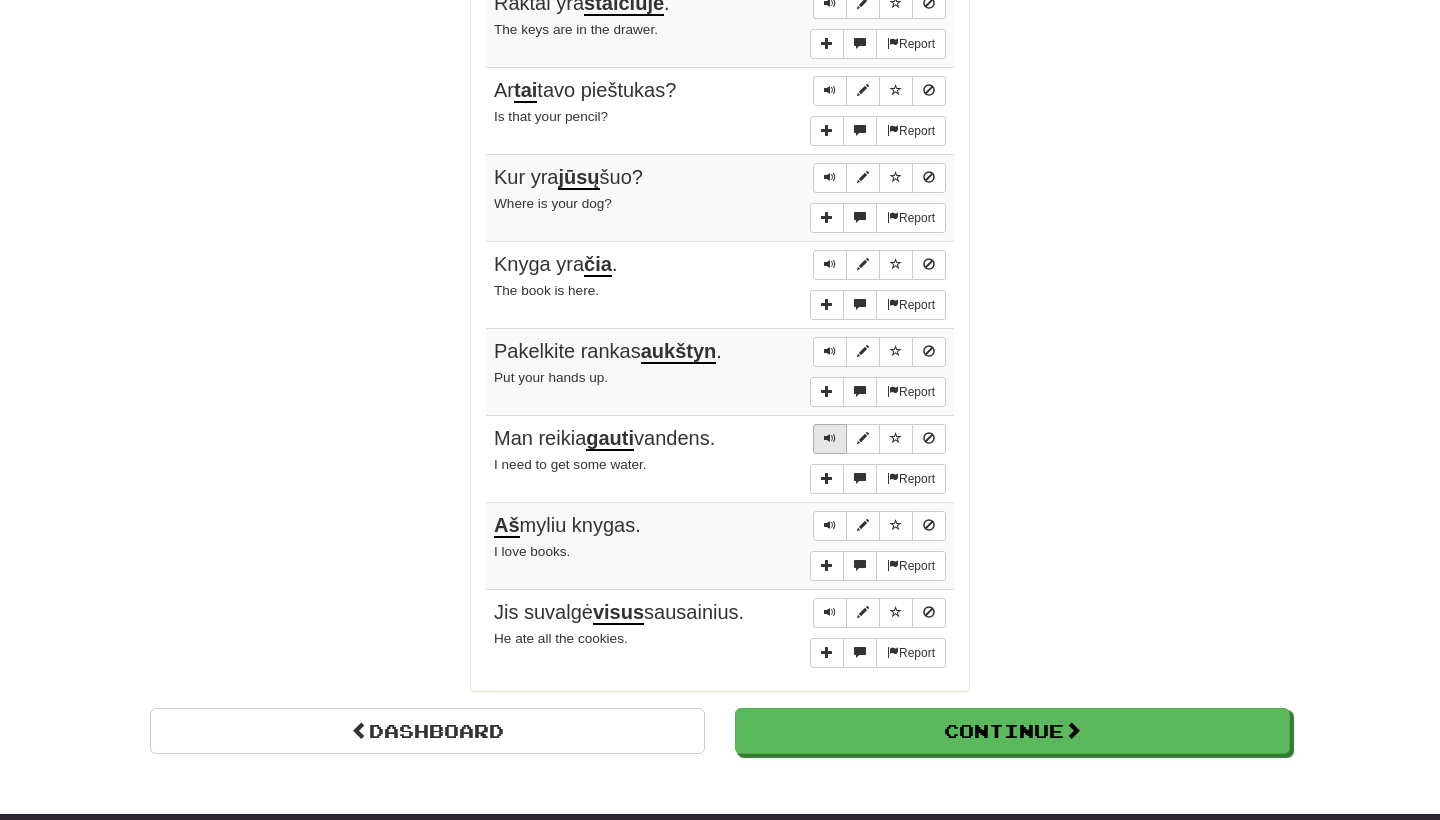 click at bounding box center [830, 438] 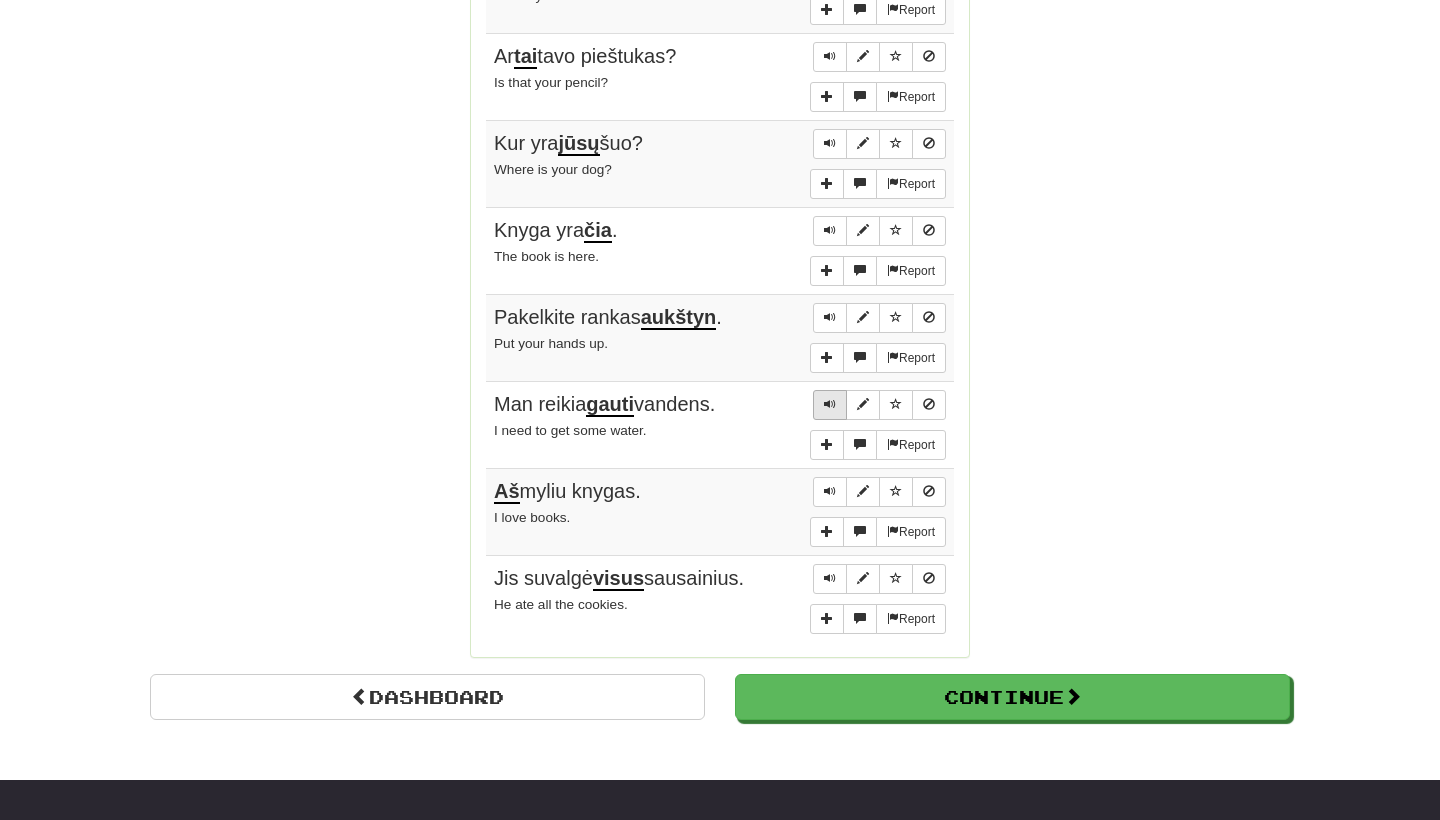 scroll, scrollTop: 1446, scrollLeft: 0, axis: vertical 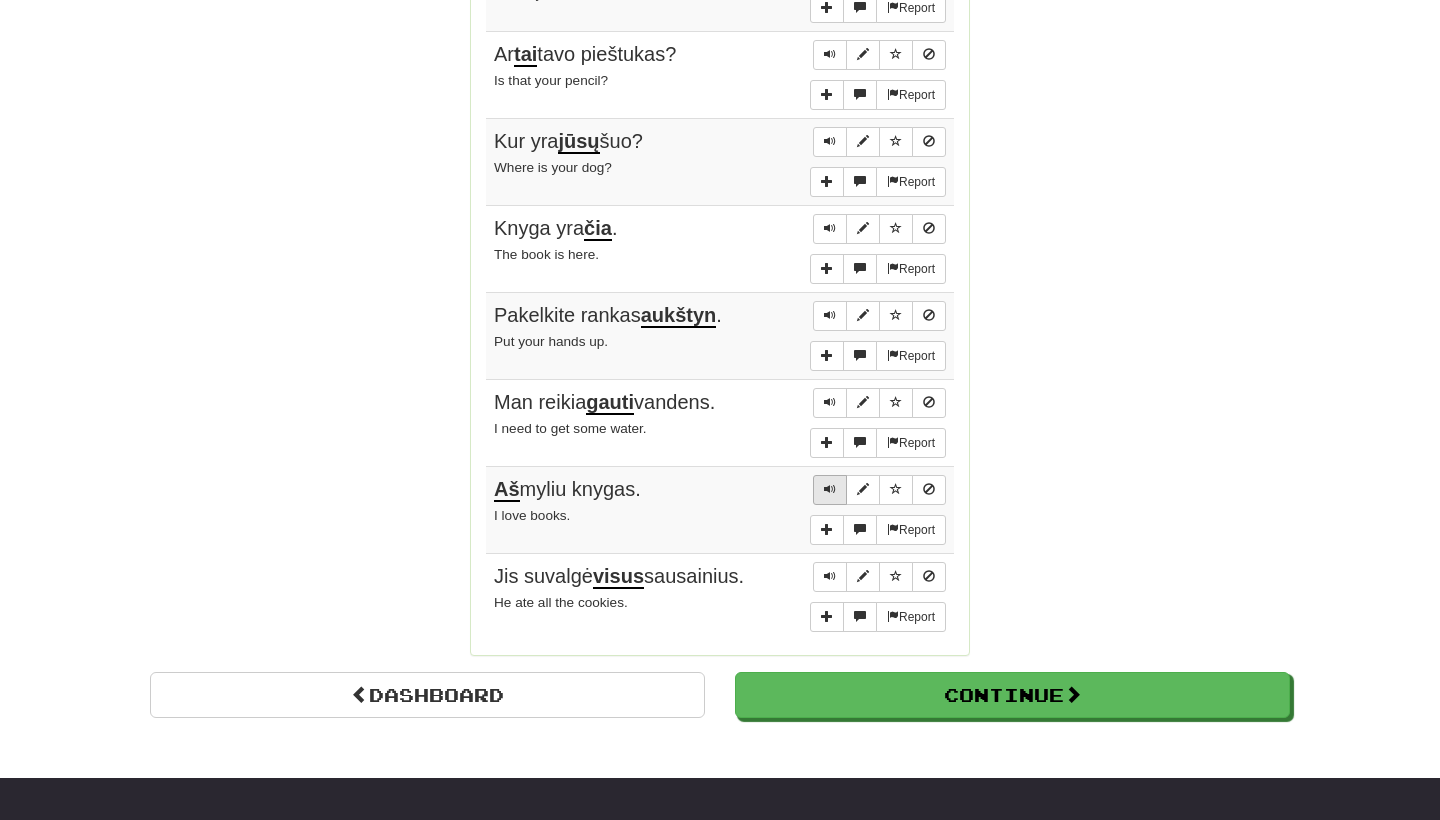 click at bounding box center (830, 489) 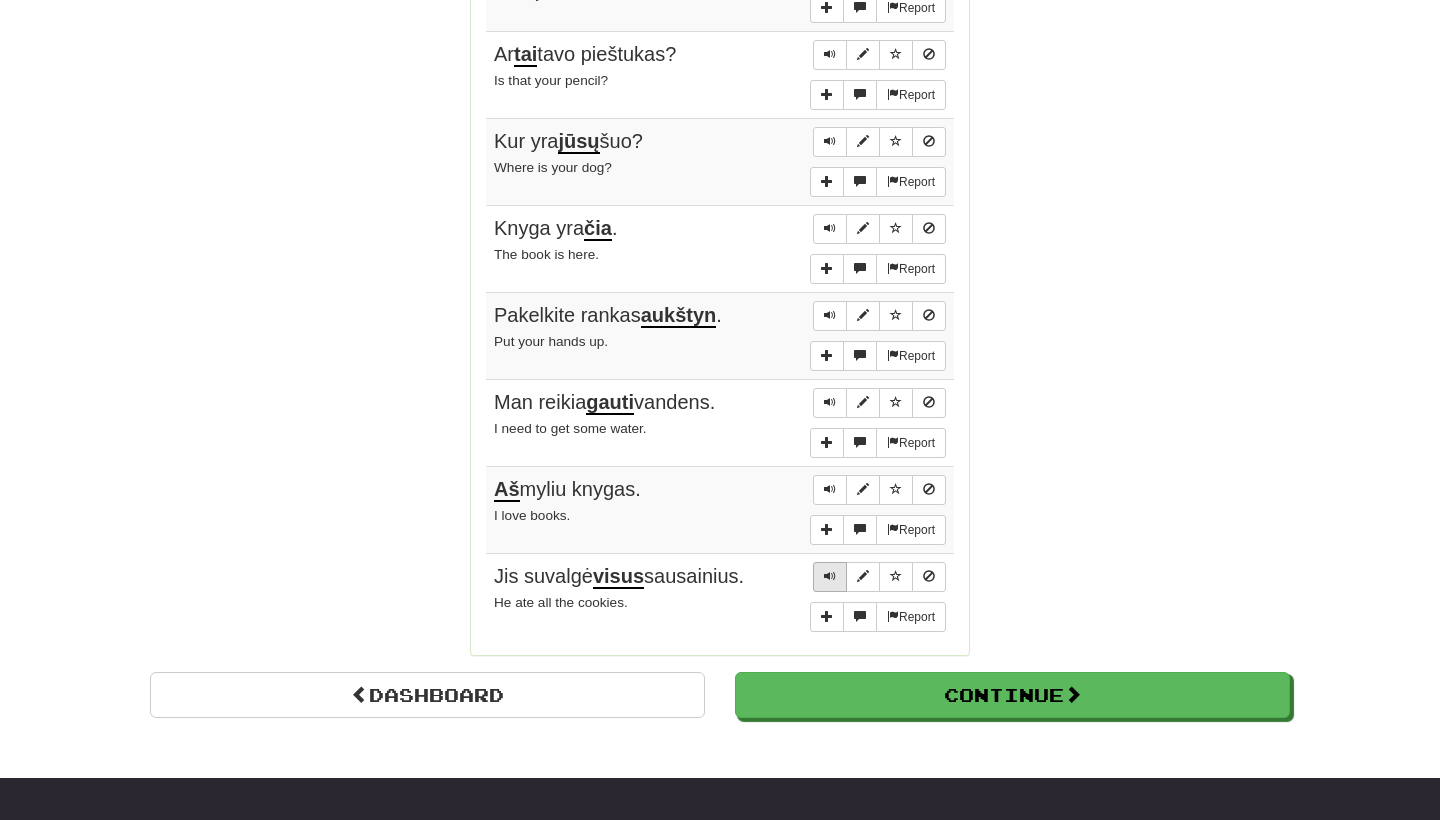 click at bounding box center (830, 576) 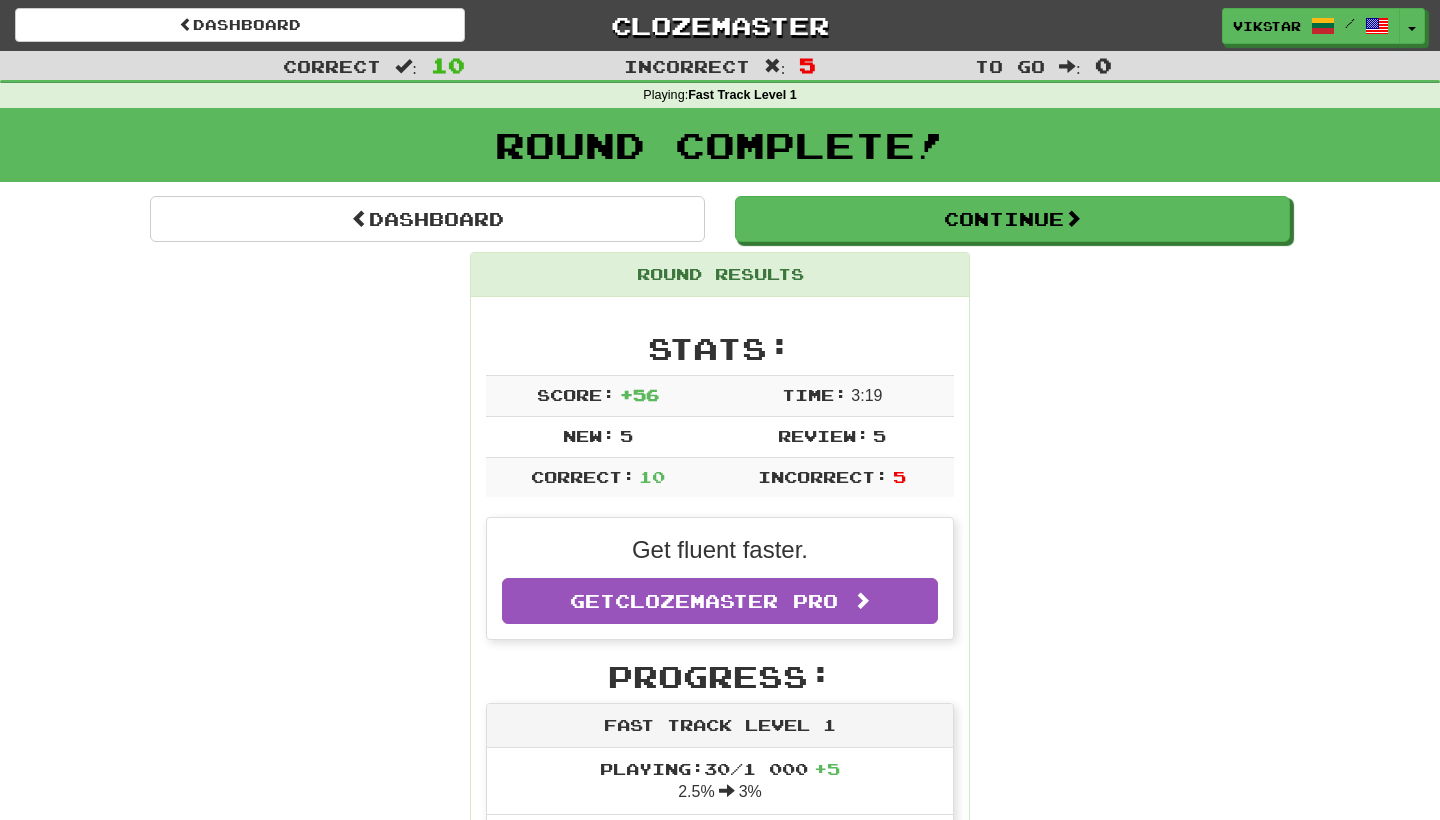 scroll, scrollTop: 0, scrollLeft: 0, axis: both 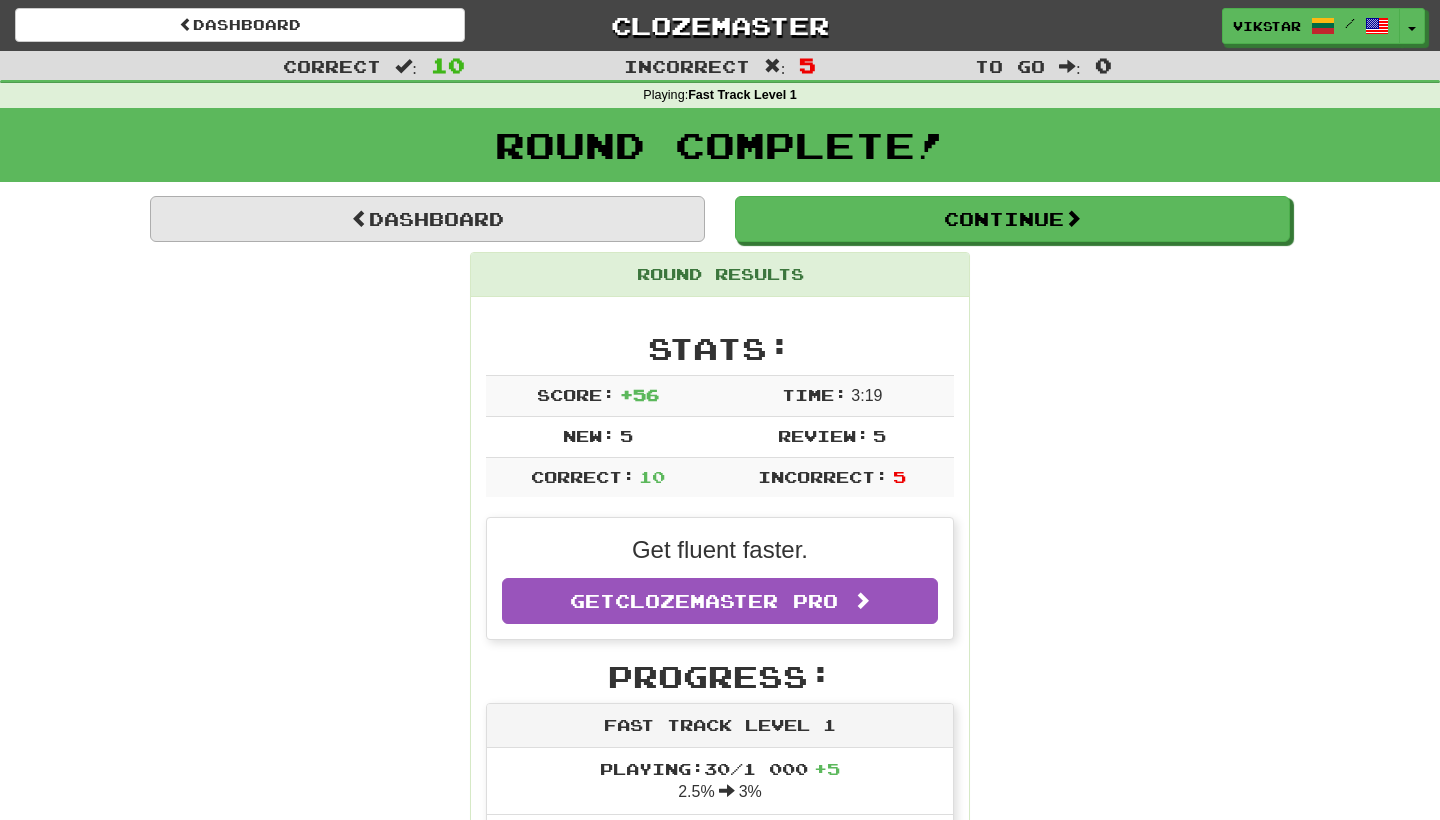 click on "Dashboard" at bounding box center [427, 219] 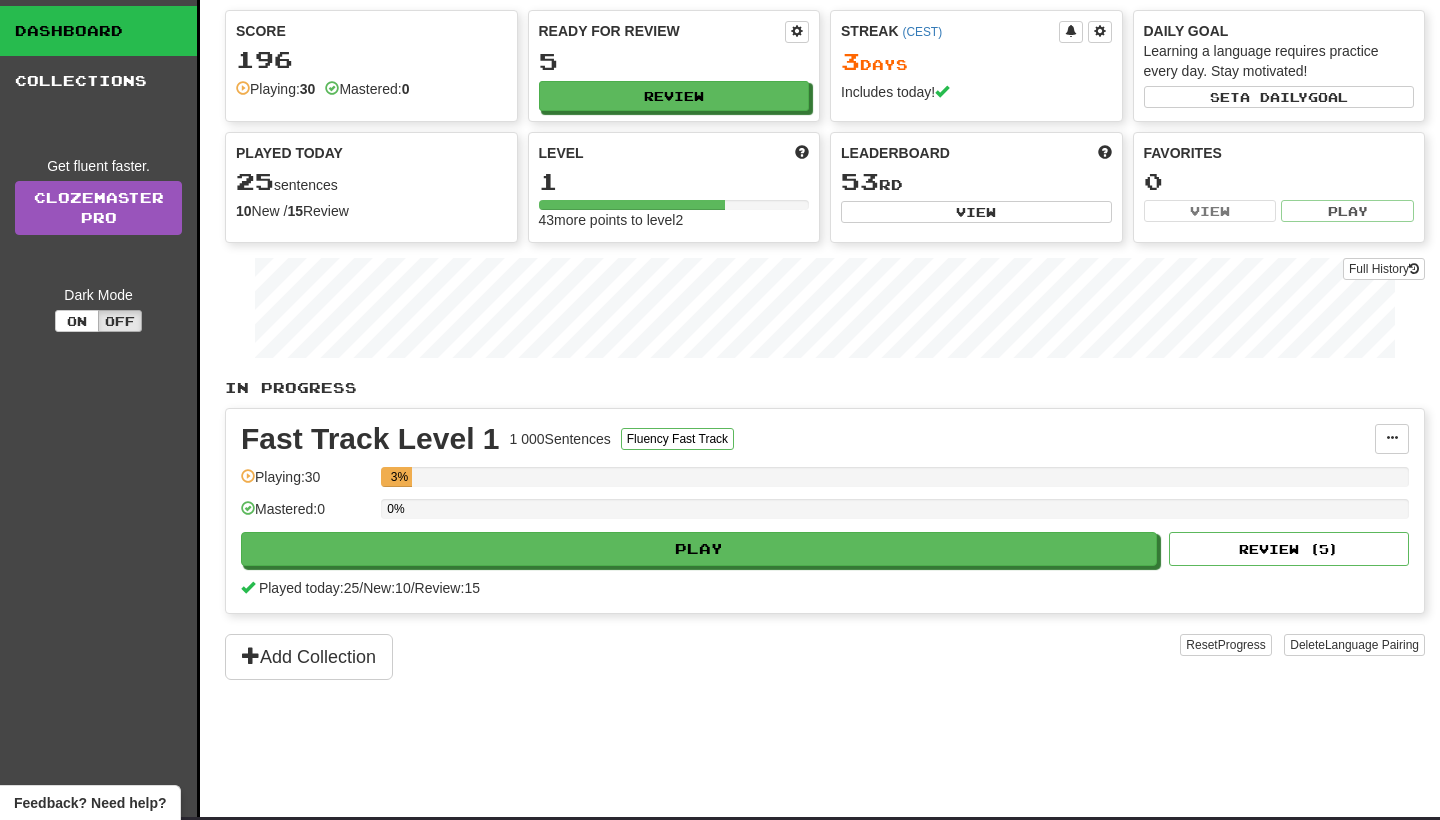 scroll, scrollTop: 63, scrollLeft: 0, axis: vertical 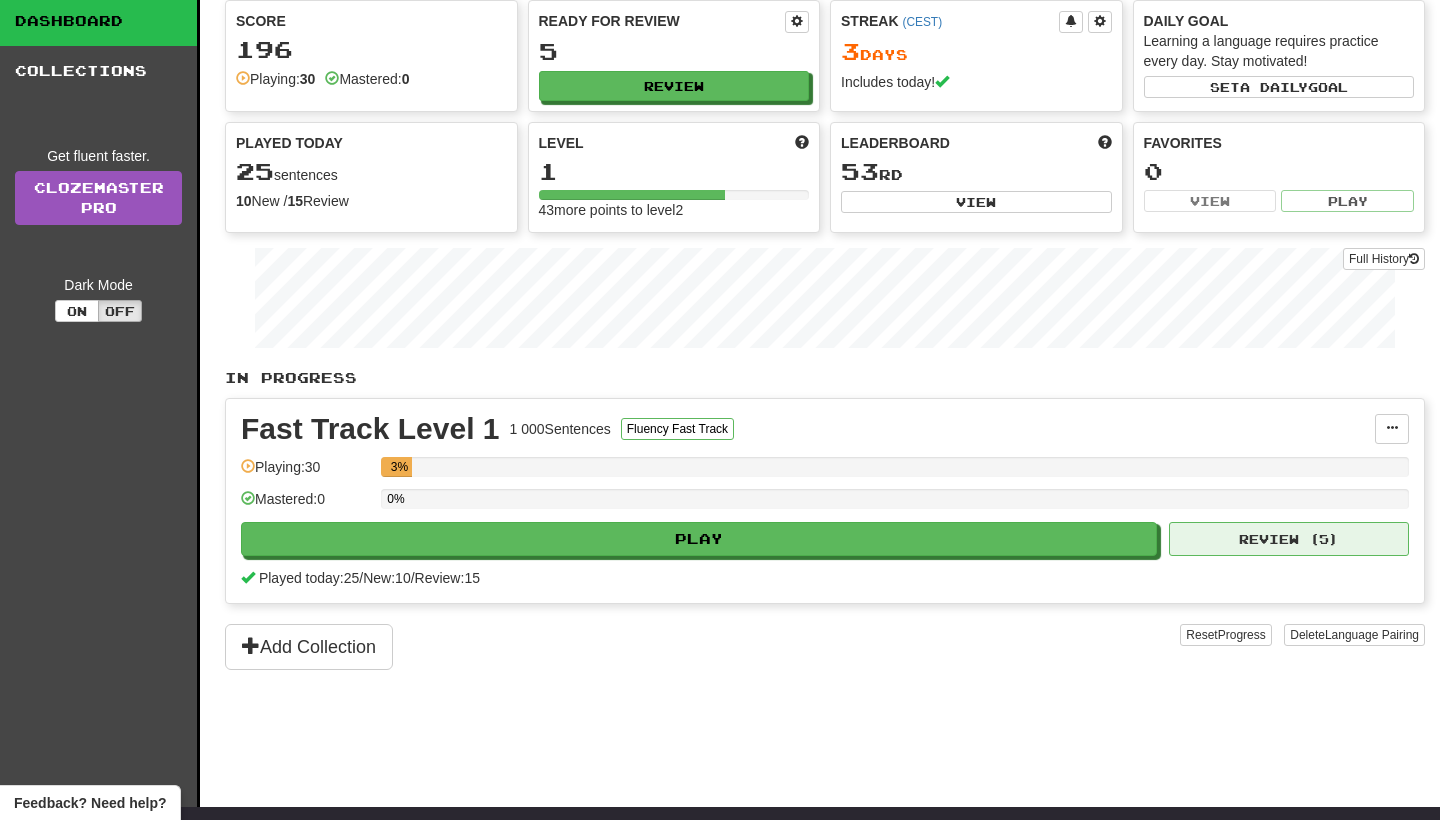 click on "Review ( 5 )" at bounding box center [1289, 539] 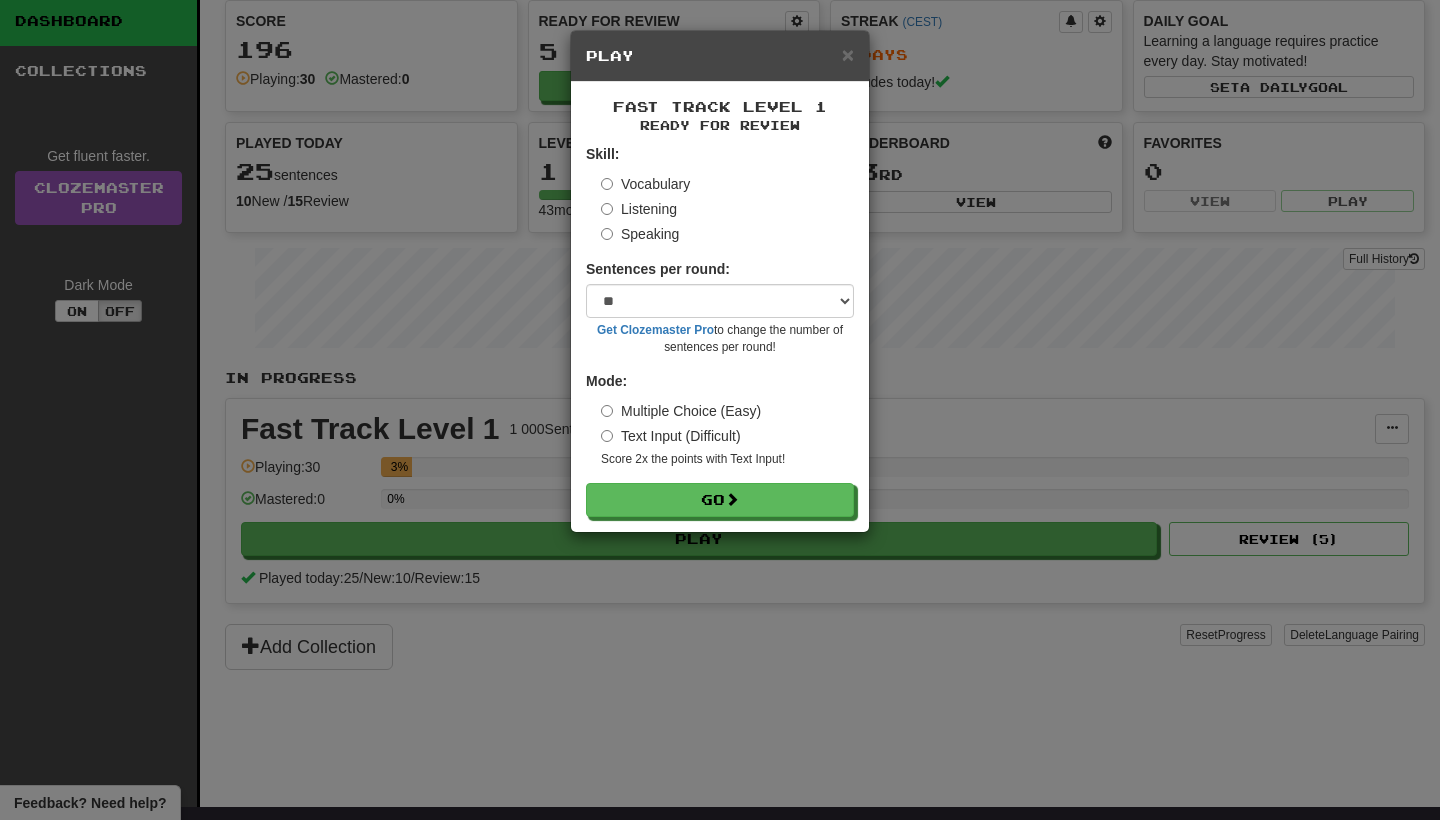 click on "Speaking" at bounding box center [640, 234] 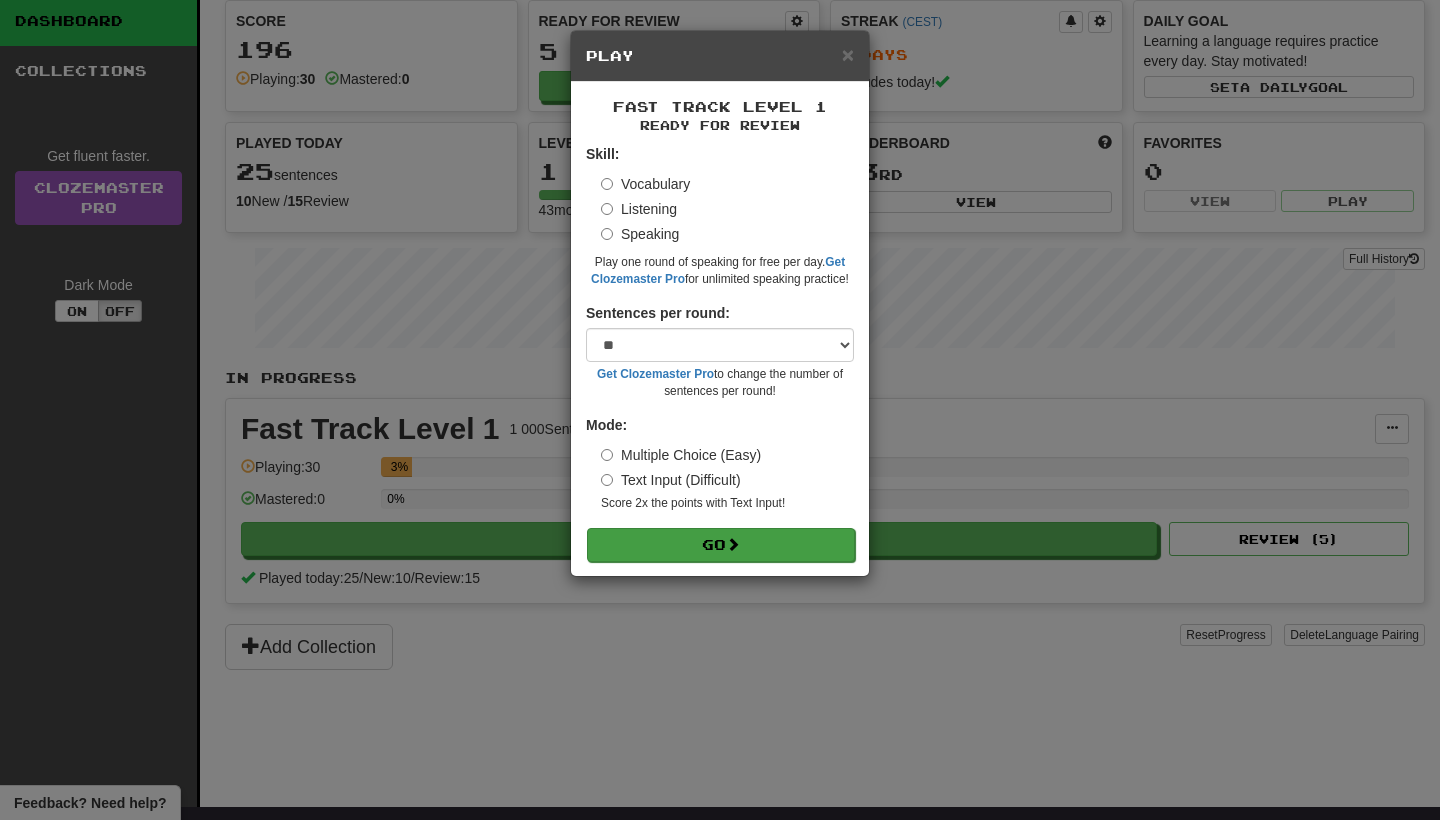 click on "Go" at bounding box center (721, 545) 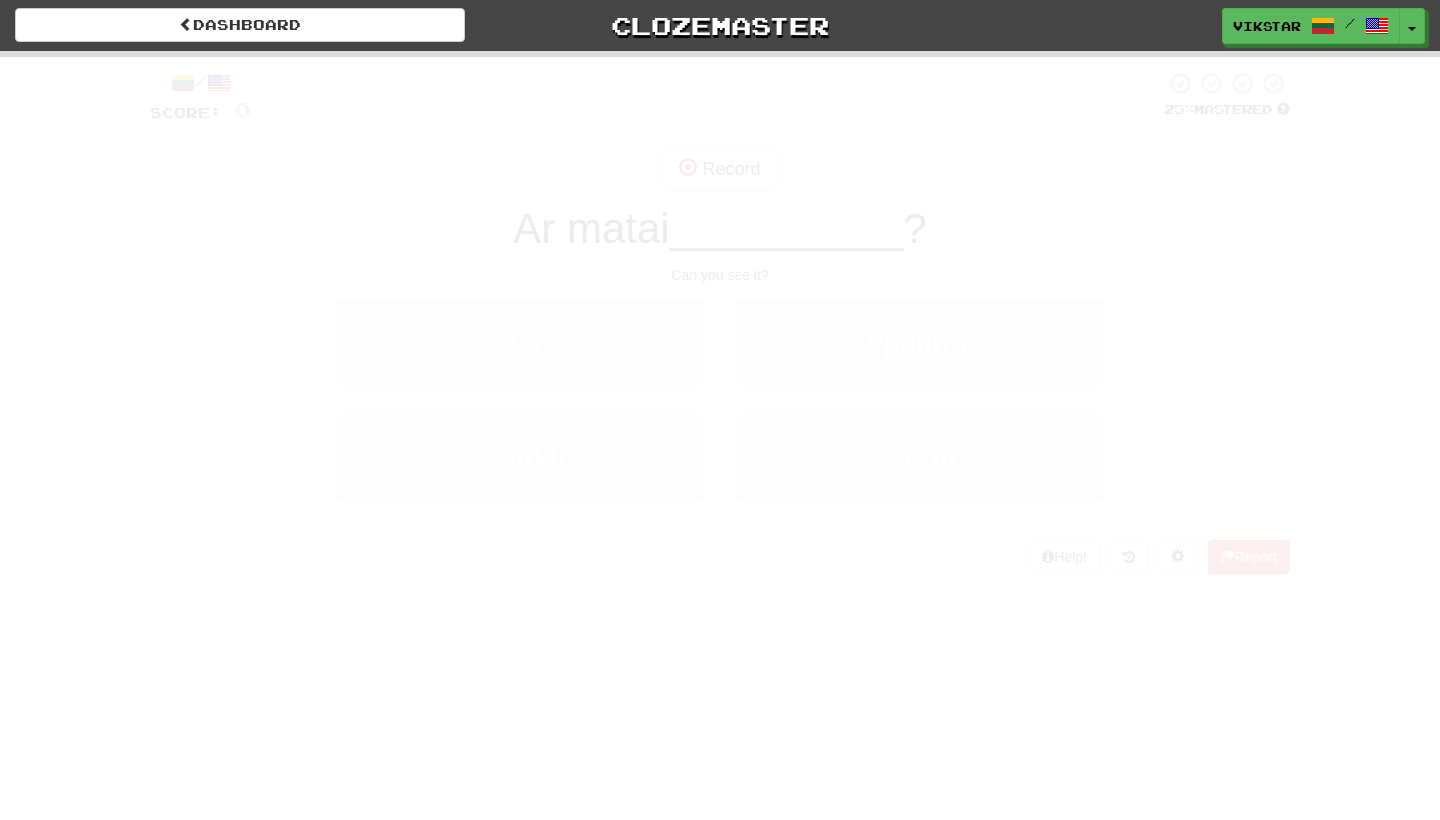 scroll, scrollTop: 0, scrollLeft: 0, axis: both 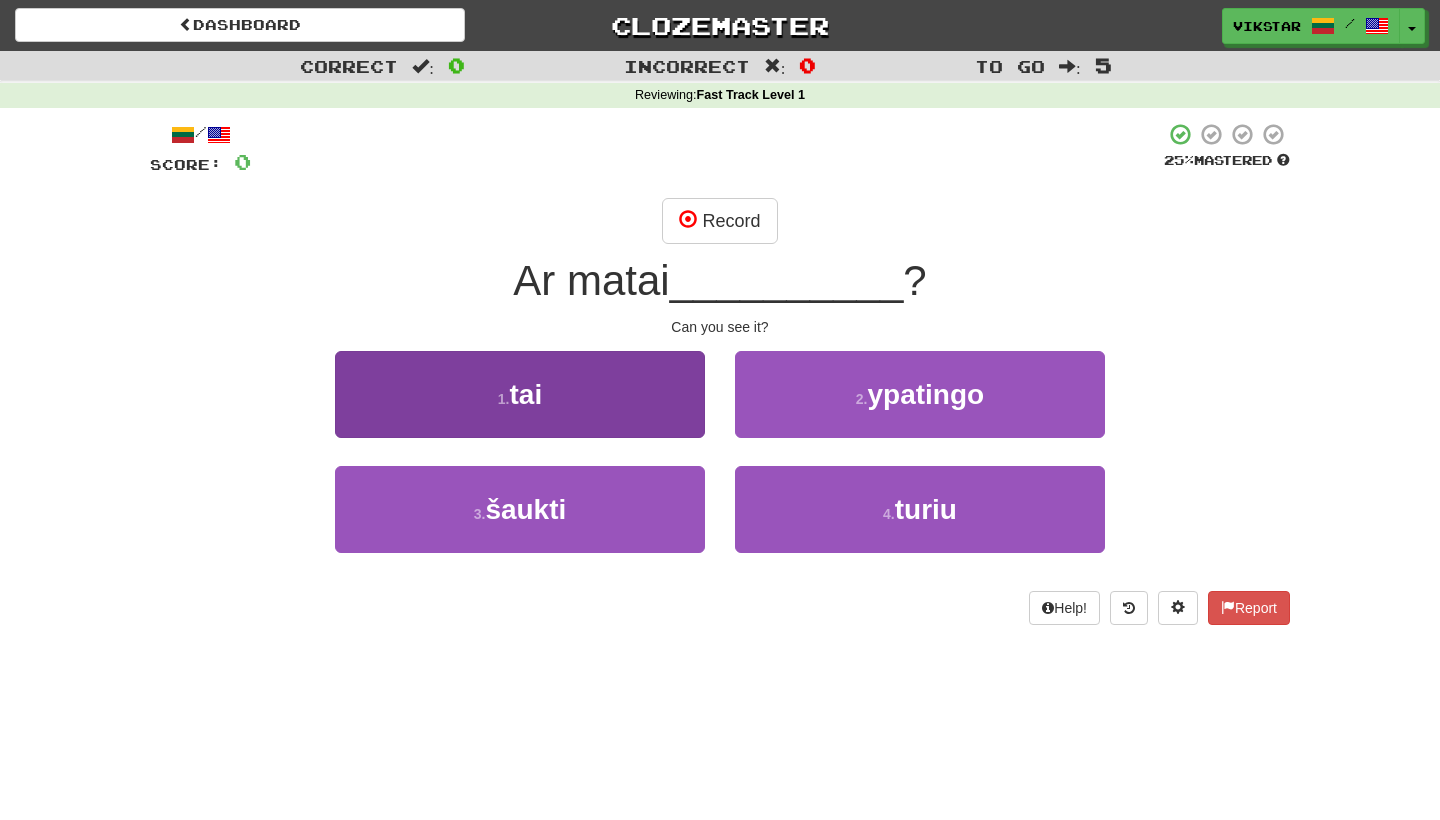 click on "1 .  tai" at bounding box center [520, 394] 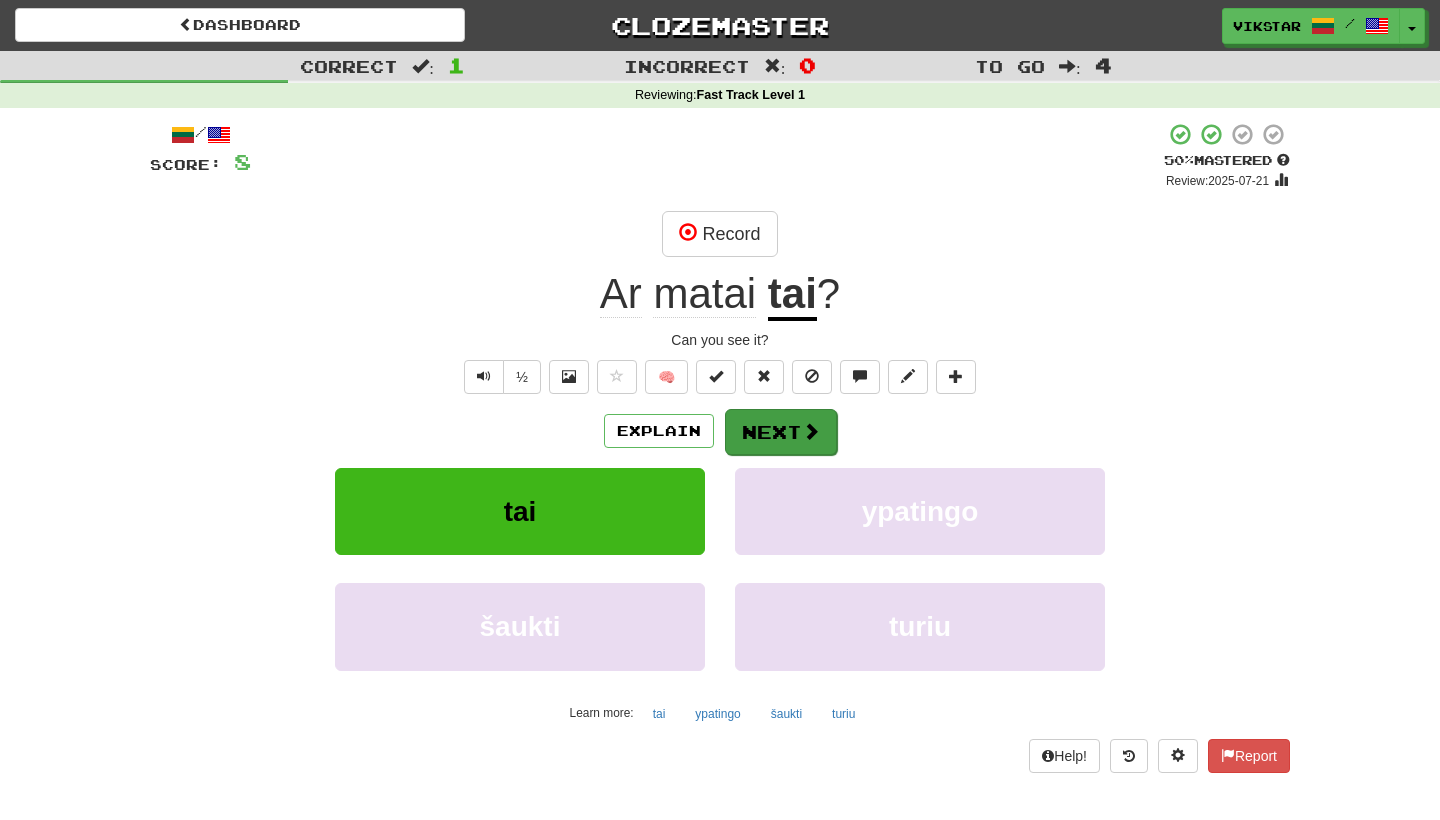 click on "Next" at bounding box center [781, 432] 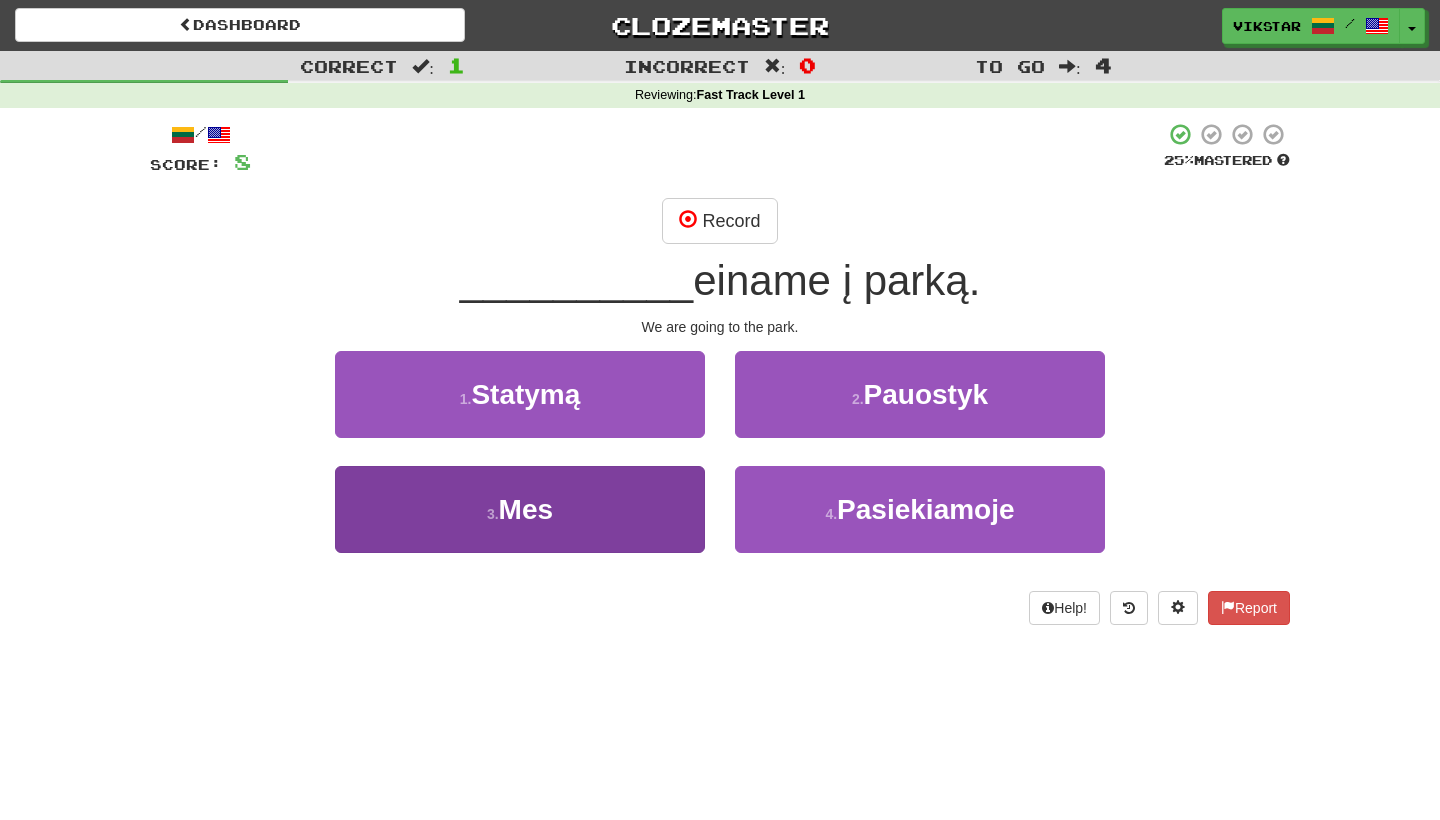 click on "3 .  Mes" at bounding box center [520, 509] 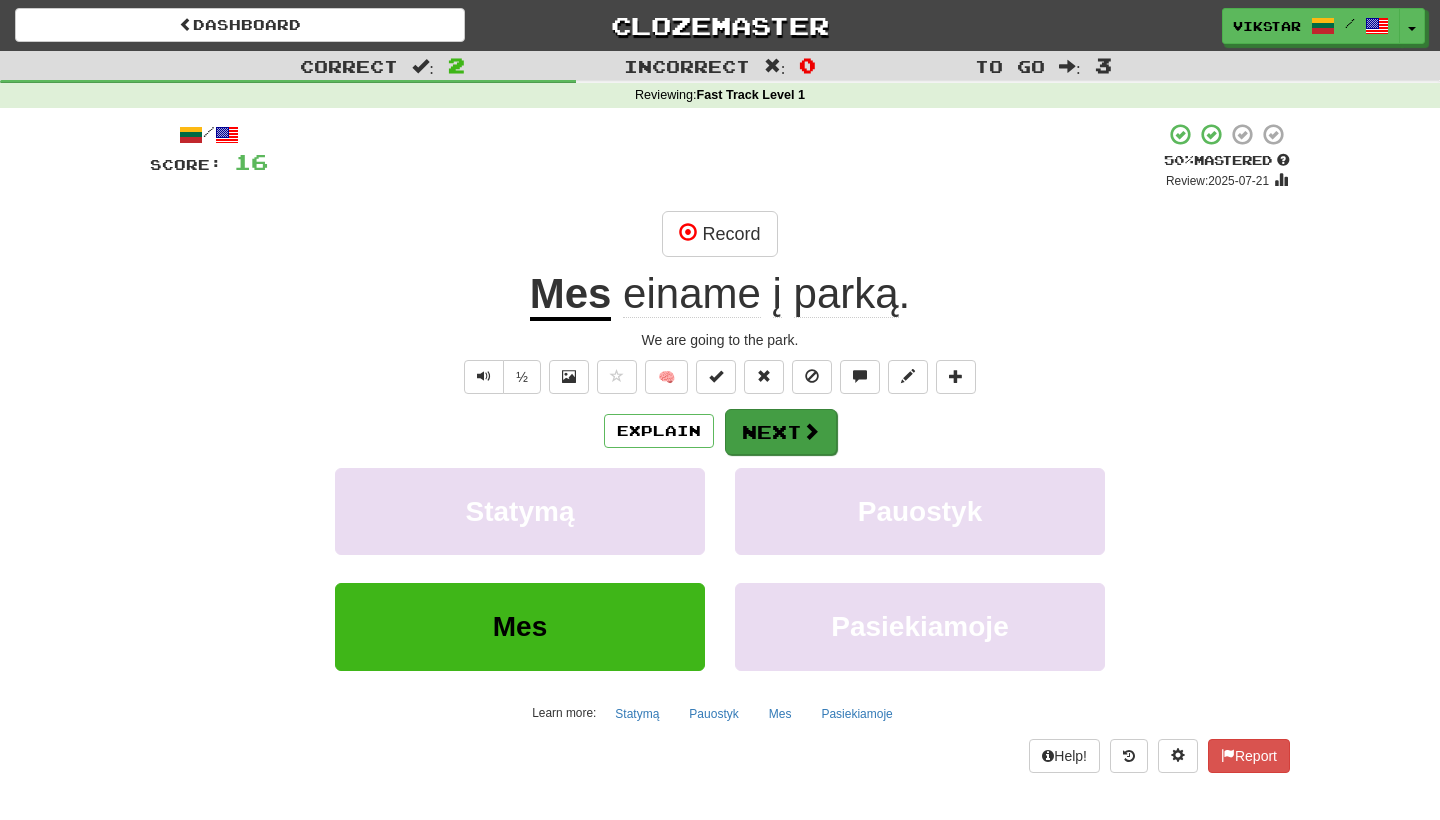 click on "Next" at bounding box center (781, 432) 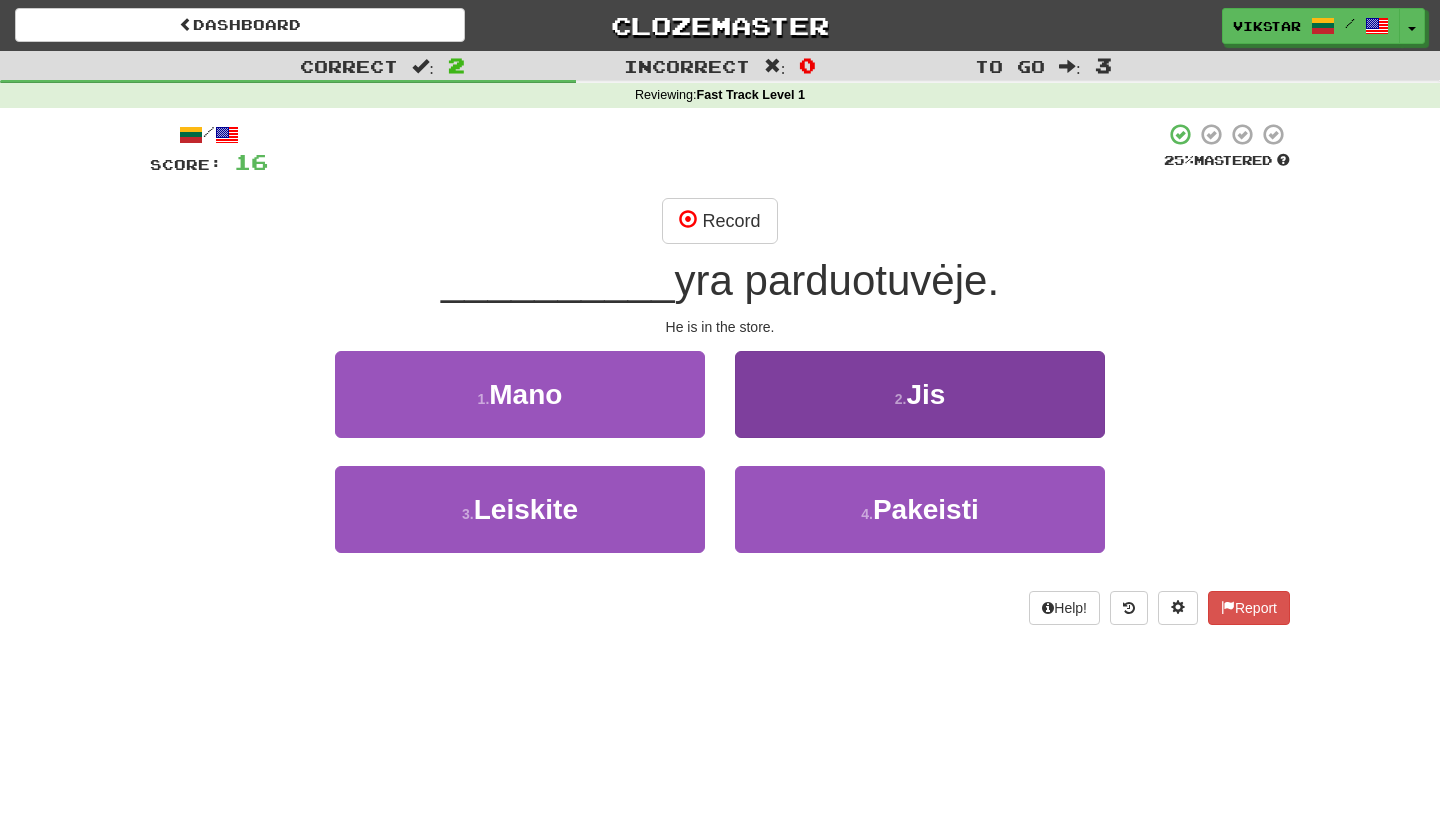 click on "2 .  Jis" at bounding box center [920, 394] 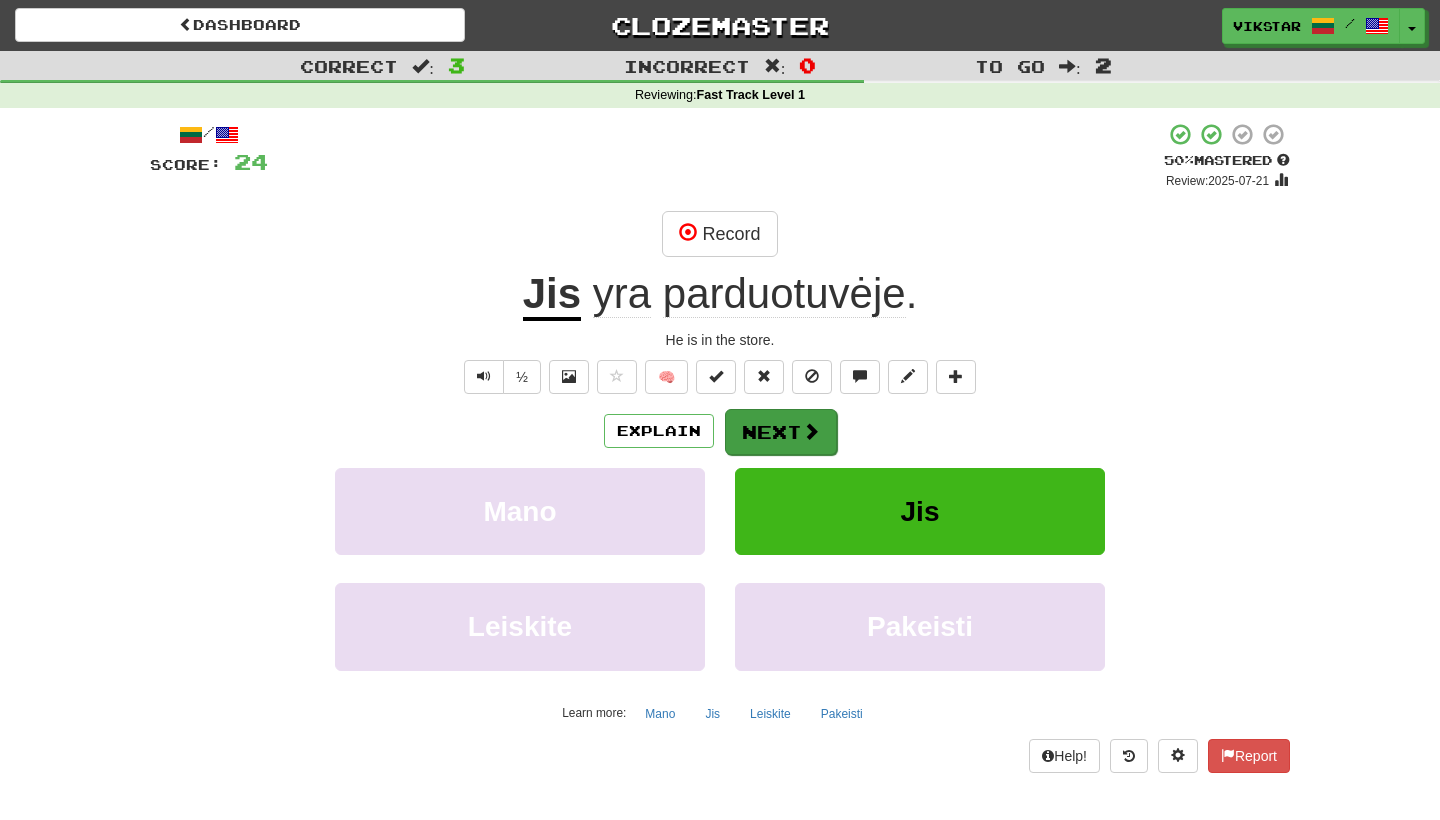 click at bounding box center (811, 431) 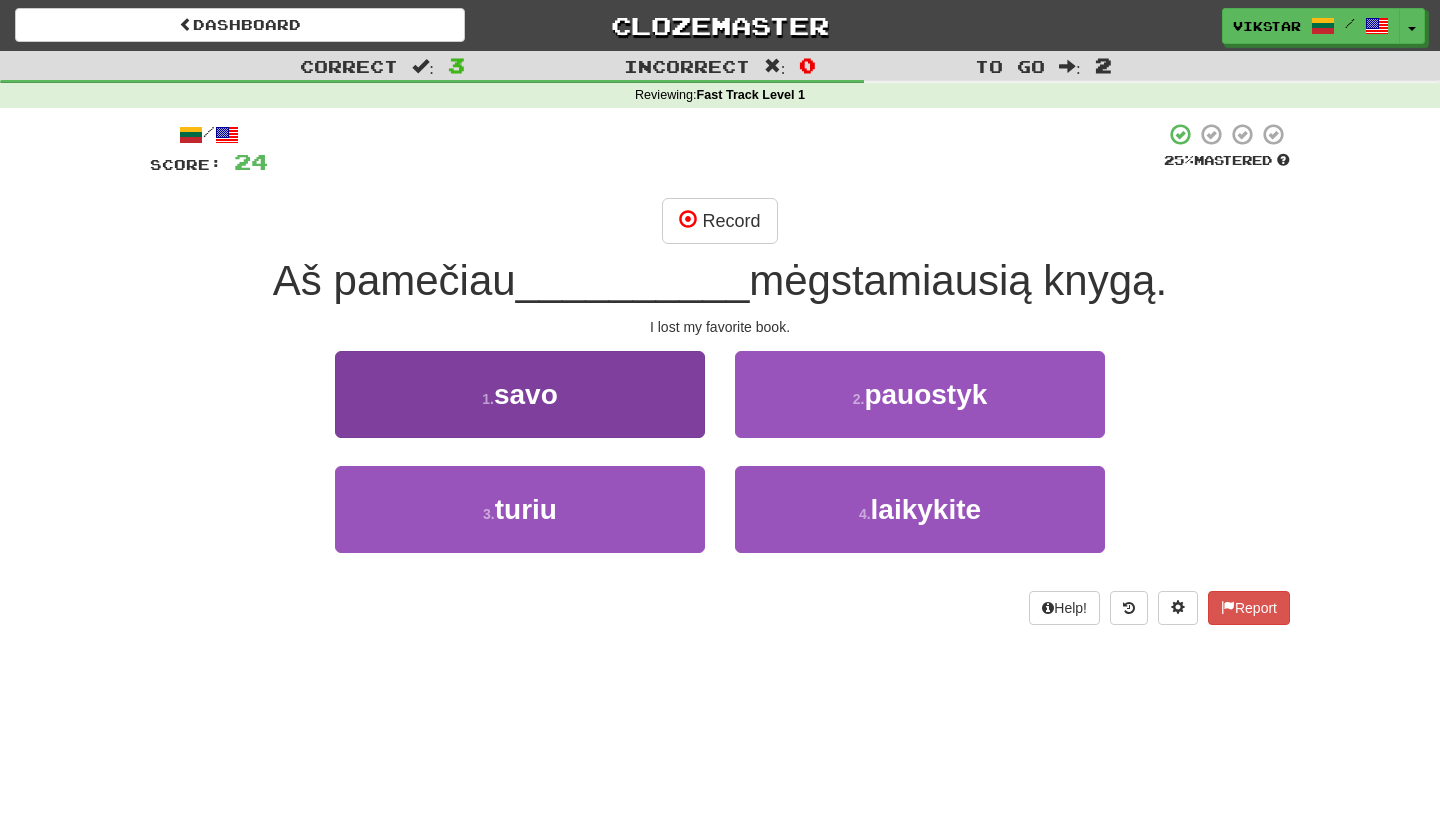click on "1 .  savo" at bounding box center [520, 394] 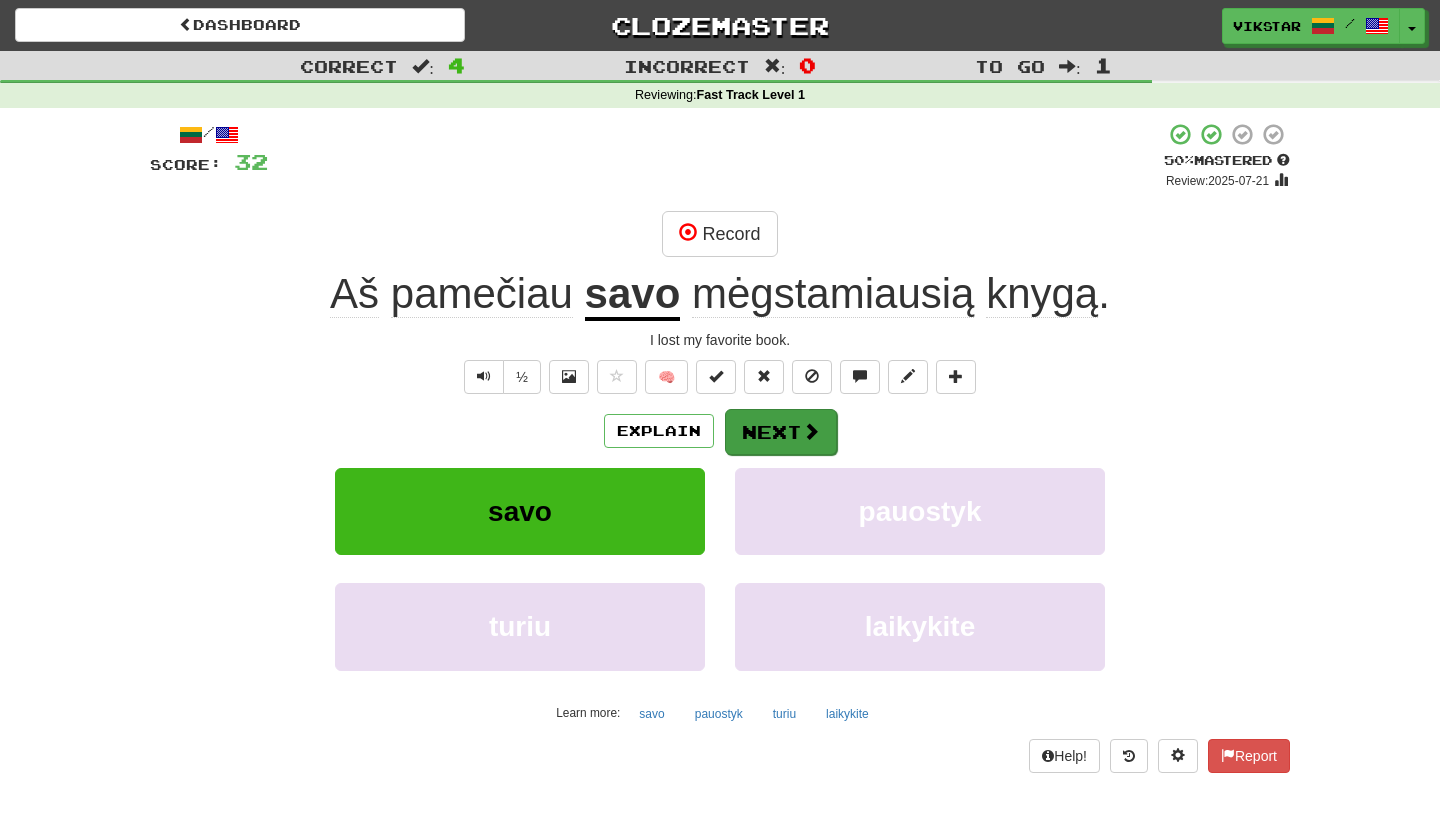 click on "Next" at bounding box center (781, 432) 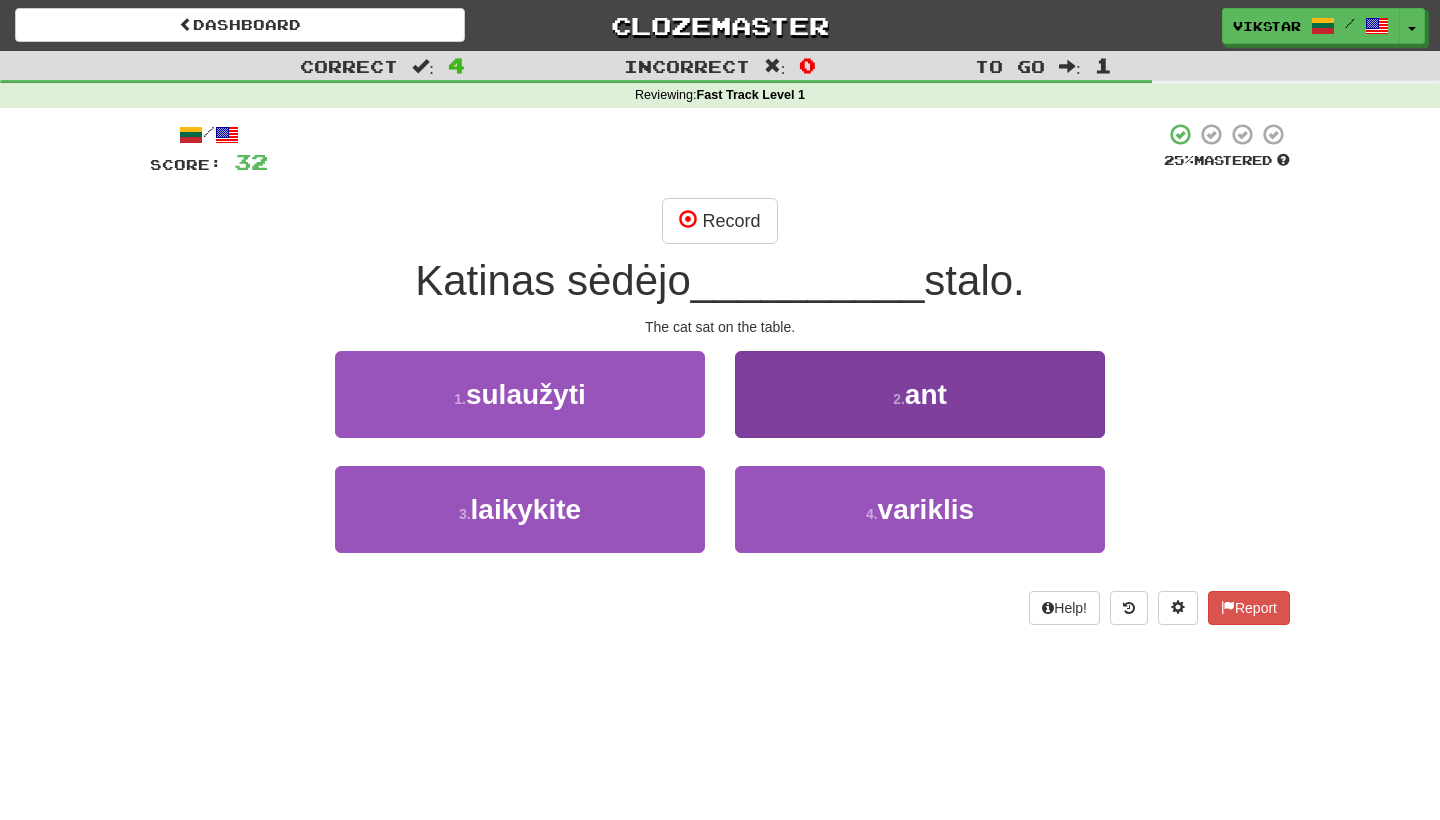 click on "2 .  ant" at bounding box center [920, 394] 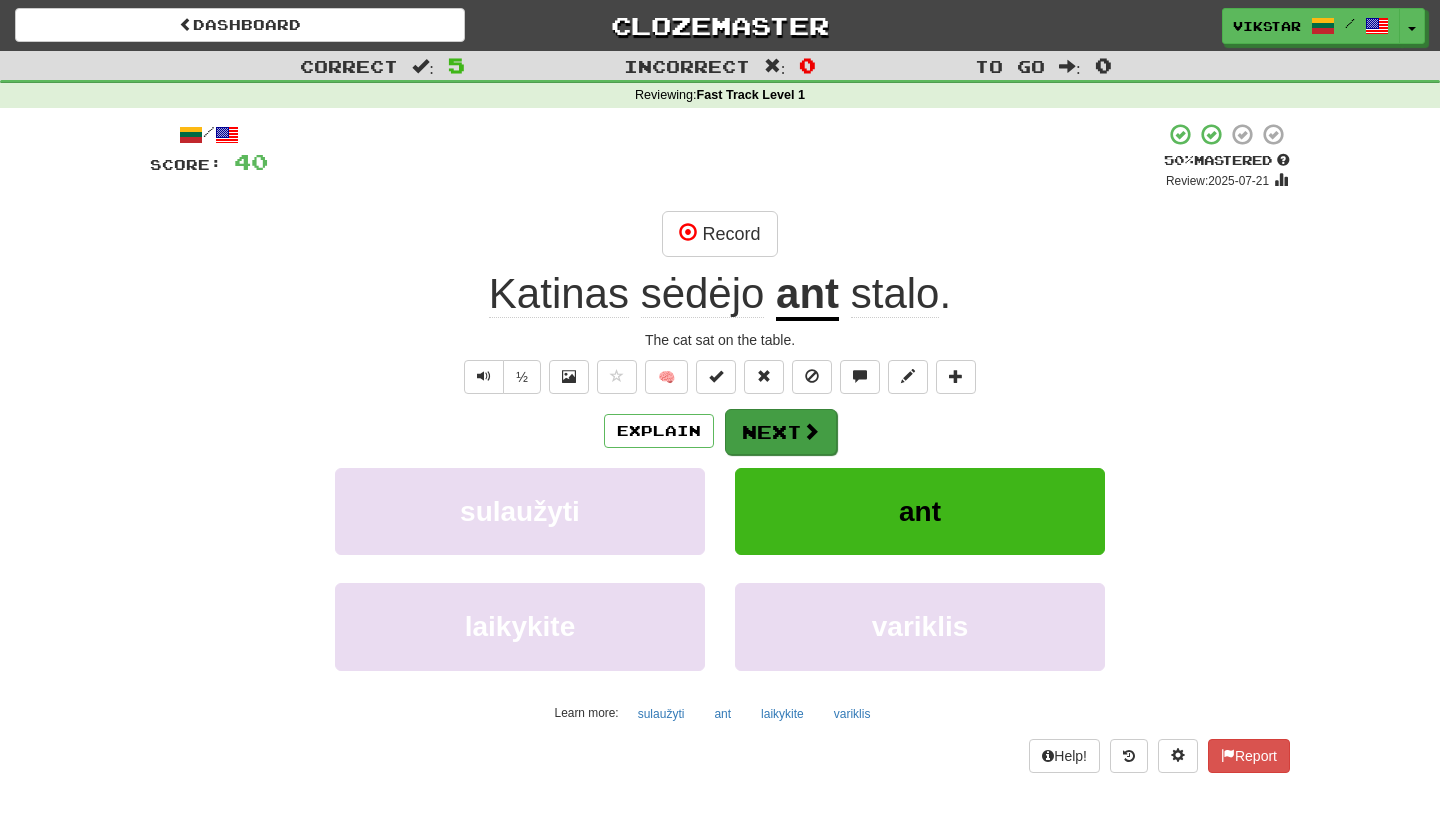 click at bounding box center [811, 431] 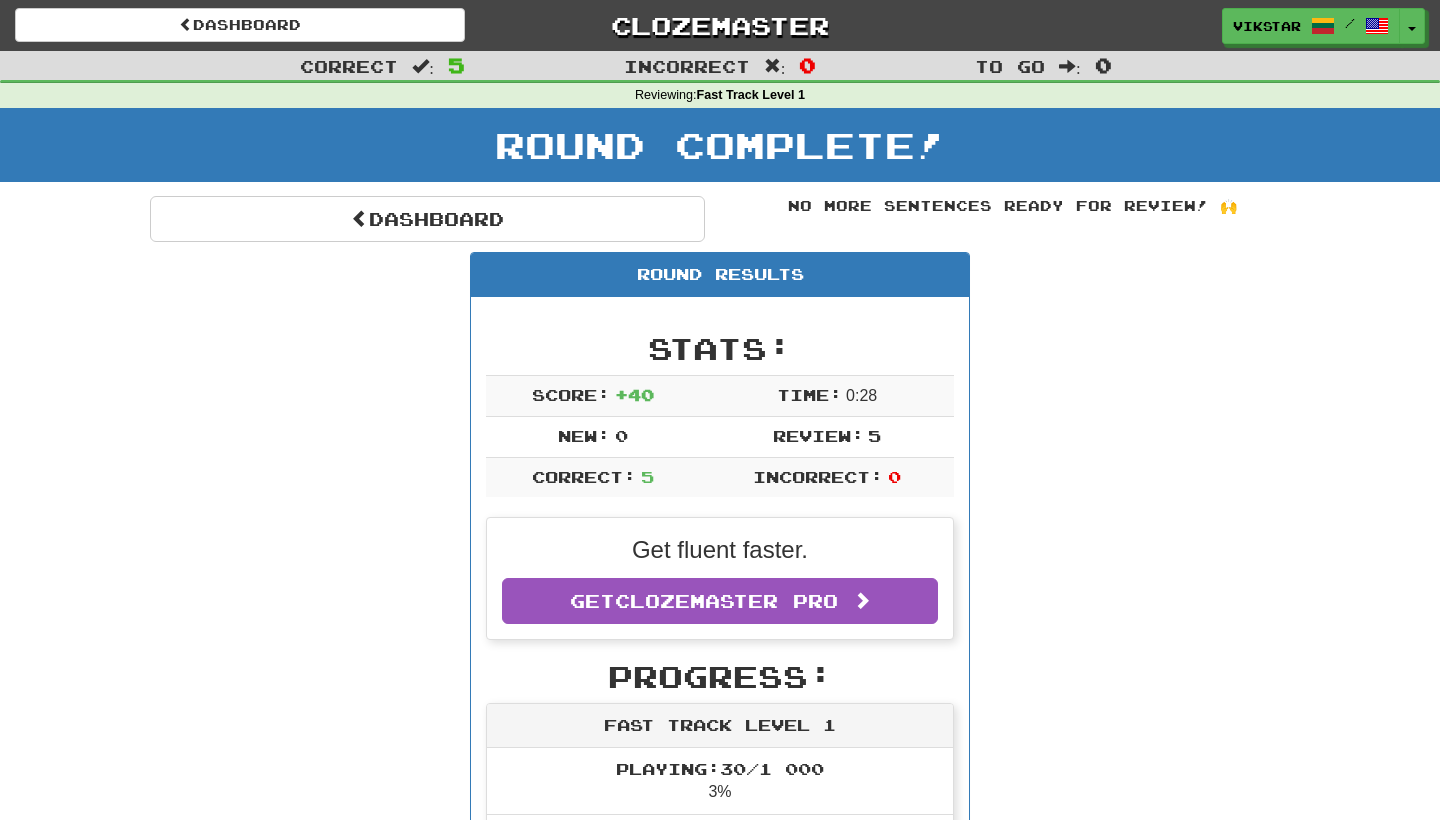 scroll, scrollTop: 0, scrollLeft: 0, axis: both 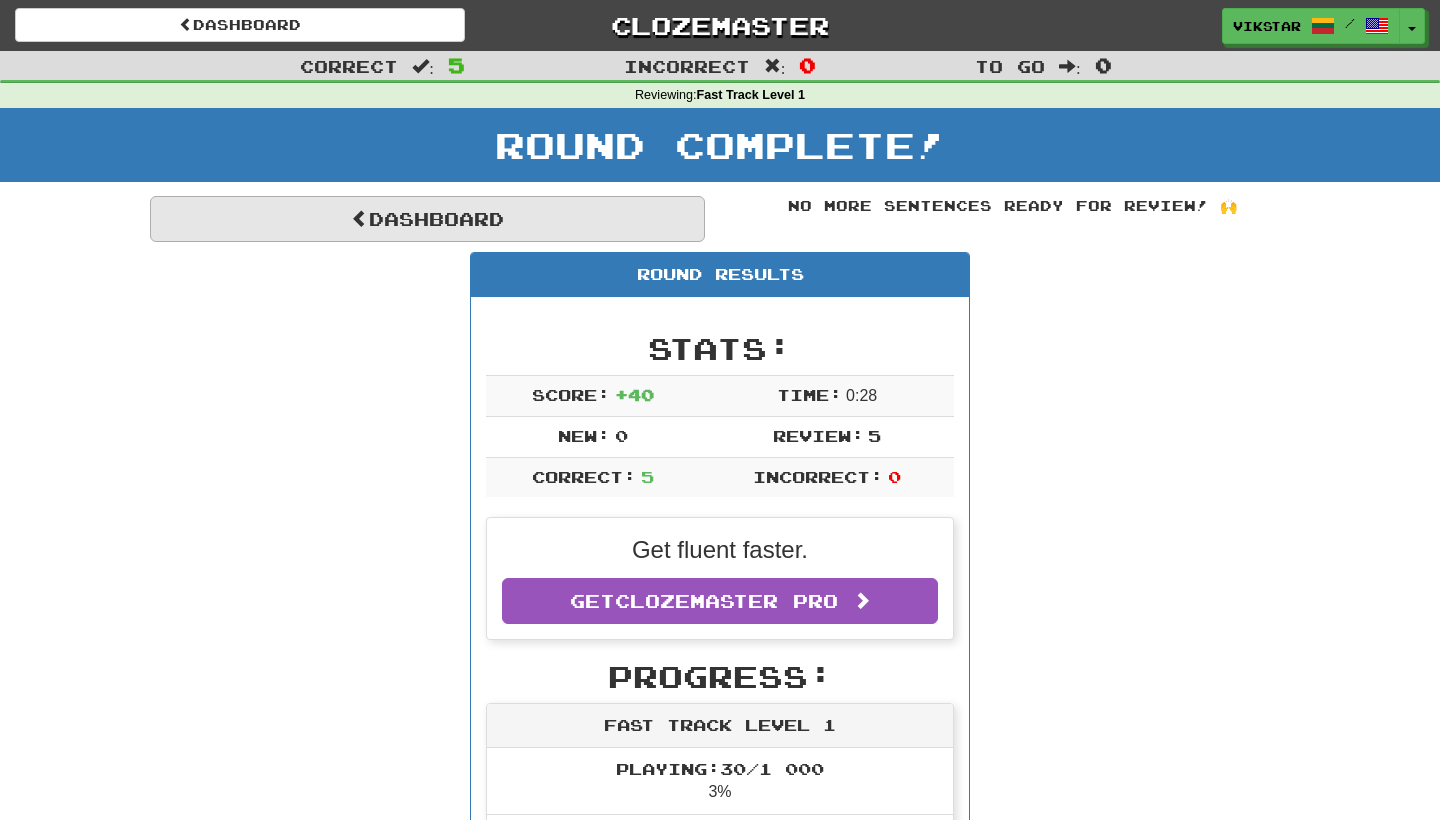 click on "Dashboard" at bounding box center (427, 219) 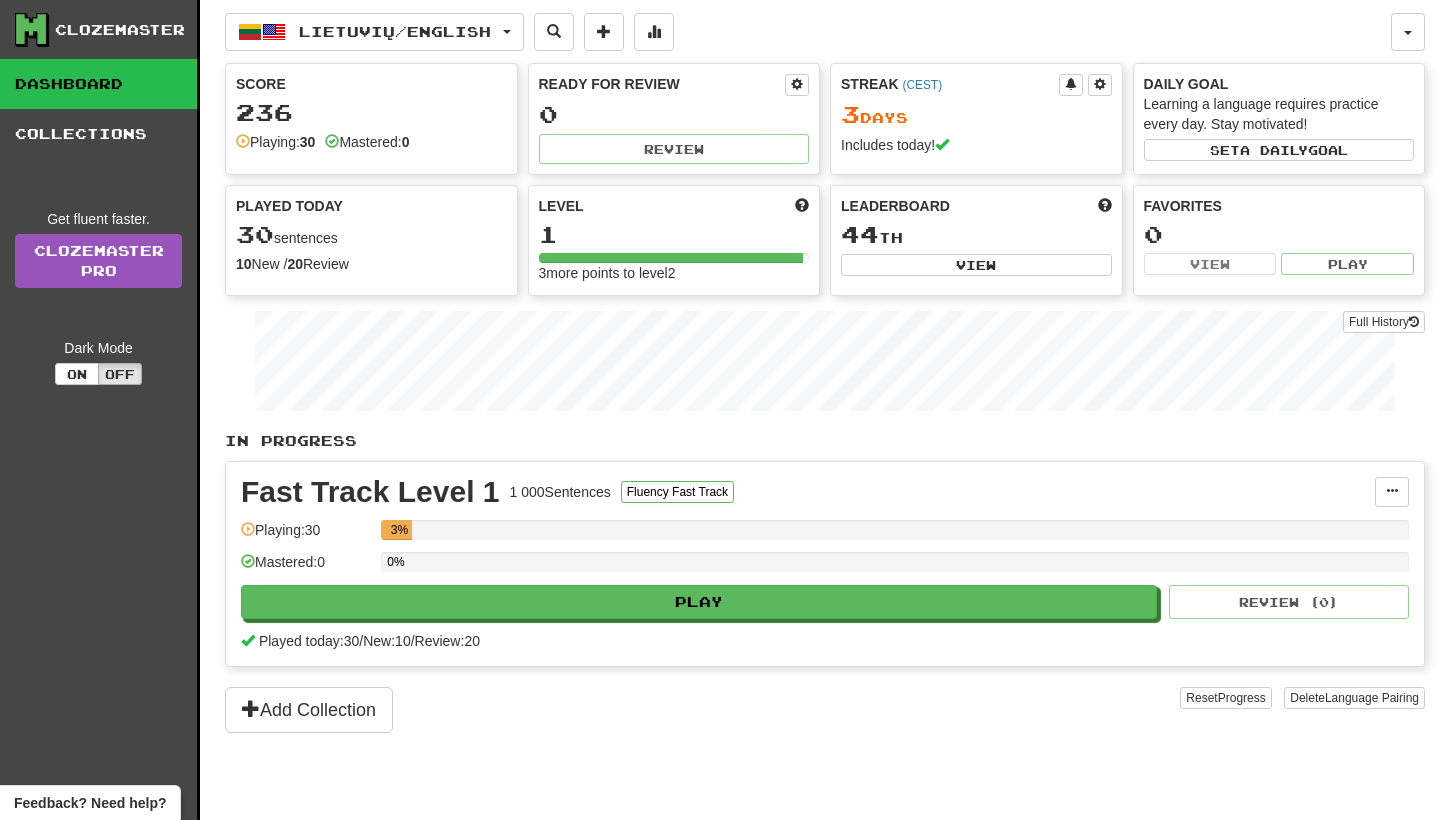 scroll, scrollTop: 0, scrollLeft: 0, axis: both 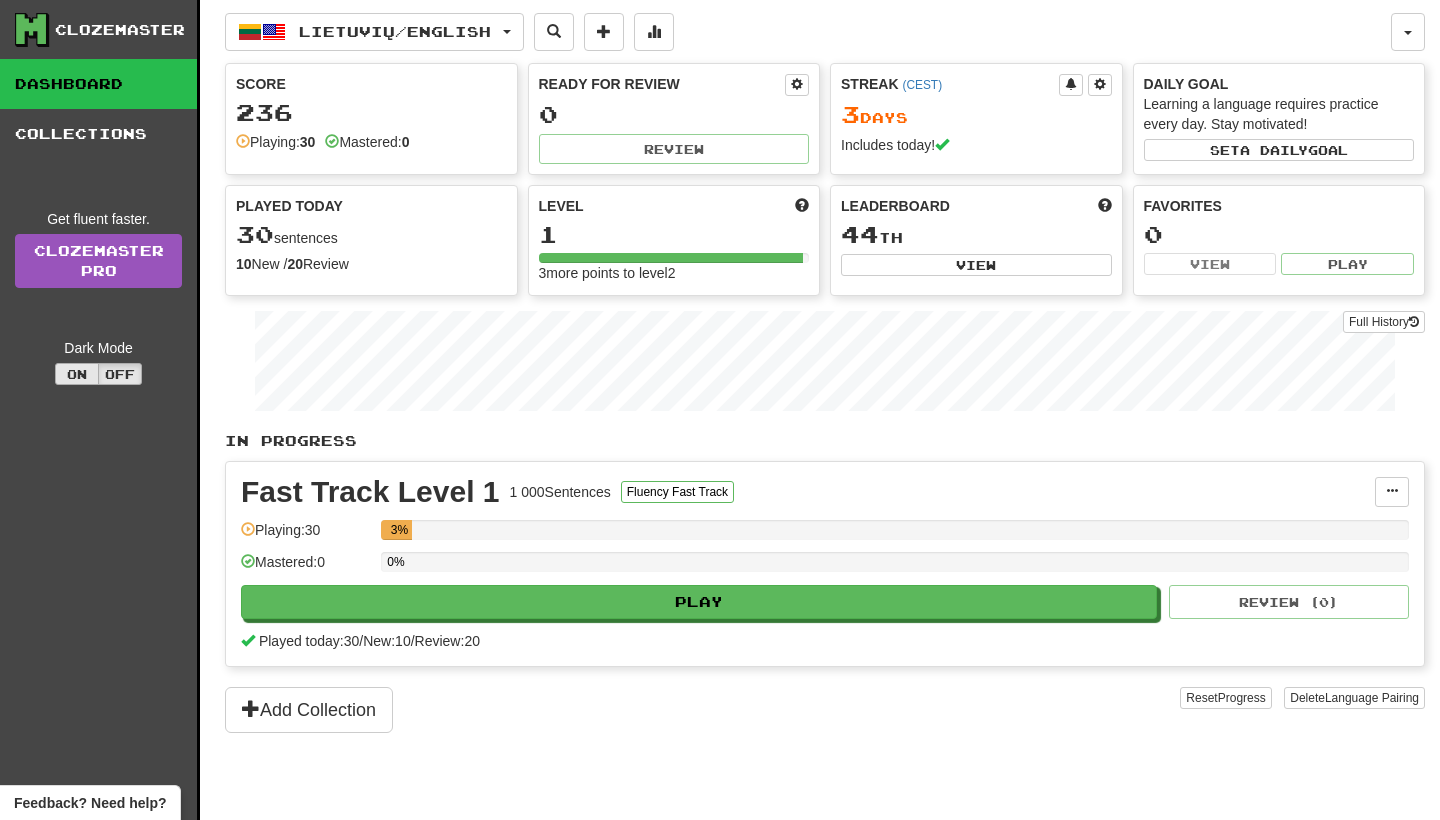 click on "On" at bounding box center (77, 374) 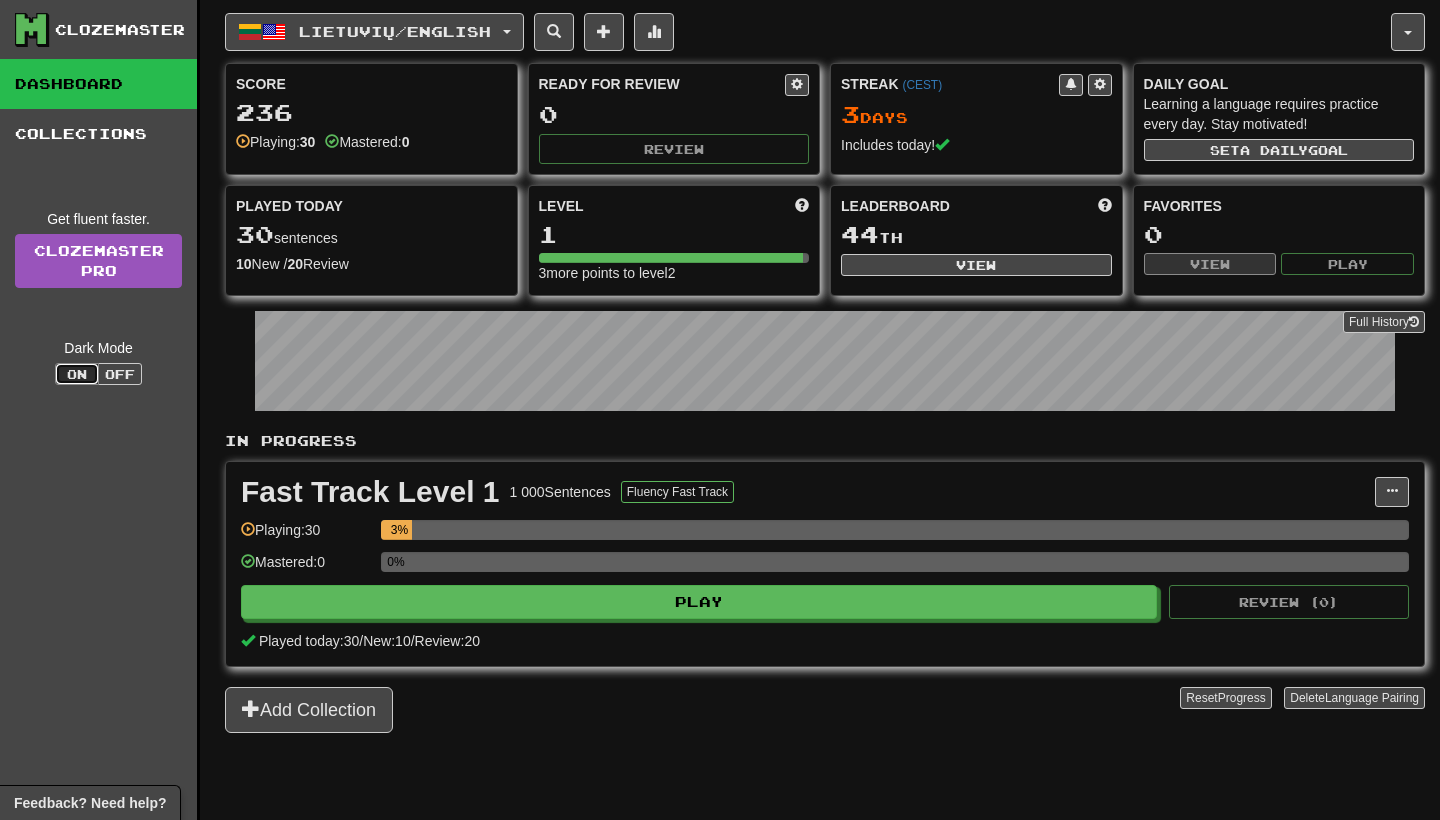 scroll, scrollTop: 0, scrollLeft: 0, axis: both 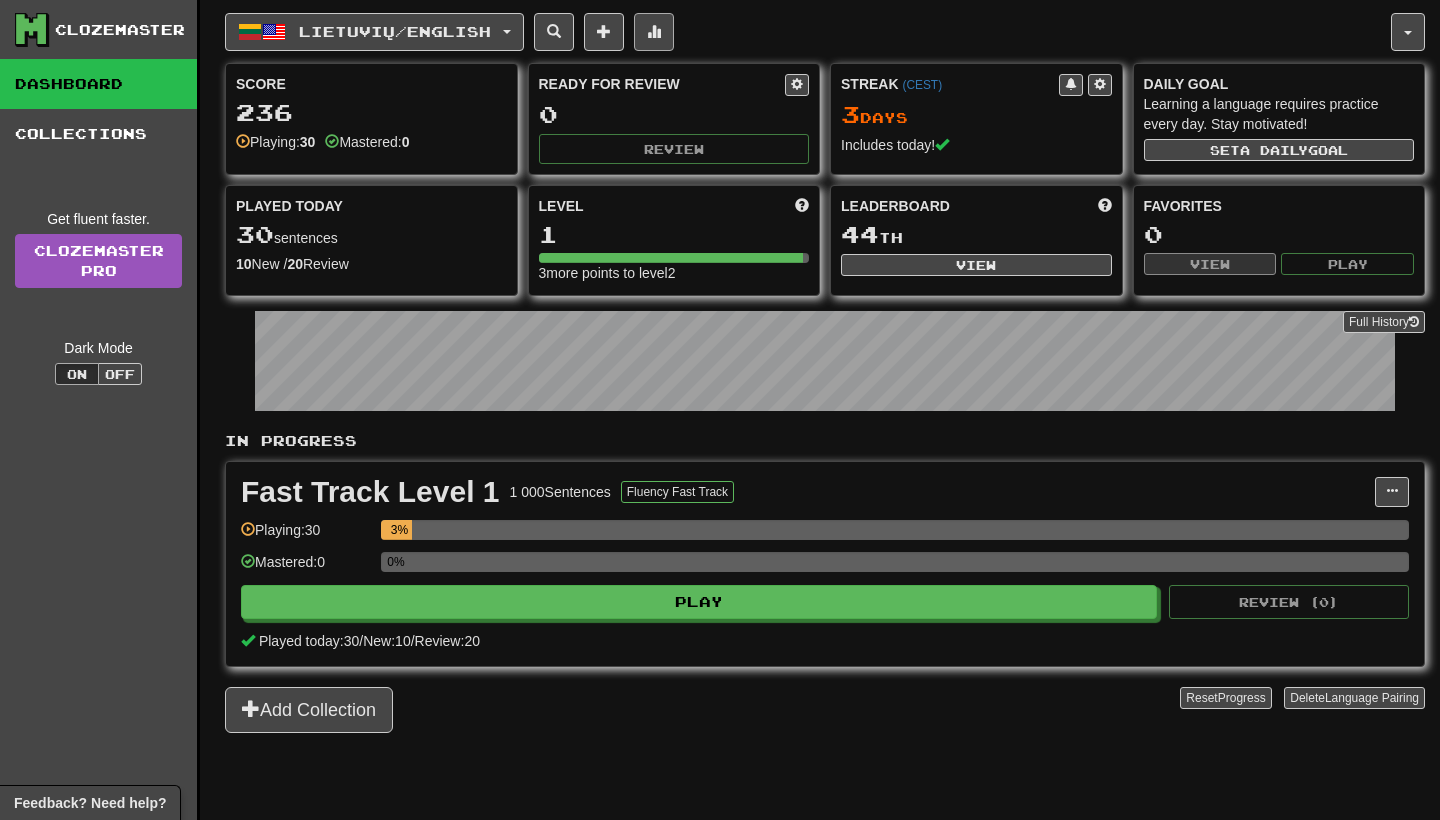click at bounding box center [654, 31] 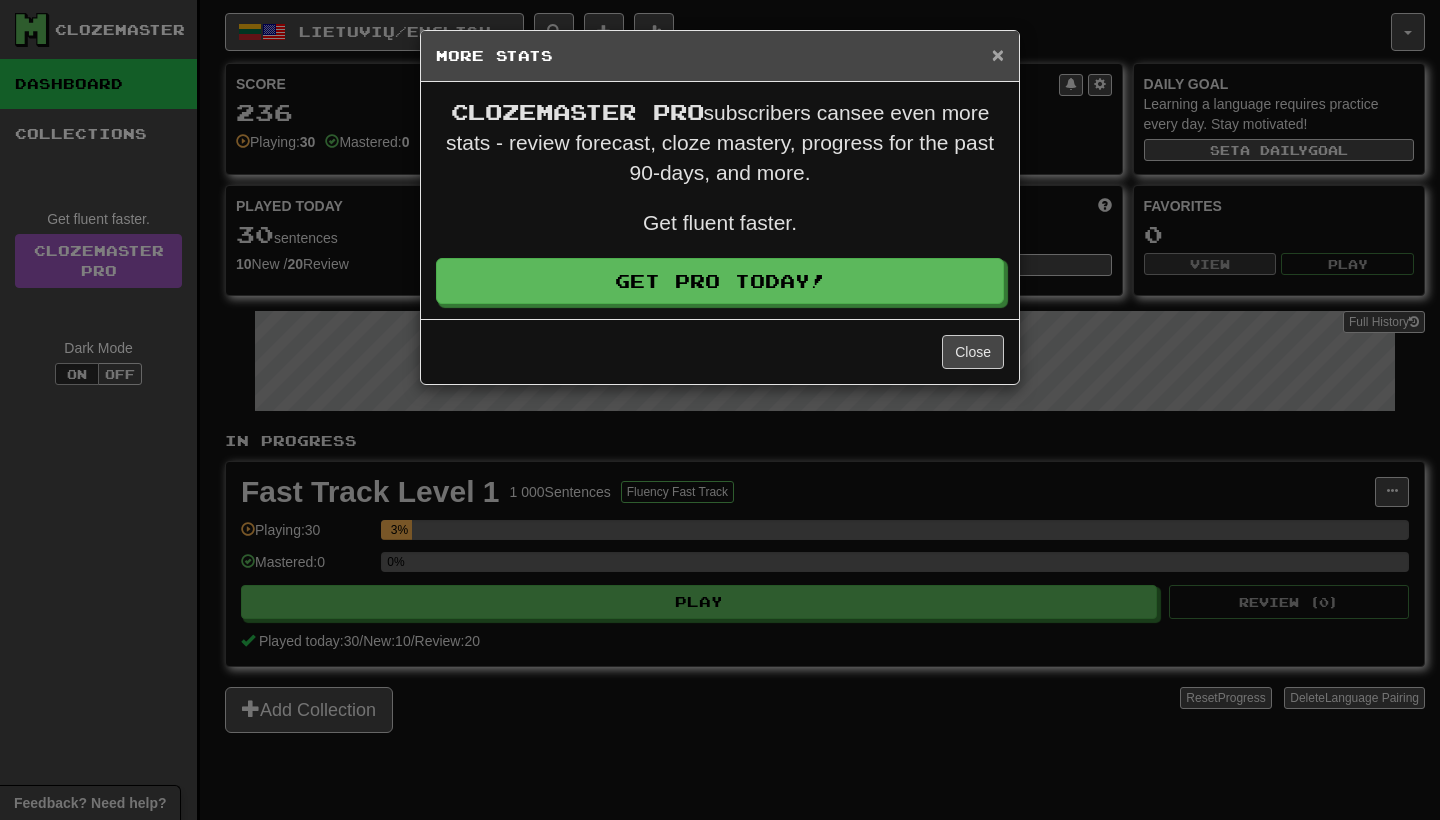 click on "×" at bounding box center [998, 54] 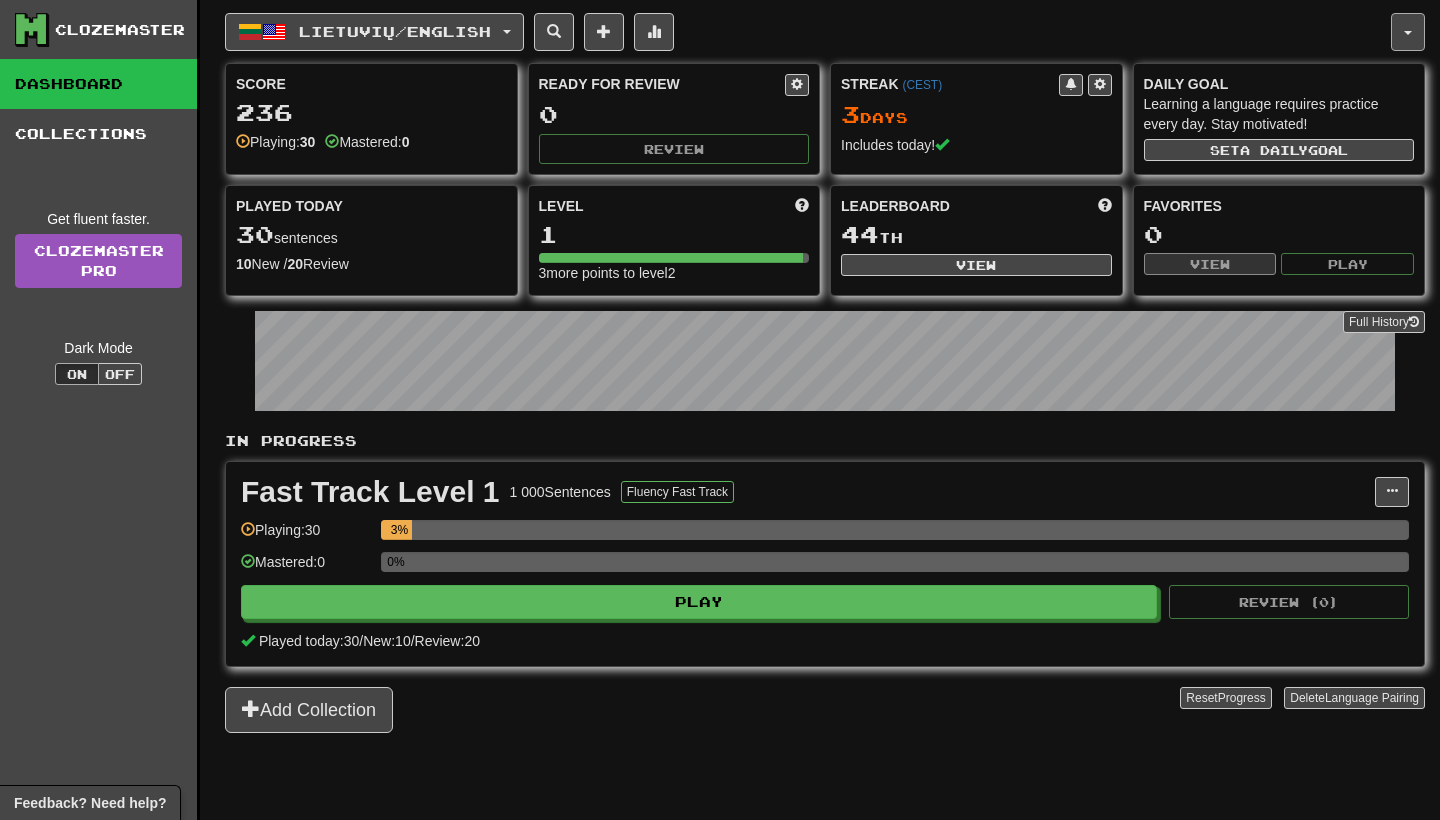 click at bounding box center (1408, 32) 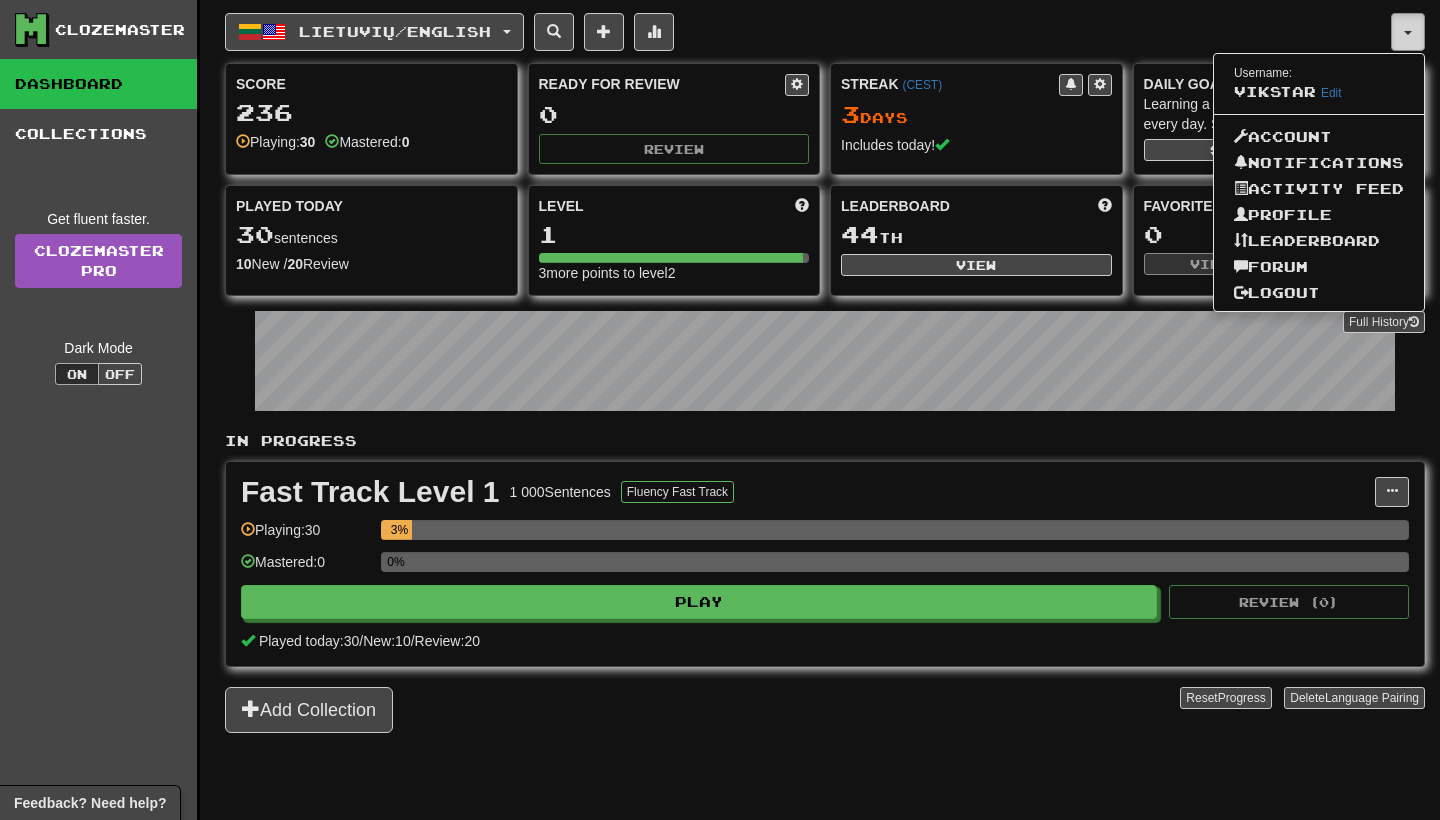 click at bounding box center [1408, 32] 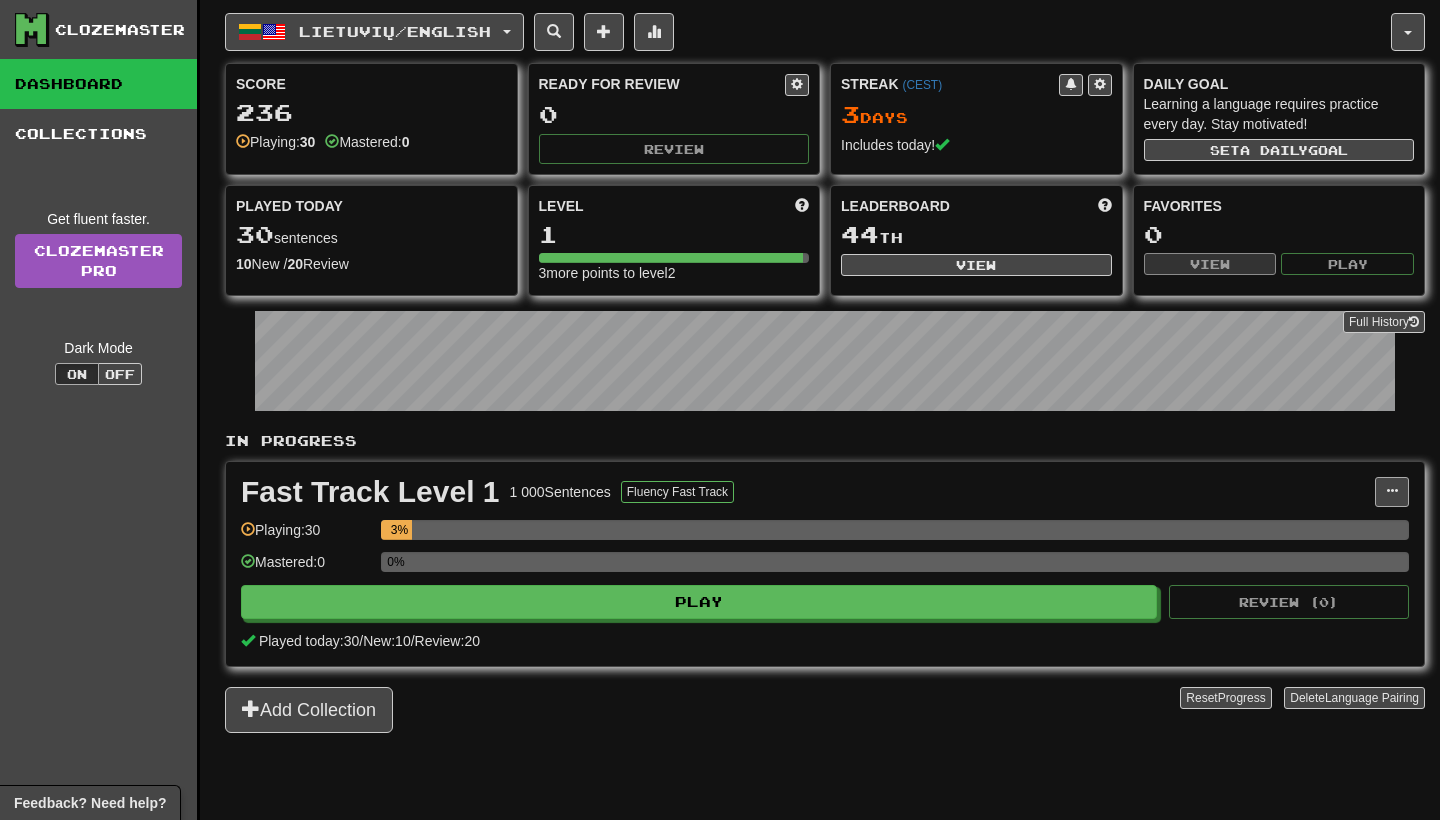 click at bounding box center [1392, 491] 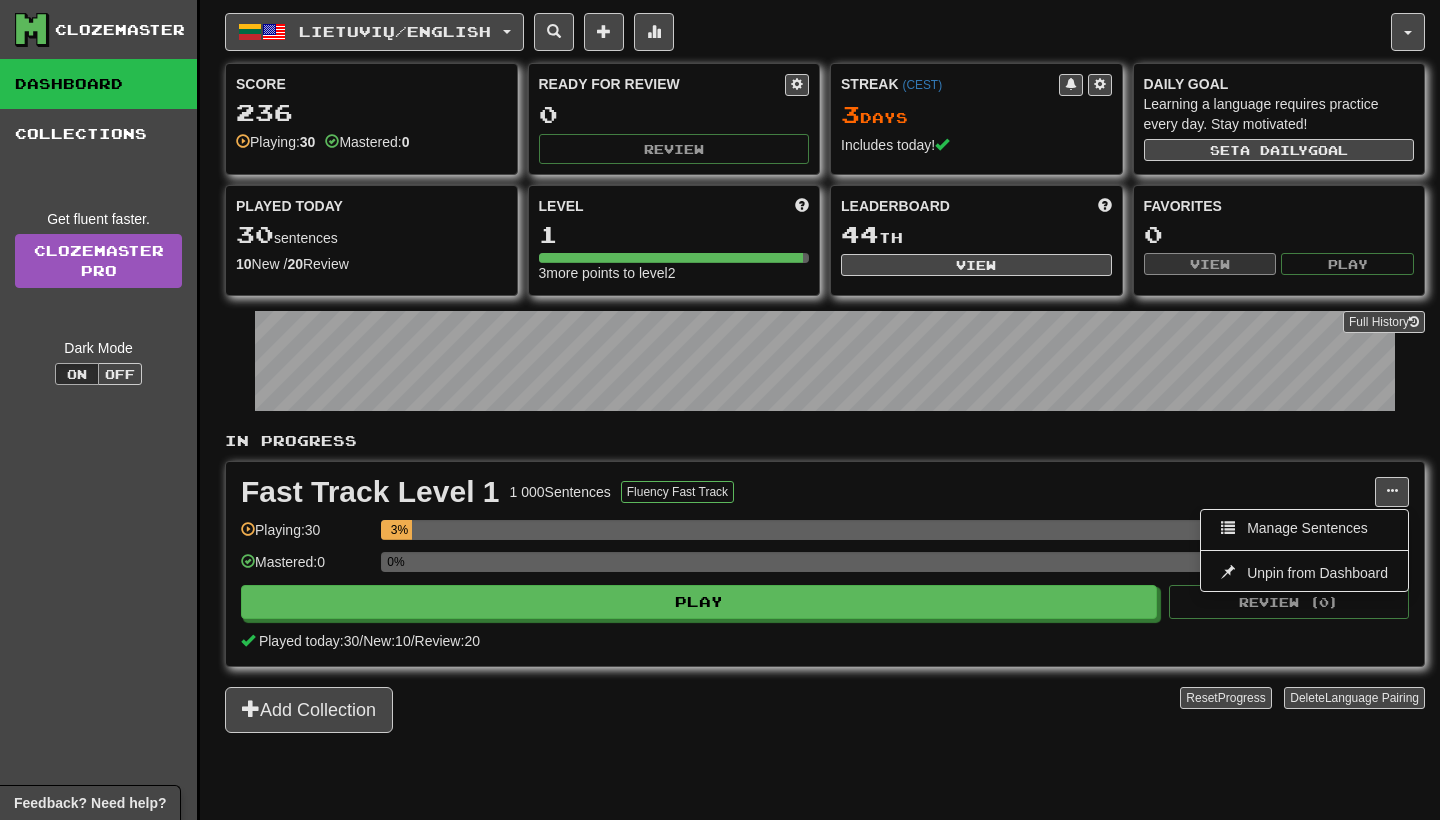 click on "In Progress Fast Track Level 1 1 000  Sentences Fluency Fast Track Manage Sentences Unpin from Dashboard  Playing:  30 3%  Mastered:  0 0% Play Review ( 0 )   Played today:  30  /  New:  10  /  Review:  20  Add Collection Reset  Progress Delete  Language Pairing Dark Mode On Off" at bounding box center (825, 582) 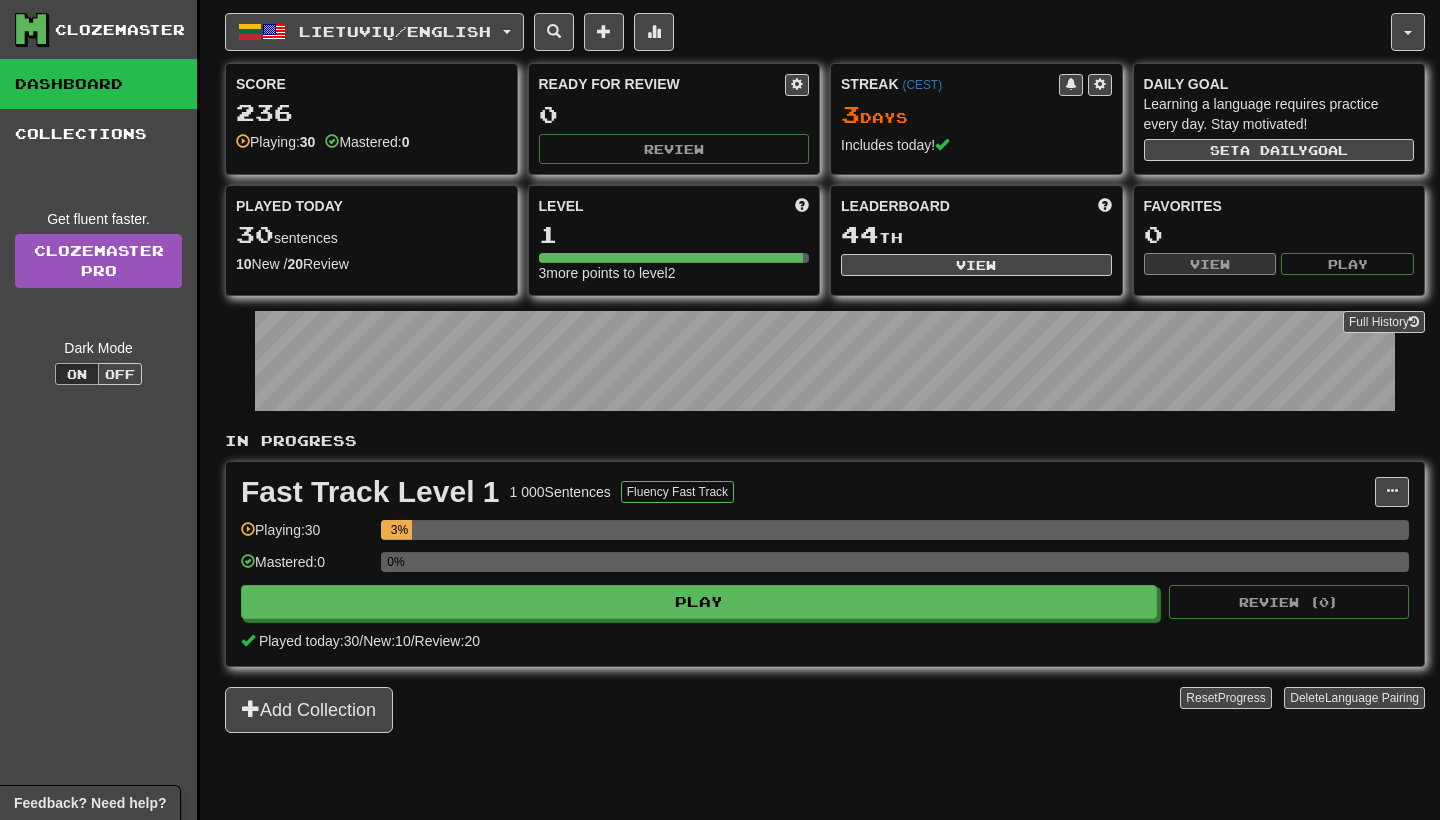 scroll, scrollTop: 0, scrollLeft: 0, axis: both 